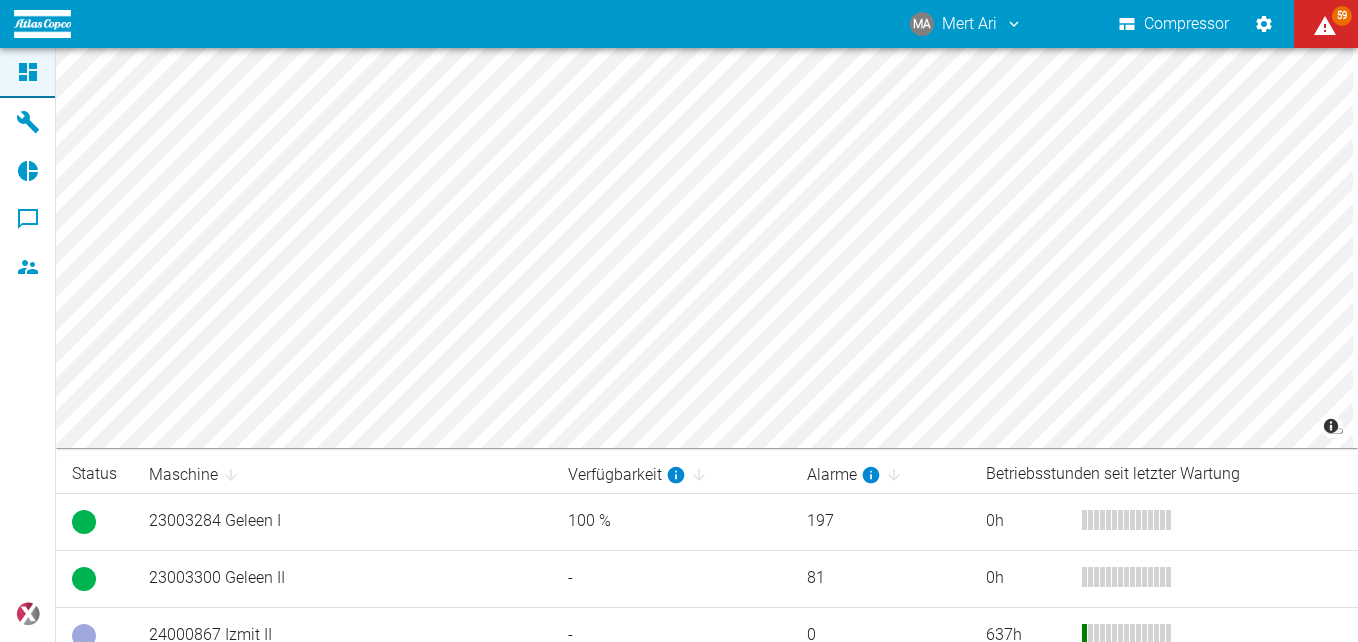 scroll, scrollTop: 0, scrollLeft: 0, axis: both 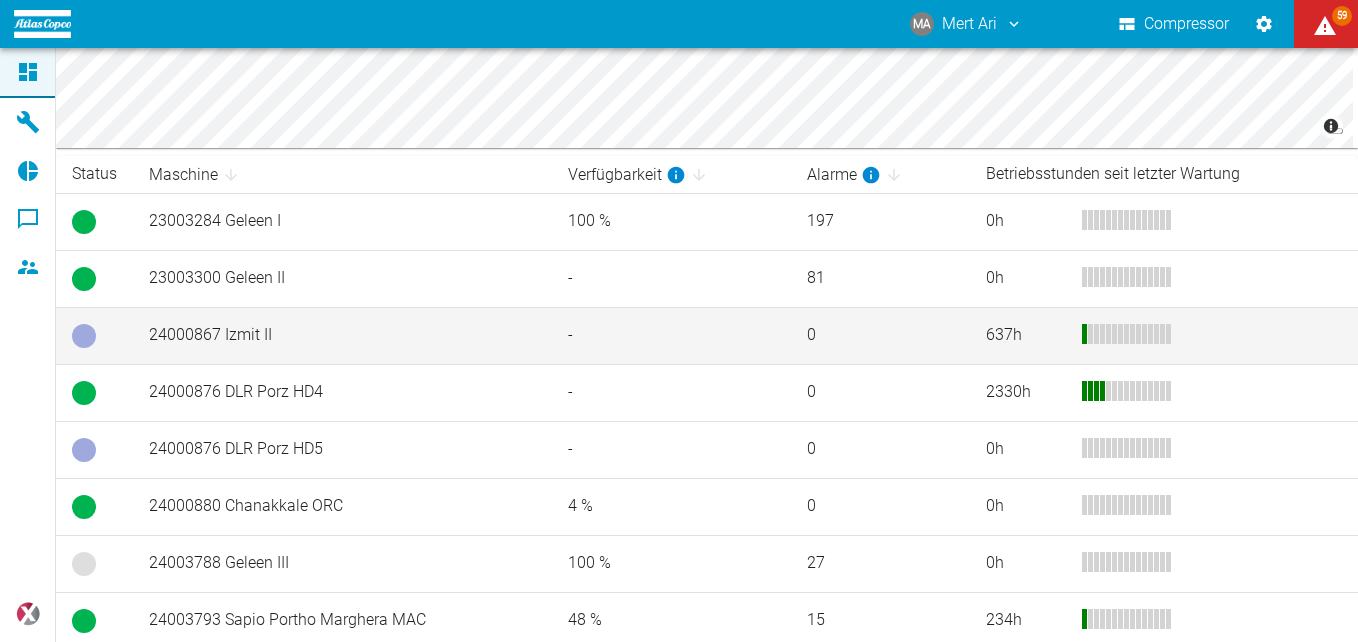click on "24000867 Izmit II" at bounding box center [342, 335] 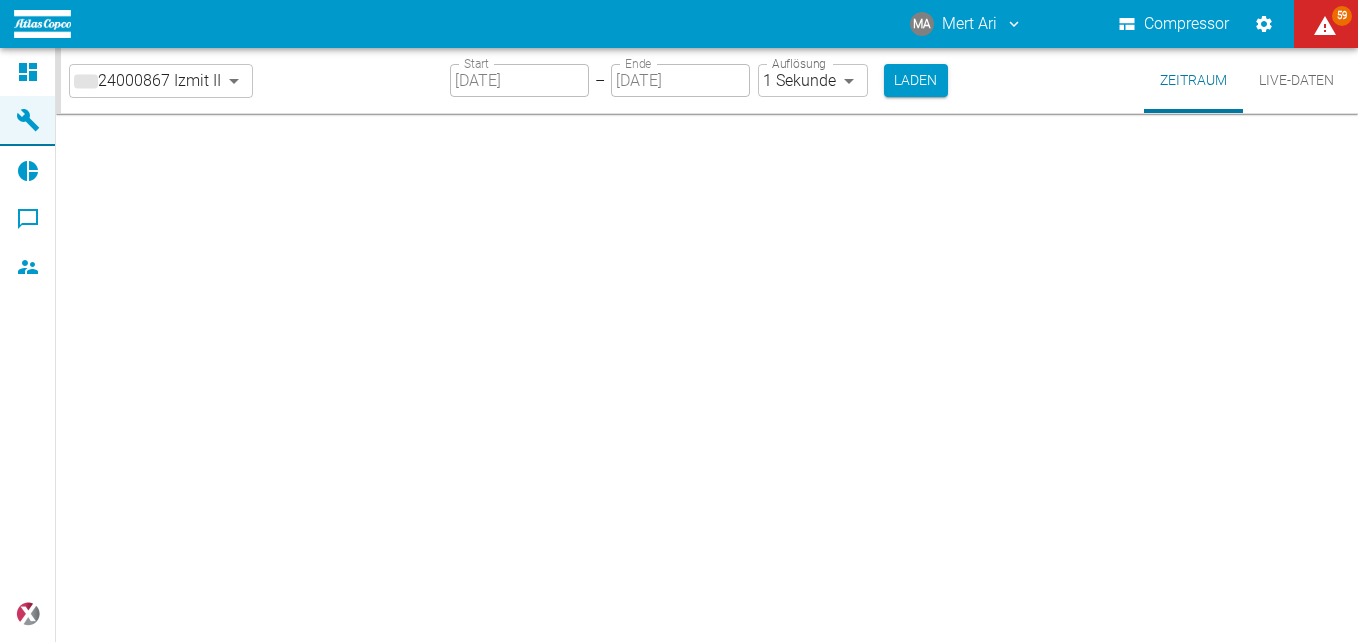 scroll, scrollTop: 0, scrollLeft: 0, axis: both 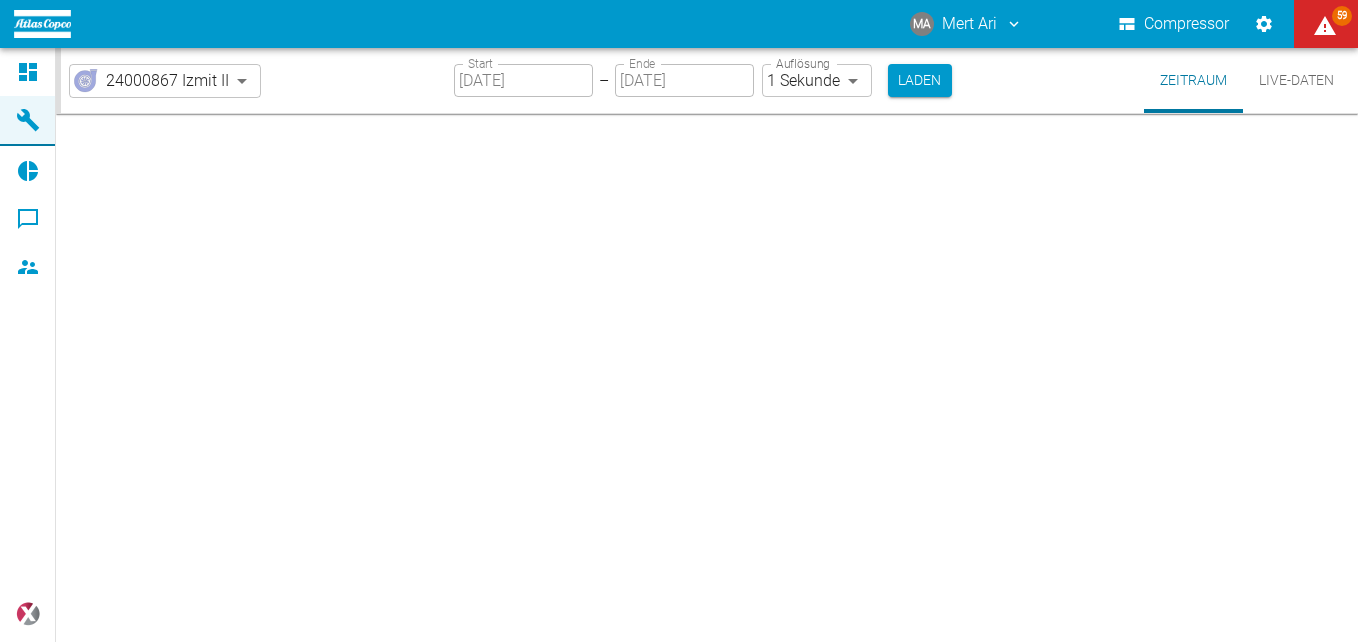 click on "Maschinen" at bounding box center (27, 121) 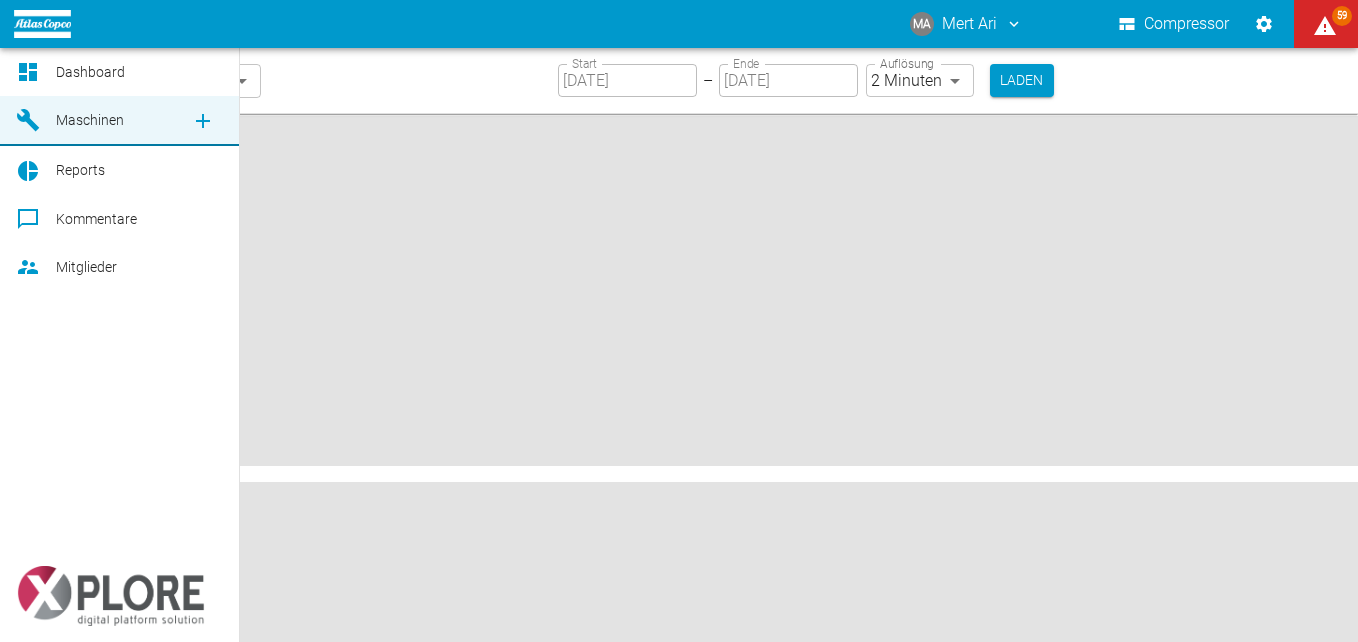 type on "2min" 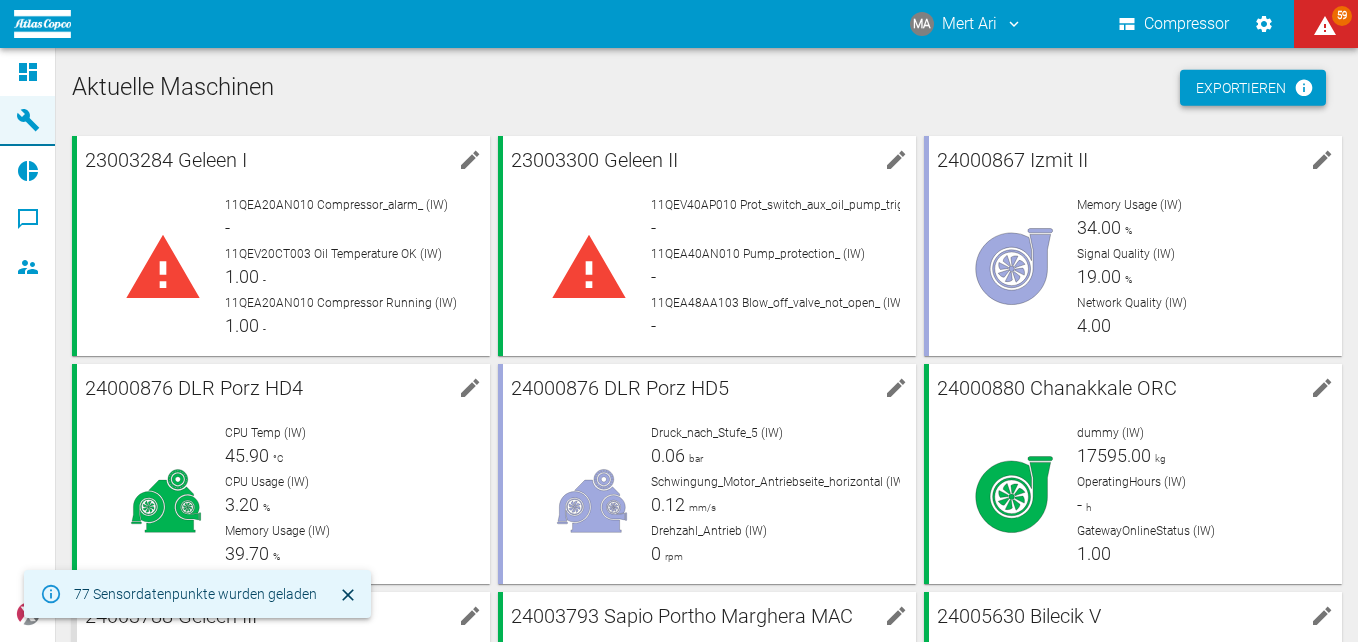 click on "Exportieren" at bounding box center [1253, 88] 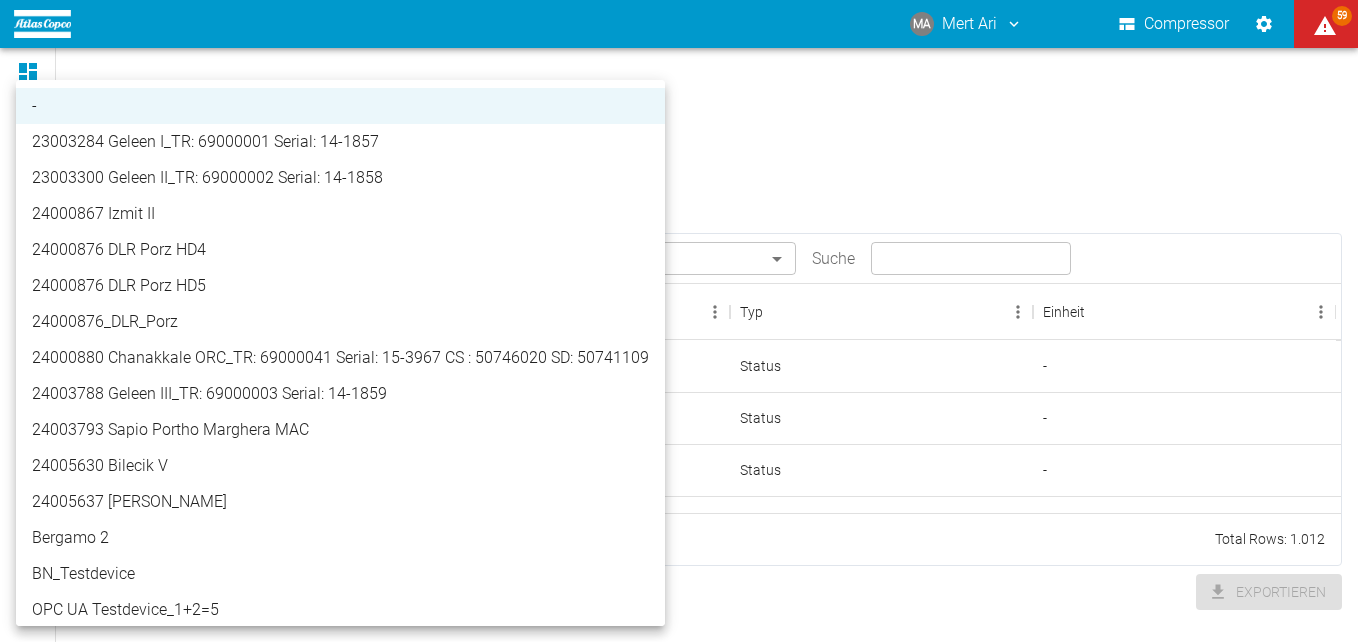 click on "MA Mert Ari Compressor 59 Dashboard Maschinen Reports Kommentare Mitglieder powered by Daten Export Wizard Maschinen Reports HF-Daten Start 03.07.2025 Start  –  Ende 03.07.2025 Ende Auflösung 1 Sekunde ONE_SECOND Auflösung Maschine - ​ Einheit ​ ​ Typ - ​ Suche ​ Sensor Maschine Typ Einheit 11QEV20CT003 Oil Temperature OK (IW) 23003284 Geleen I Status - 11QEA20AN010 Compressor Running (IW) 23003284 Geleen I Status - 11QEA20AN010 Sequencer Mode Requested (IW) 23003284 Geleen I Status - 11QEA20AN010 Alarm Reset Required (IW) 23003284 Geleen I Status - 11QEA20CE001 Motor Current (IW) 23003284 Geleen I Strom A 11QEA20CE002 Motor Power (IW) 23003284 Geleen I Leistung kW 11QEA21CG001 Axial Shaft Position Rotor Stage 1/2 (IW) 23003284 Geleen I Shaft Position Gearbox mm/s Total Rows:   1.012 Exportieren - 23003284 Geleen I_TR: 69000001 Serial: 14-1857 23003300 Geleen II_TR: 69000002  Serial: 14-1858 24000867 Izmit II 24000876 DLR Porz HD4 24000876 DLR Porz HD5 24000876_DLR_Porz 24005630 Bilecik V" at bounding box center (679, 321) 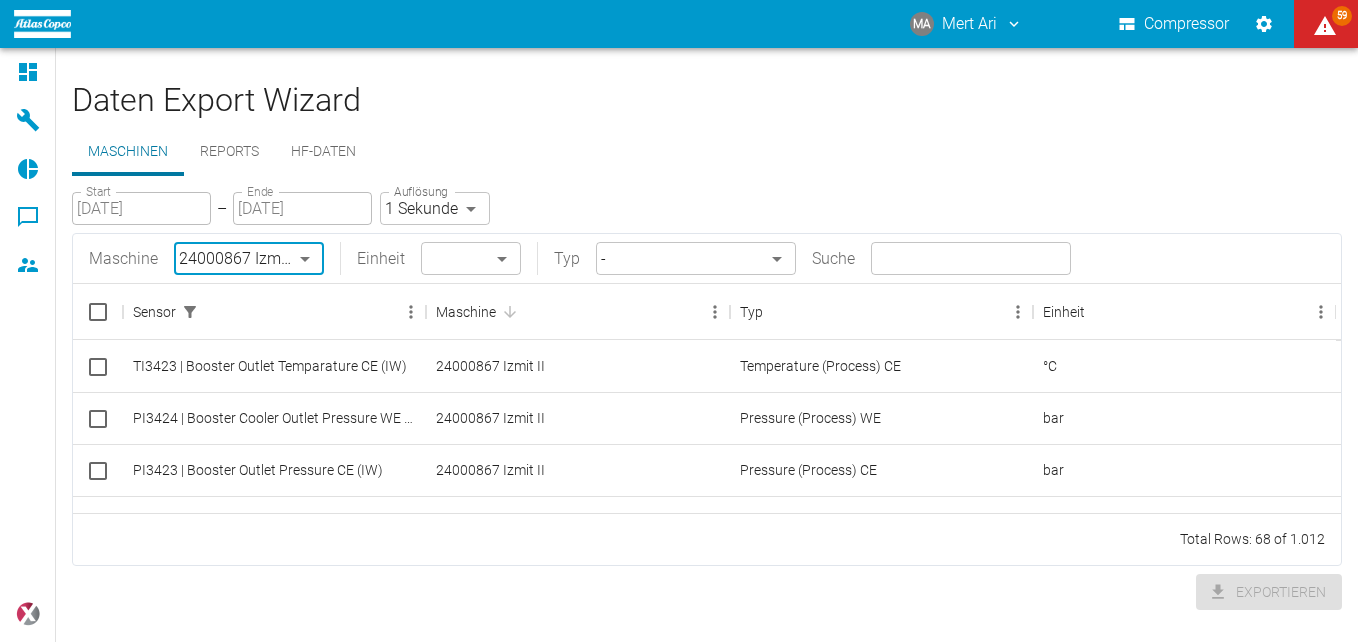 type on "00aa64c3-9ae2-4044-a2fd-a36682b7f98b" 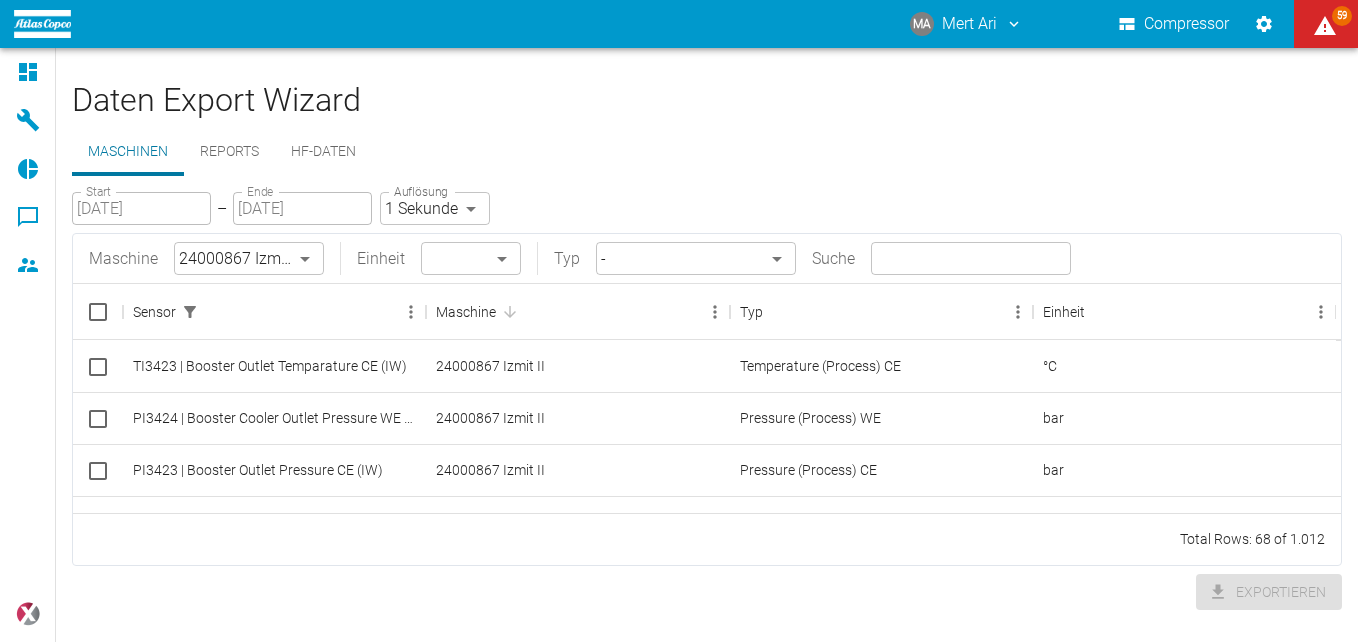 click on "MA Mert Ari Compressor 59 Dashboard Maschinen Reports Kommentare Mitglieder powered by Daten Export Wizard Maschinen Reports HF-Daten Start 03.07.2025 Start  –  Ende 03.07.2025 Ende Auflösung 1 Sekunde ONE_SECOND Auflösung Maschine 24000867 Izmit II 00aa64c3-9ae2-4044-a2fd-a36682b7f98b ​ Einheit ​ ​ Typ - ​ Suche ​ Sensor Maschine Typ Einheit TI3423 | Booster Outlet Temparature CE (IW) 24000867 Izmit II Temperature (Process) CE °C PI3424 | Booster Cooler Outlet Pressure WE (IW) 24000867 Izmit II Pressure (Process) WE bar PI3423 | Booster Outlet Pressure CE (IW) 24000867 Izmit II Pressure (Process) CE bar PI3421 | Booster Inlet Pressure CE (IW) 24000867 Izmit II Pressure (Process) CE bar TI3415 | Inner Bearing Temp. Radial CE (IW) 24000867 Izmit II Temperature (Bearing) CE °C ZI3412 | Inlet Nozzle Poz. Feedback CE (IW) 24000867 Izmit II Position CE % TI3425 | Inner Bearing Temp. Axial CE (IW) 24000867 Izmit II Temperature (Bearing) CE °C Total Rows:   68 of 1.012 Exportieren" at bounding box center (679, 321) 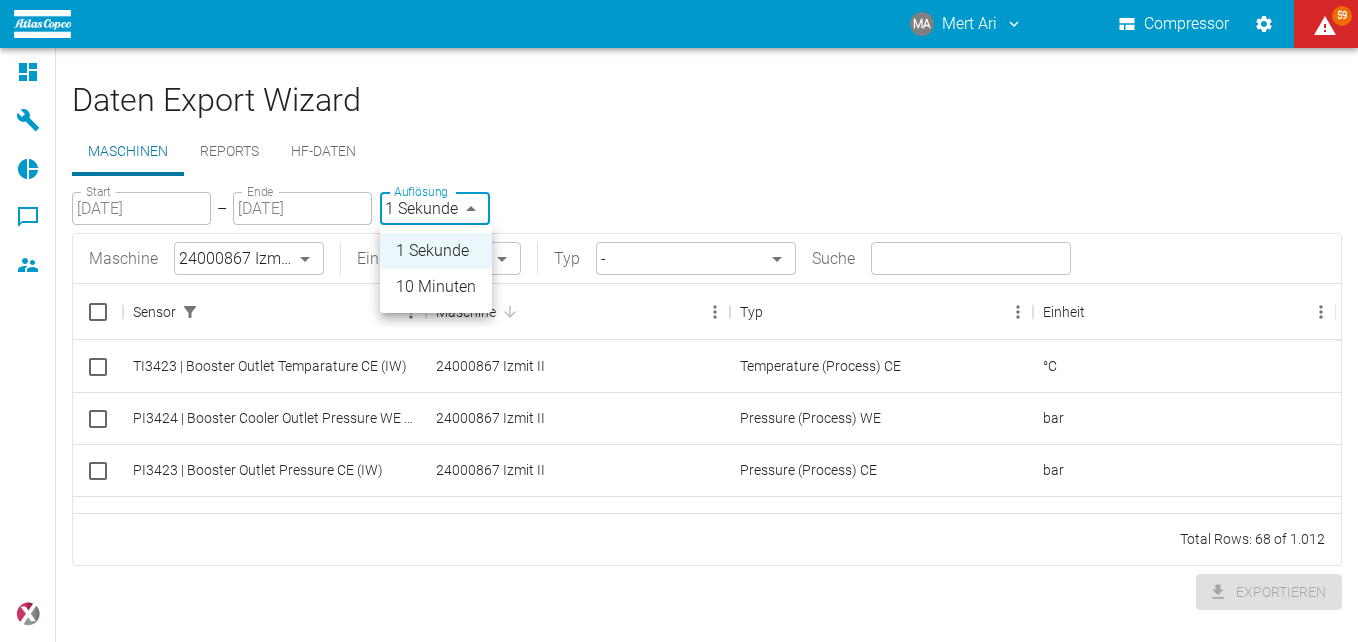 click on "10 Minuten" at bounding box center (436, 287) 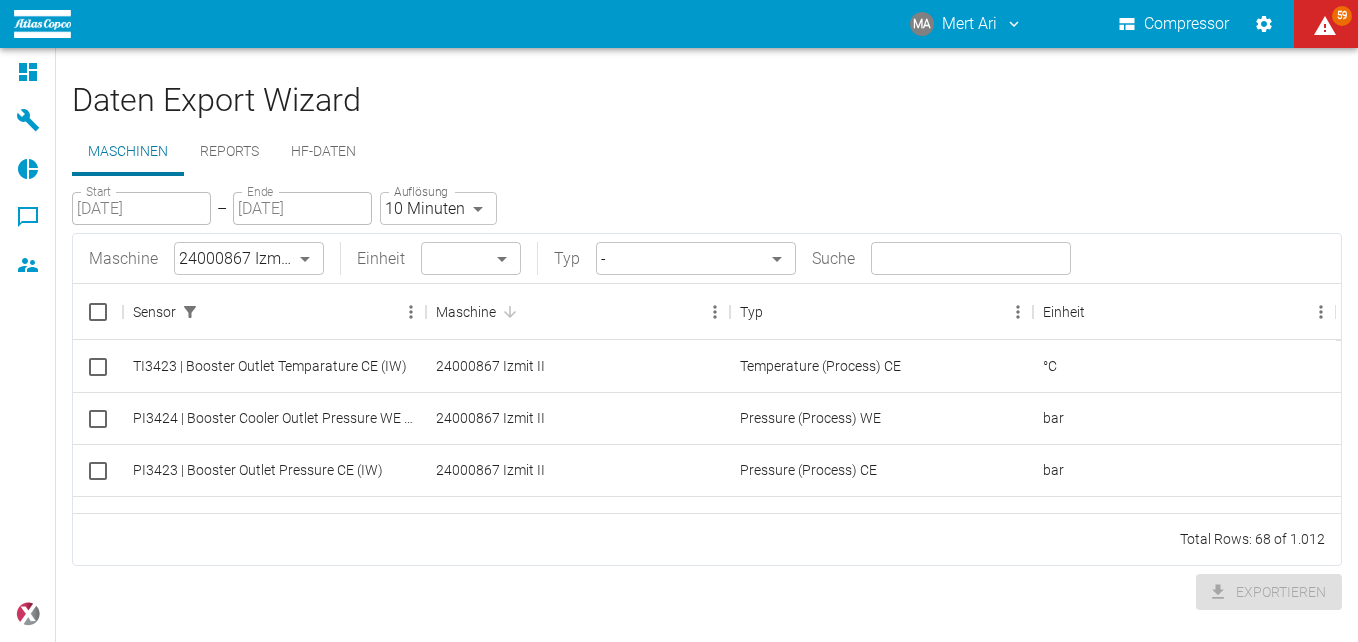 drag, startPoint x: 274, startPoint y: 207, endPoint x: 370, endPoint y: 259, distance: 109.17875 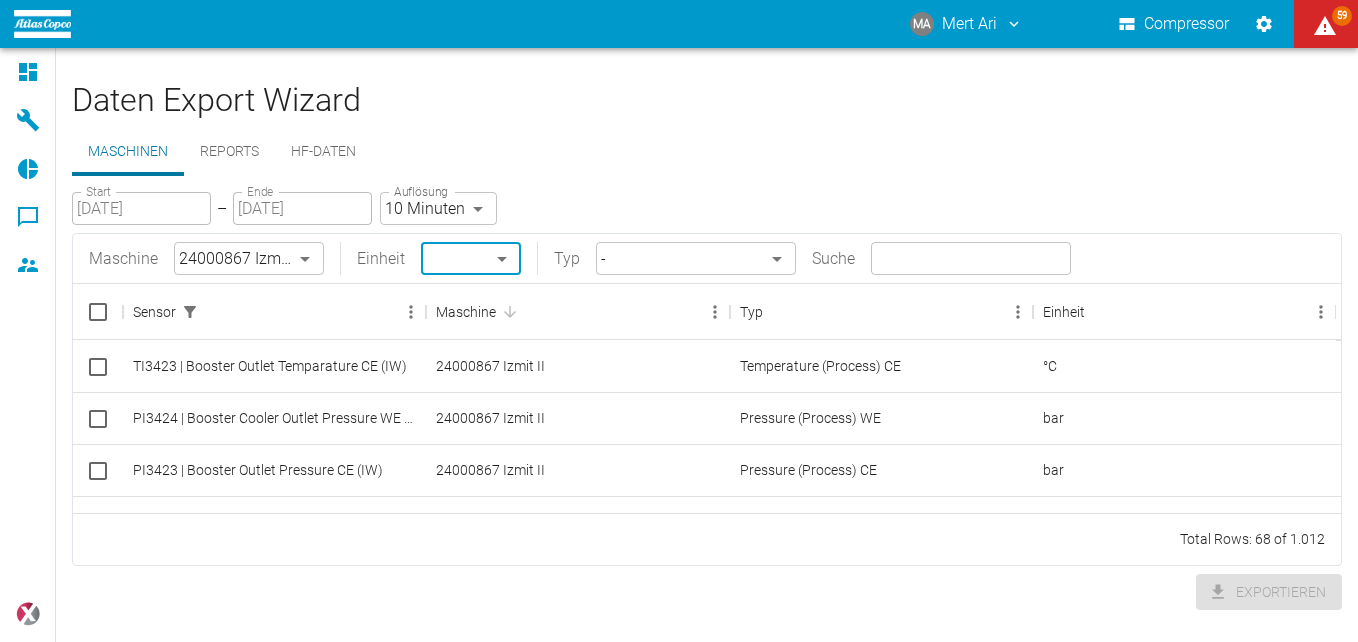 click on "MA Mert Ari Compressor 59 Dashboard Maschinen Reports Kommentare Mitglieder powered by Daten Export Wizard Maschinen Reports HF-Daten Start 03.07.2025 Start  –  Ende 03.07.2025 Ende Auflösung 10 Minuten TEN_MINUTES Auflösung Maschine 24000867 Izmit II 00aa64c3-9ae2-4044-a2fd-a36682b7f98b ​ Einheit ​ ​ Typ - ​ Suche ​ Sensor Maschine Typ Einheit TI3423 | Booster Outlet Temparature CE (IW) 24000867 Izmit II Temperature (Process) CE °C PI3424 | Booster Cooler Outlet Pressure WE (IW) 24000867 Izmit II Pressure (Process) WE bar PI3423 | Booster Outlet Pressure CE (IW) 24000867 Izmit II Pressure (Process) CE bar PI3421 | Booster Inlet Pressure CE (IW) 24000867 Izmit II Pressure (Process) CE bar TI3415 | Inner Bearing Temp. Radial CE (IW) 24000867 Izmit II Temperature (Bearing) CE °C ZI3412 | Inlet Nozzle Poz. Feedback CE (IW) 24000867 Izmit II Position CE % TI3425 | Inner Bearing Temp. Axial CE (IW) 24000867 Izmit II Temperature (Bearing) CE °C Total Rows:   68 of 1.012 Exportieren" at bounding box center (679, 321) 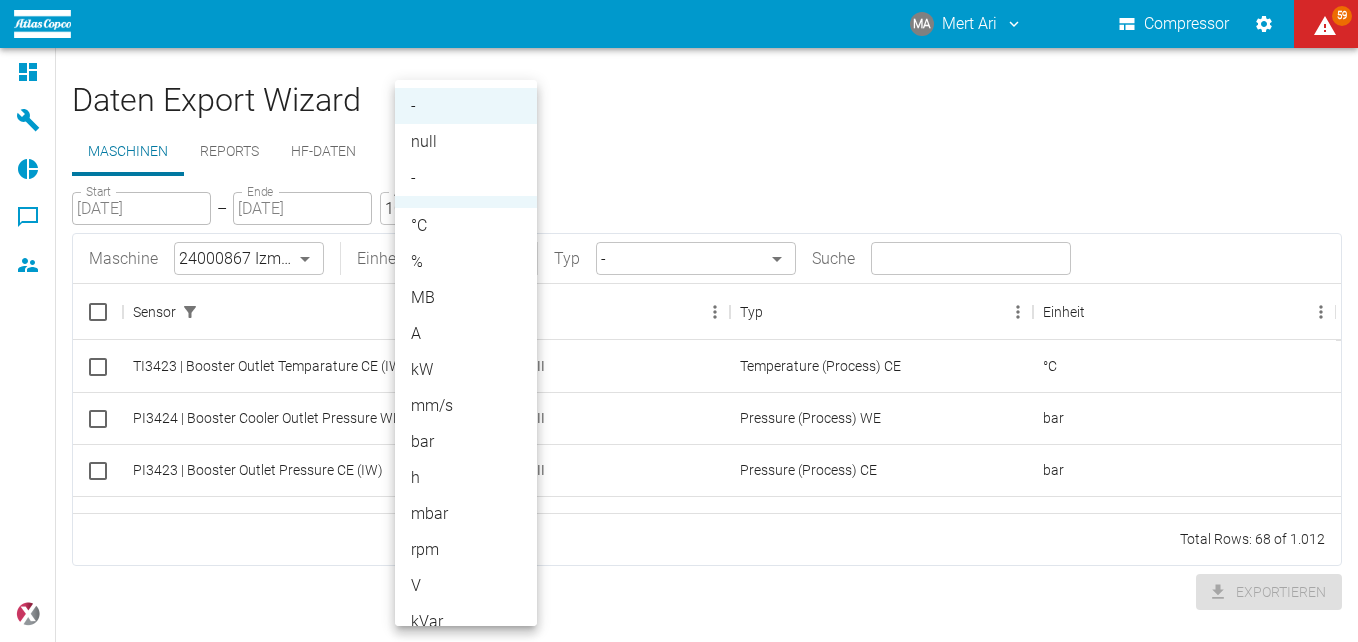 click on "%" at bounding box center (466, 262) 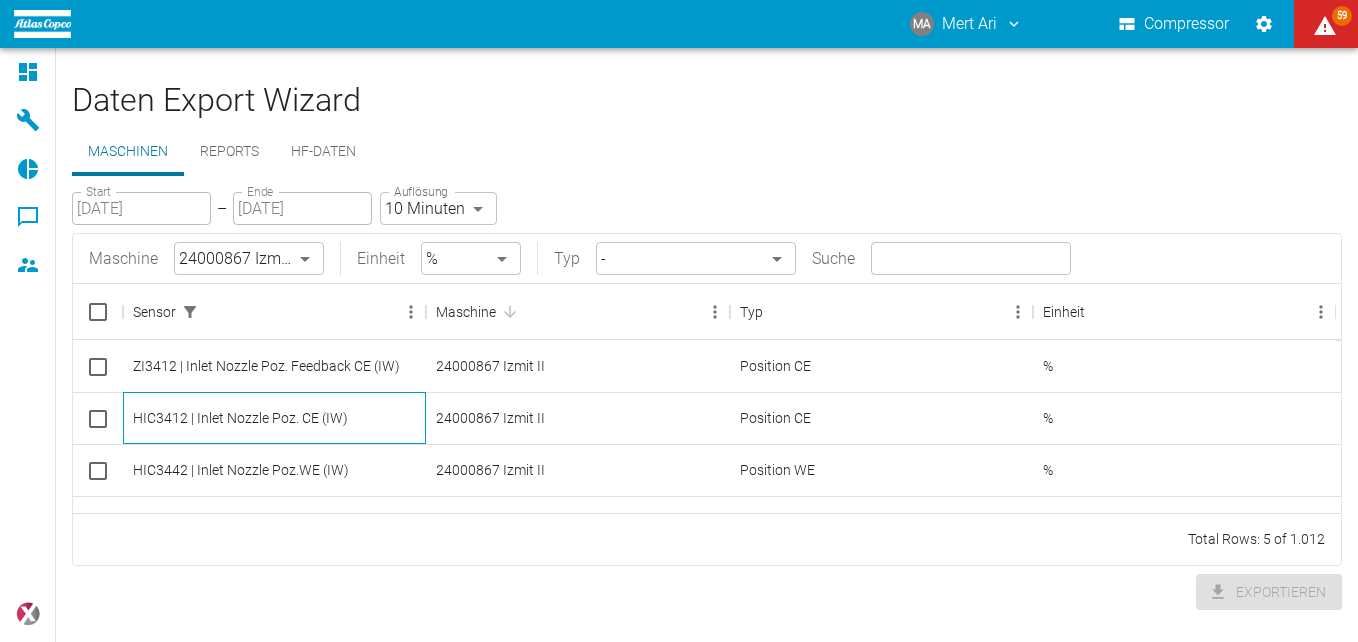 click on "HIC3412 | Inlet Nozzle Poz. CE (IW)" at bounding box center (274, 418) 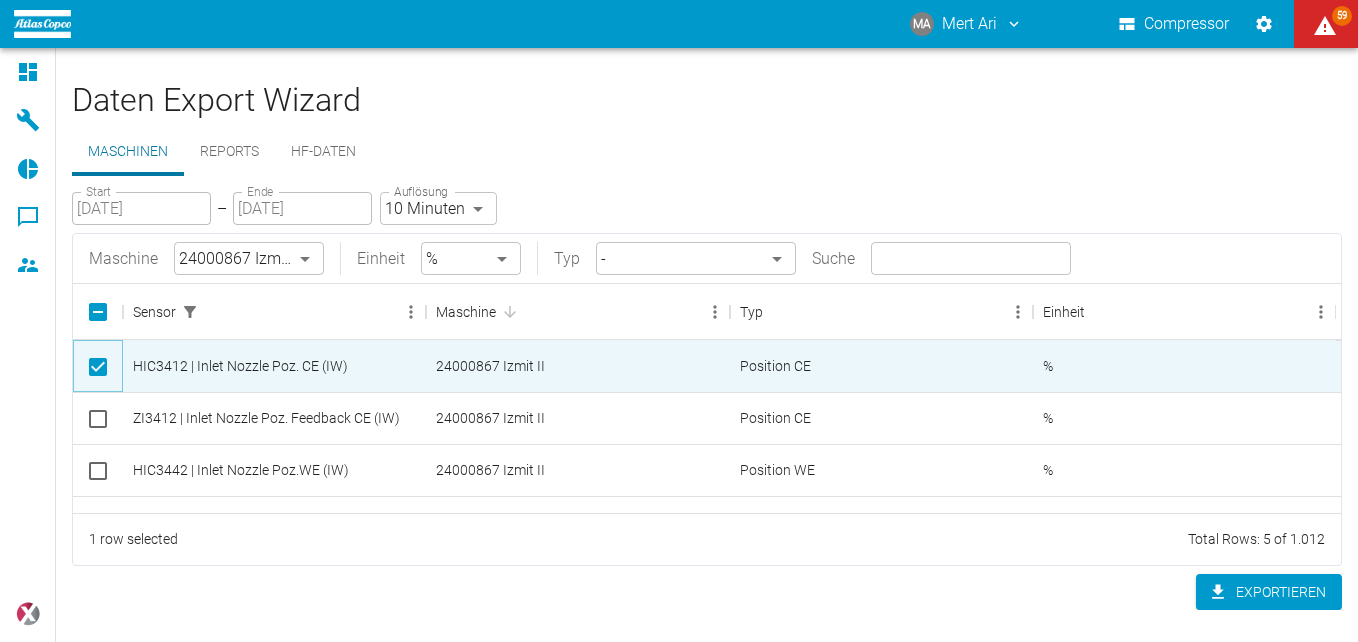 click at bounding box center [98, 367] 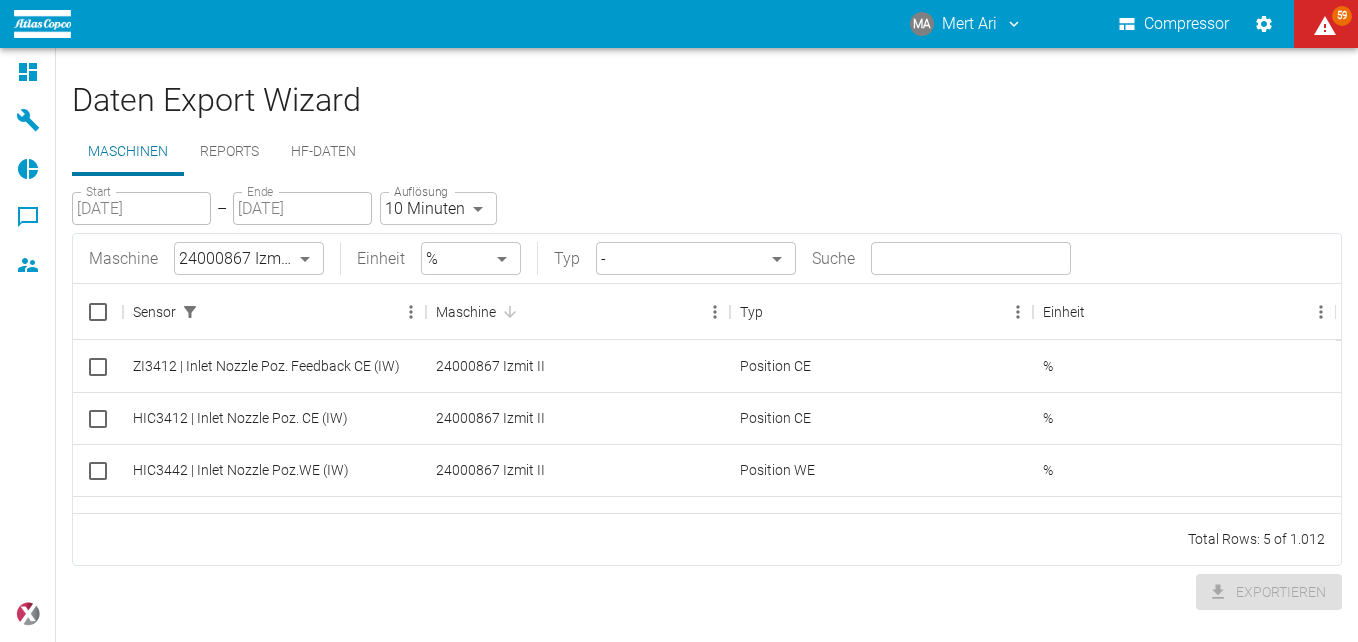 click on "Start 03.07.2025 Start  –  Ende 03.07.2025 Ende Auflösung 10 Minuten TEN_MINUTES Auflösung Maschine 24000867 Izmit II 00aa64c3-9ae2-4044-a2fd-a36682b7f98b ​ Einheit % % ​ Typ - ​ Suche ​ Sensor Maschine Typ Einheit ZI3412 | Inlet Nozzle Poz. Feedback CE (IW) 24000867 Izmit II Position CE % HIC3412 | Inlet Nozzle Poz. CE (IW) 24000867 Izmit II Position CE % HIC3442 | Inlet Nozzle Poz.WE (IW) 24000867 Izmit II Position WE % ZI3442 | Inlet Nozzle Poz. Feedback WE (IW) 24000867 Izmit II Position WE % ZI3425 | Booster Bypass Valve Position CE (IW) 24000867 Izmit II Position CE % Total Rows:   5 of 1.012 Exportieren" at bounding box center (707, 393) 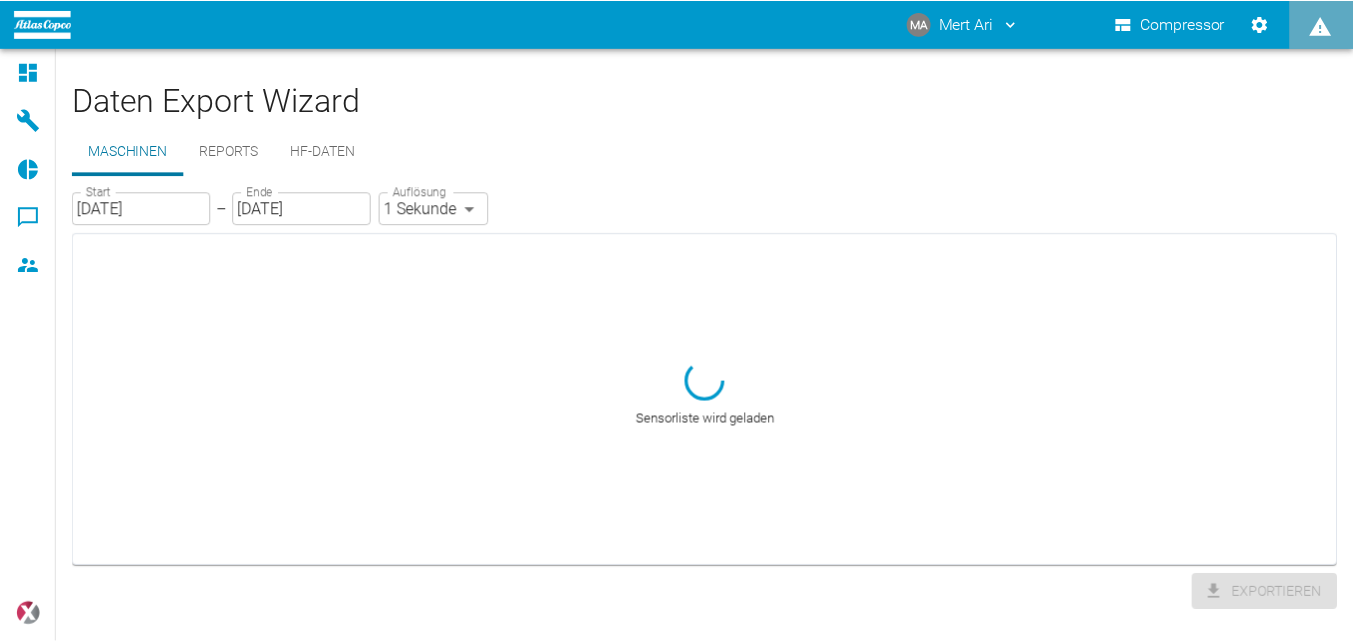 scroll, scrollTop: 0, scrollLeft: 0, axis: both 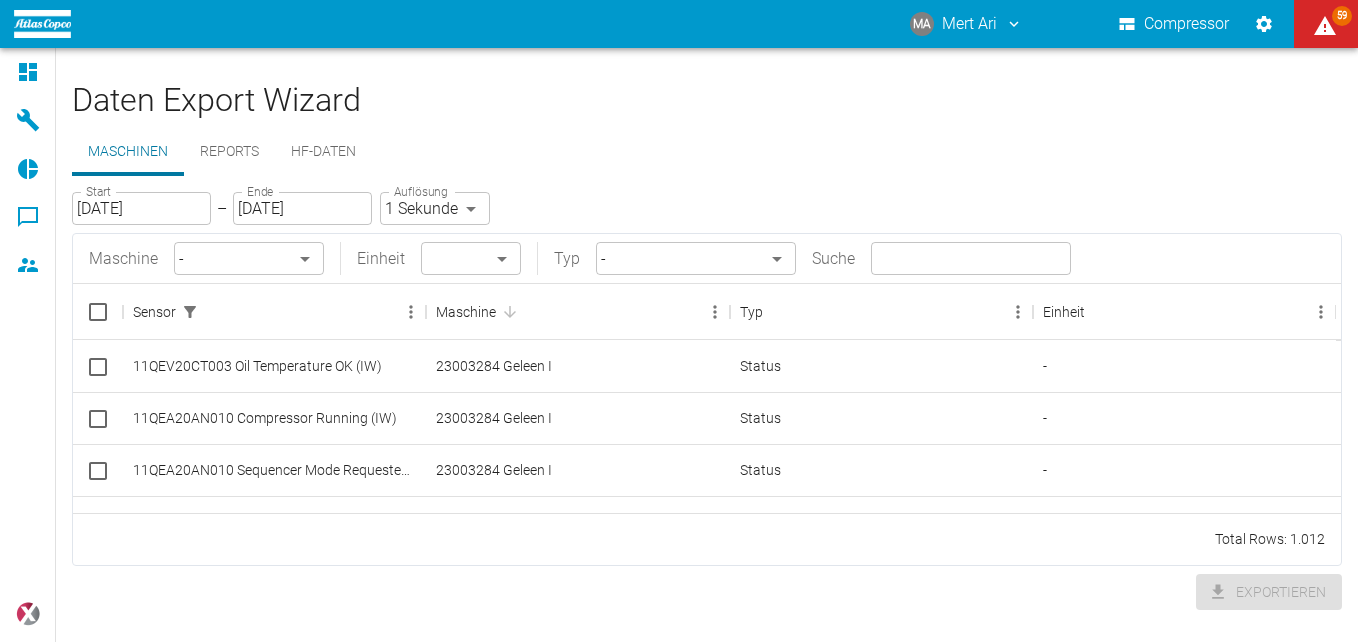 click on "[DATE]" at bounding box center (141, 208) 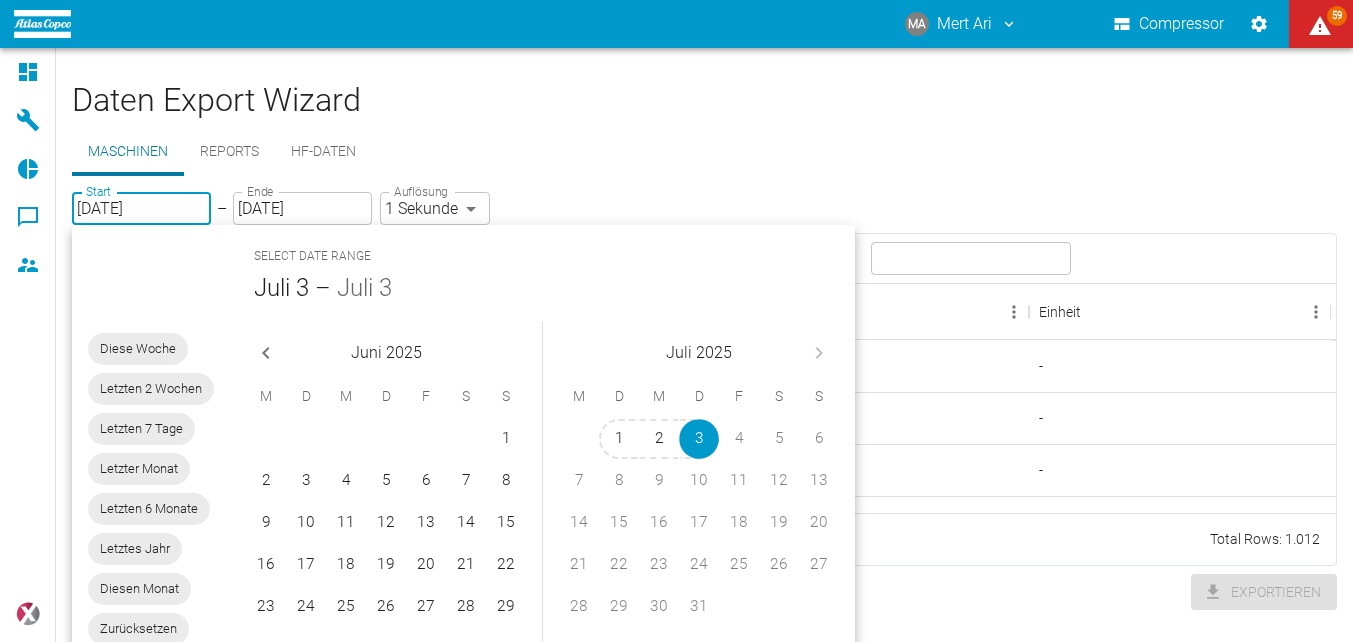 scroll, scrollTop: 91, scrollLeft: 0, axis: vertical 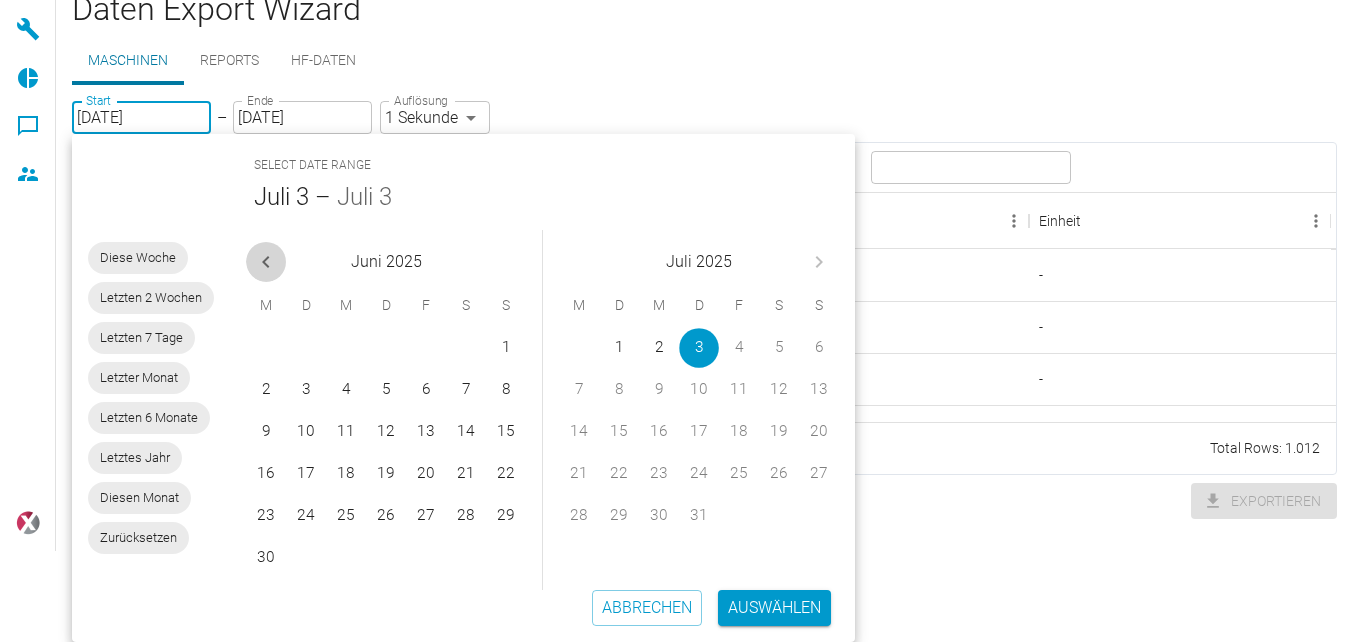 click 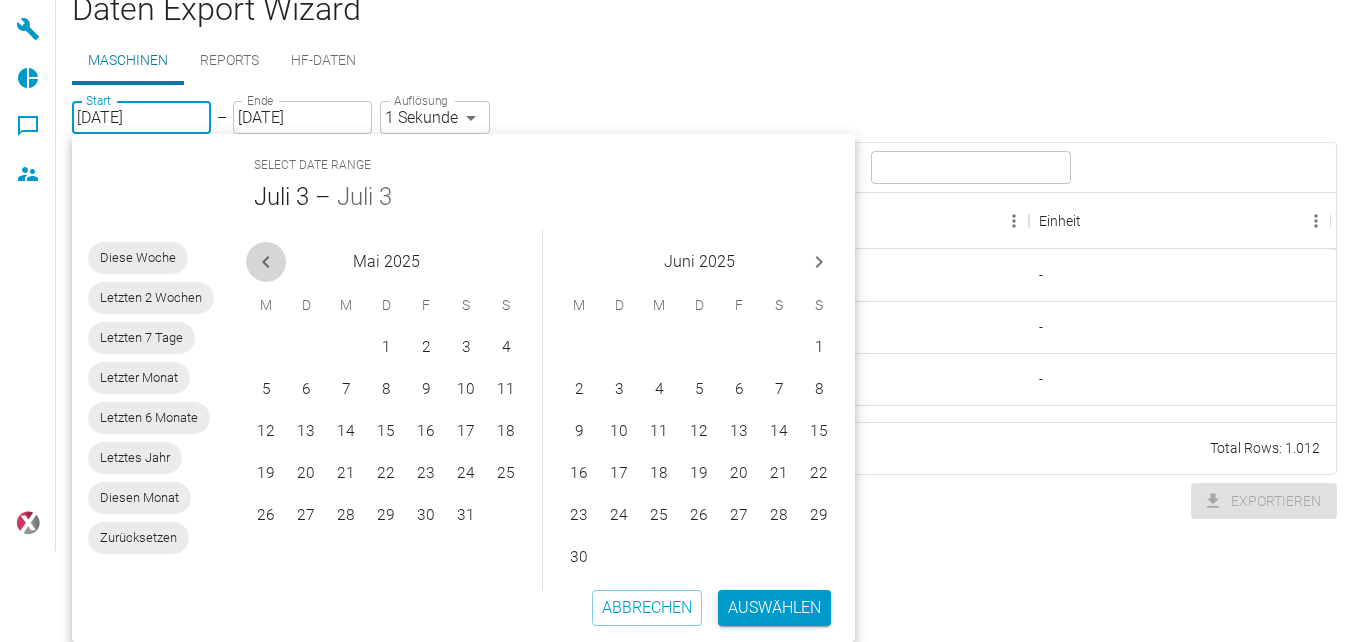 click 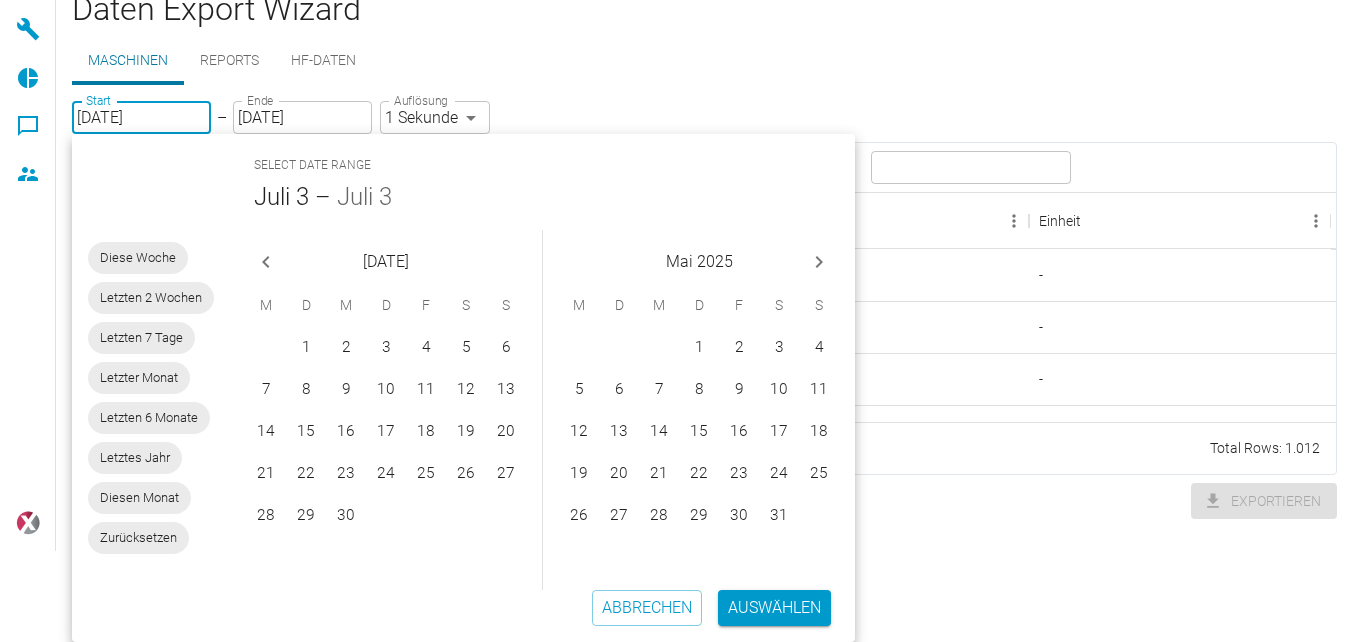 click 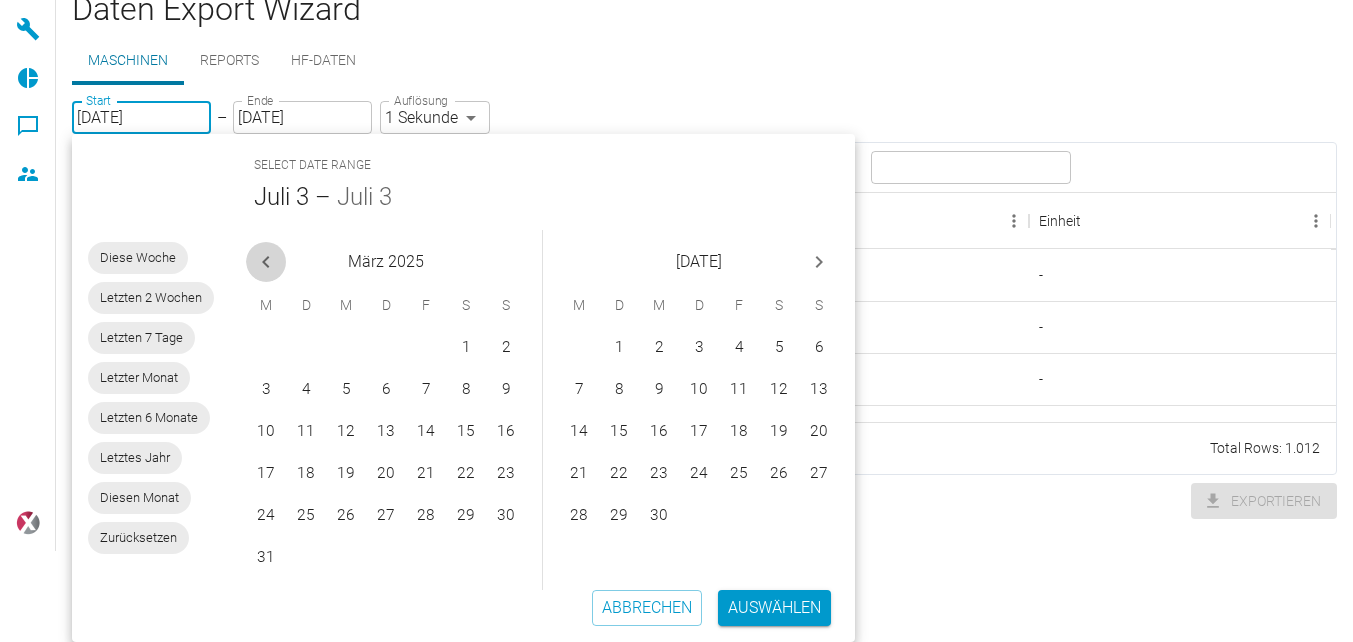 click 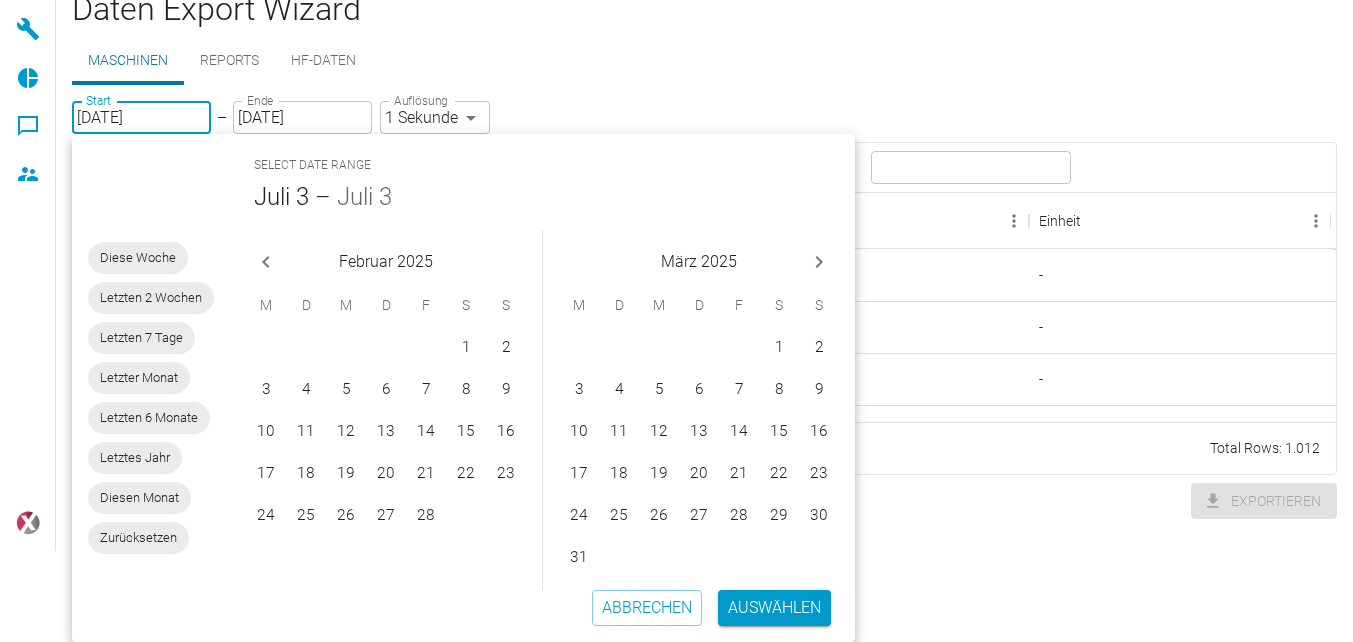 click at bounding box center (266, 262) 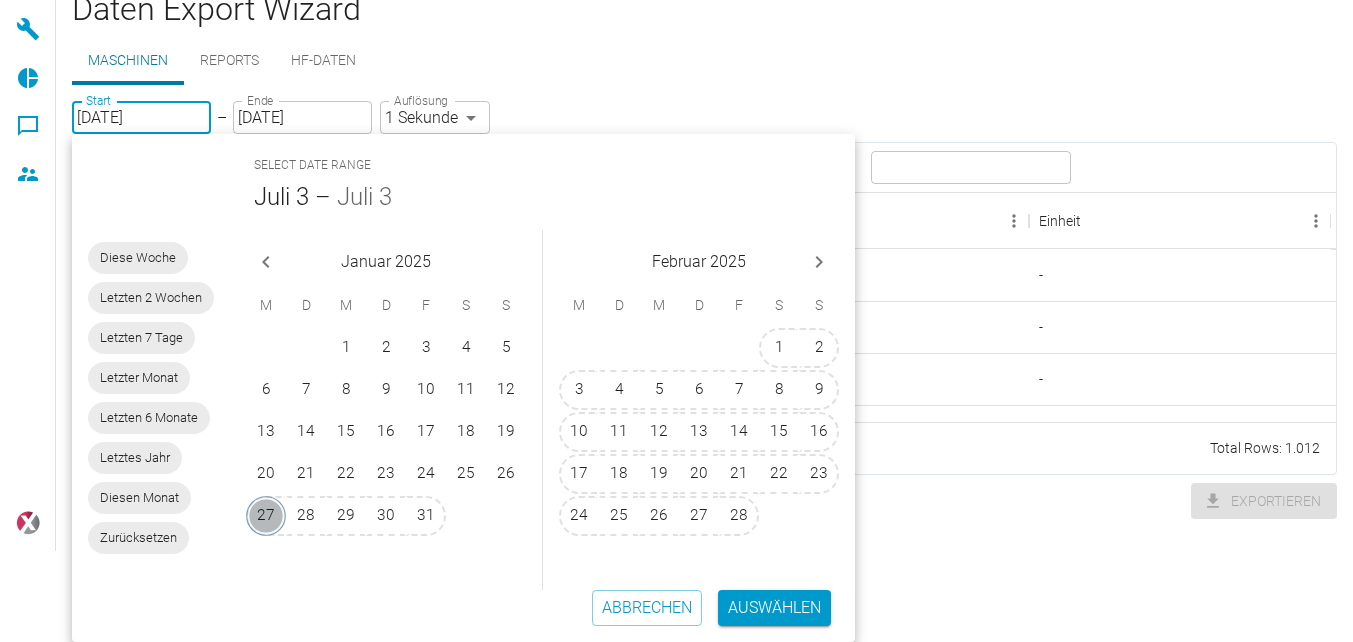 click on "27" at bounding box center [266, 516] 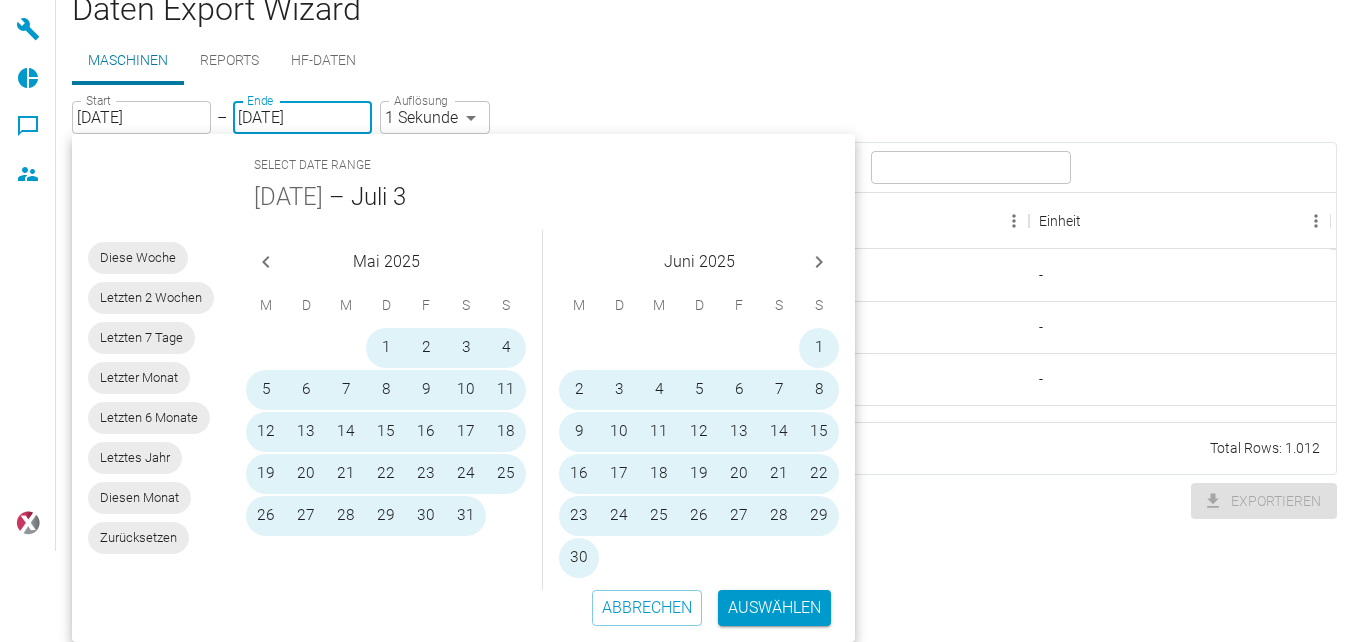 type on "[DATE]" 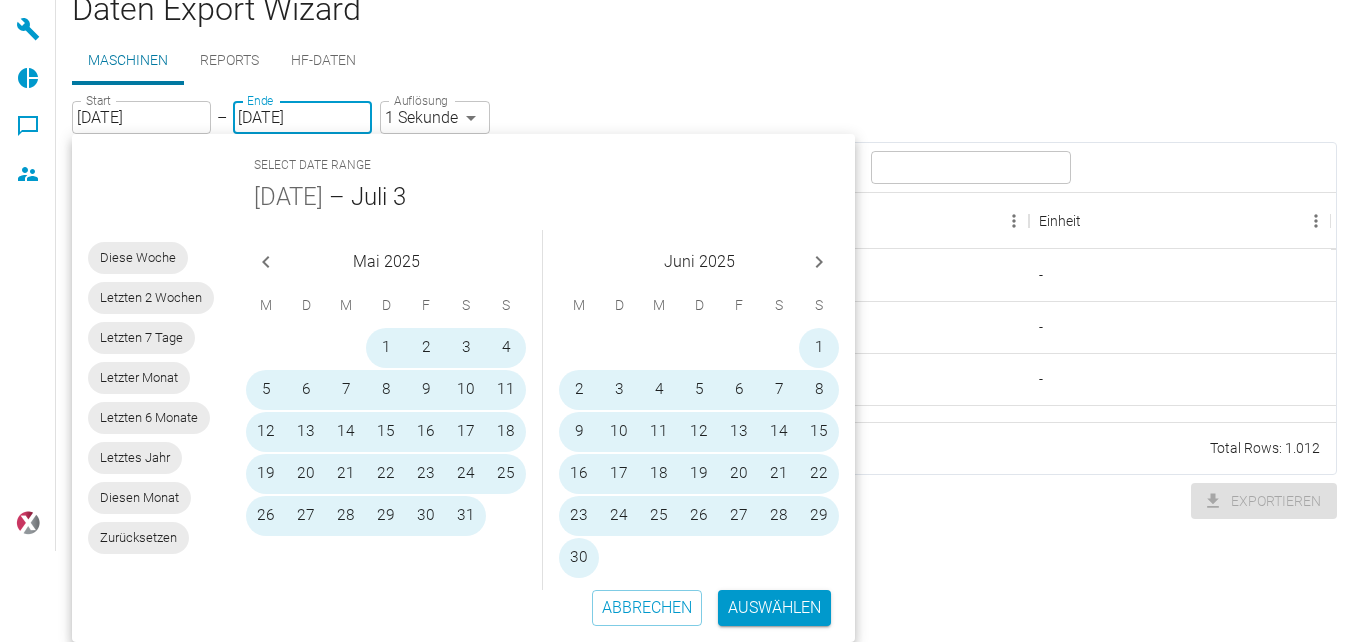 click at bounding box center (266, 262) 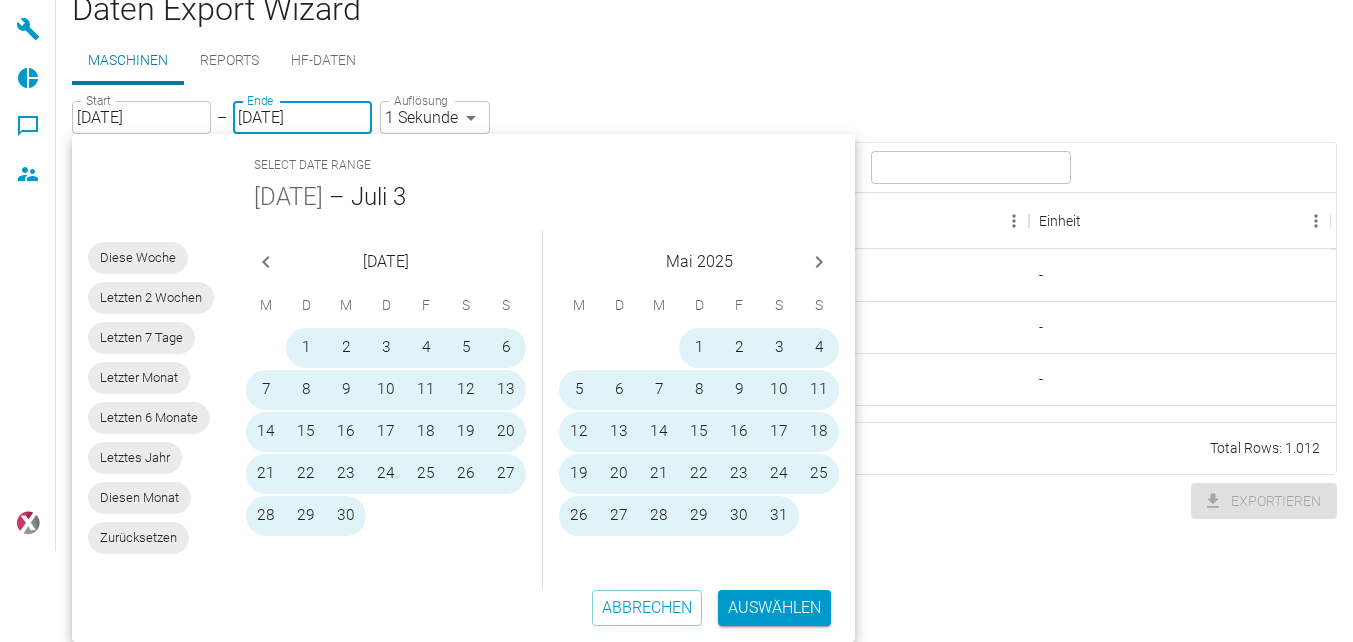 click 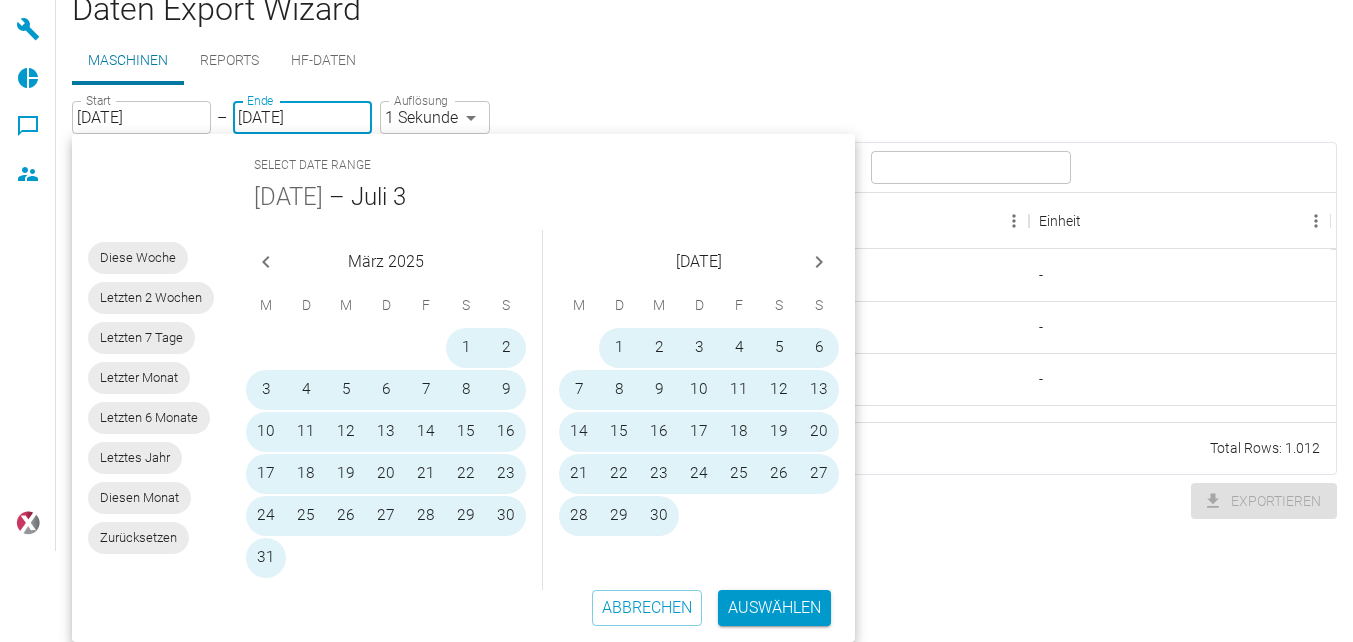 click 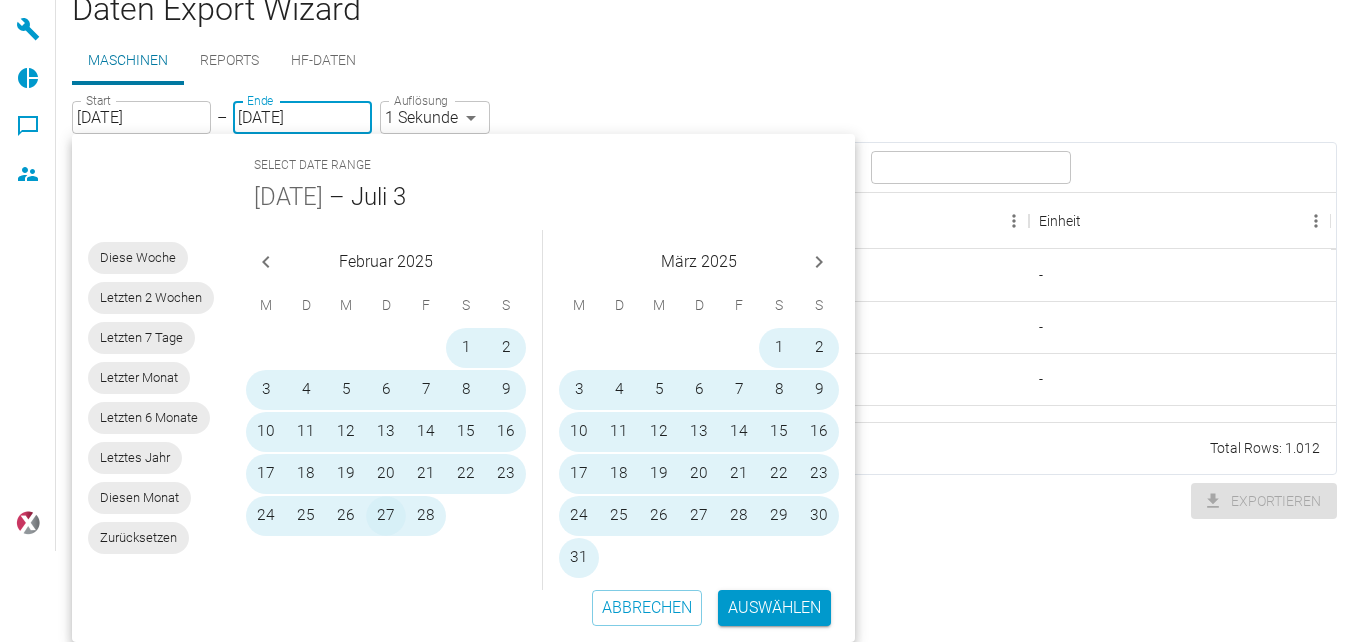 click on "27" at bounding box center (386, 516) 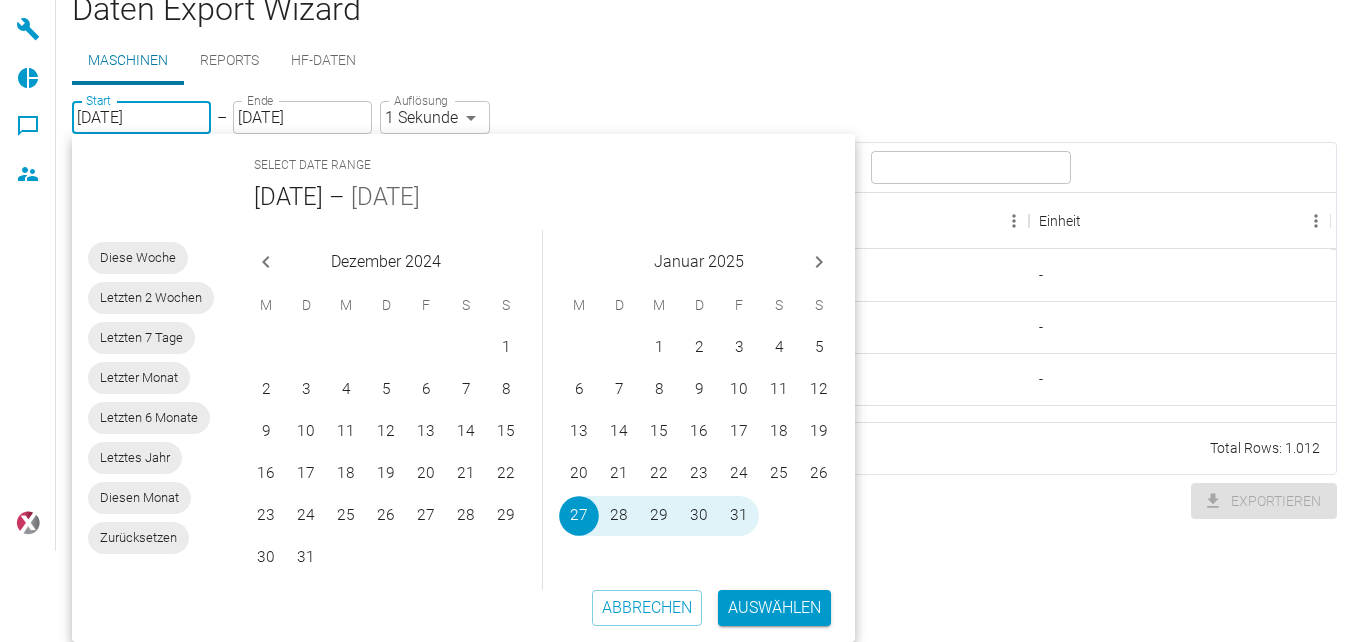 type on "[DATE]" 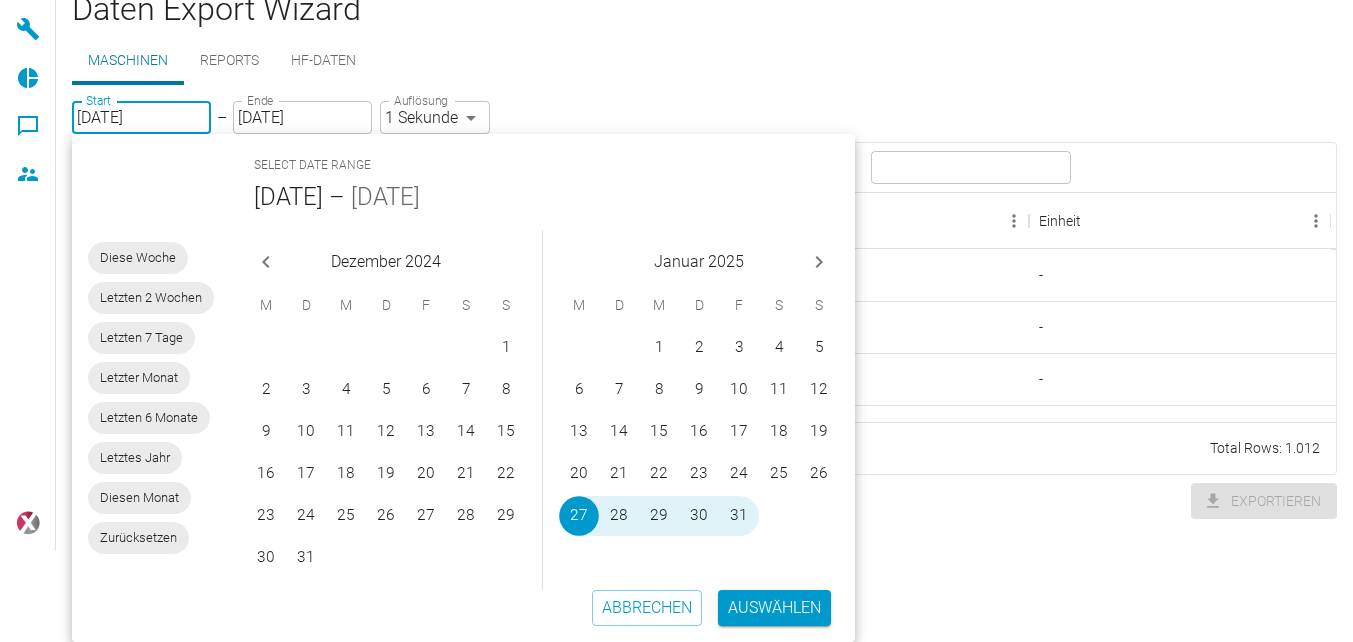 click on "Auflösung" at bounding box center (421, 100) 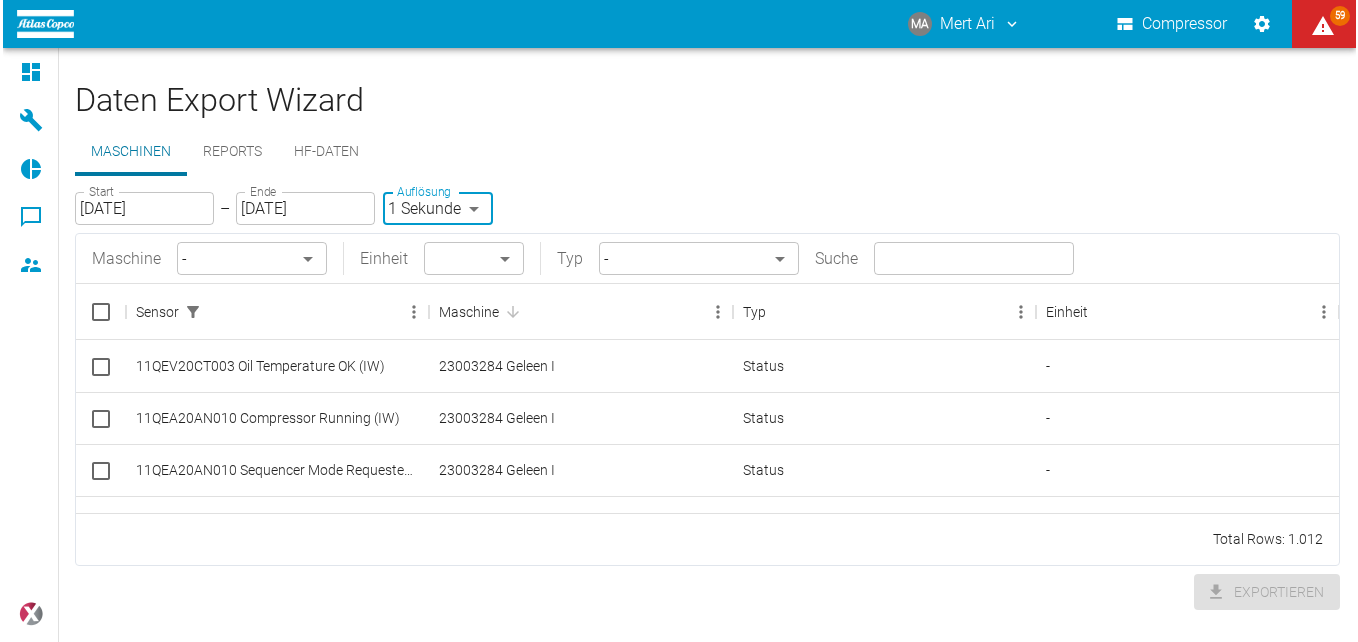 scroll, scrollTop: 0, scrollLeft: 0, axis: both 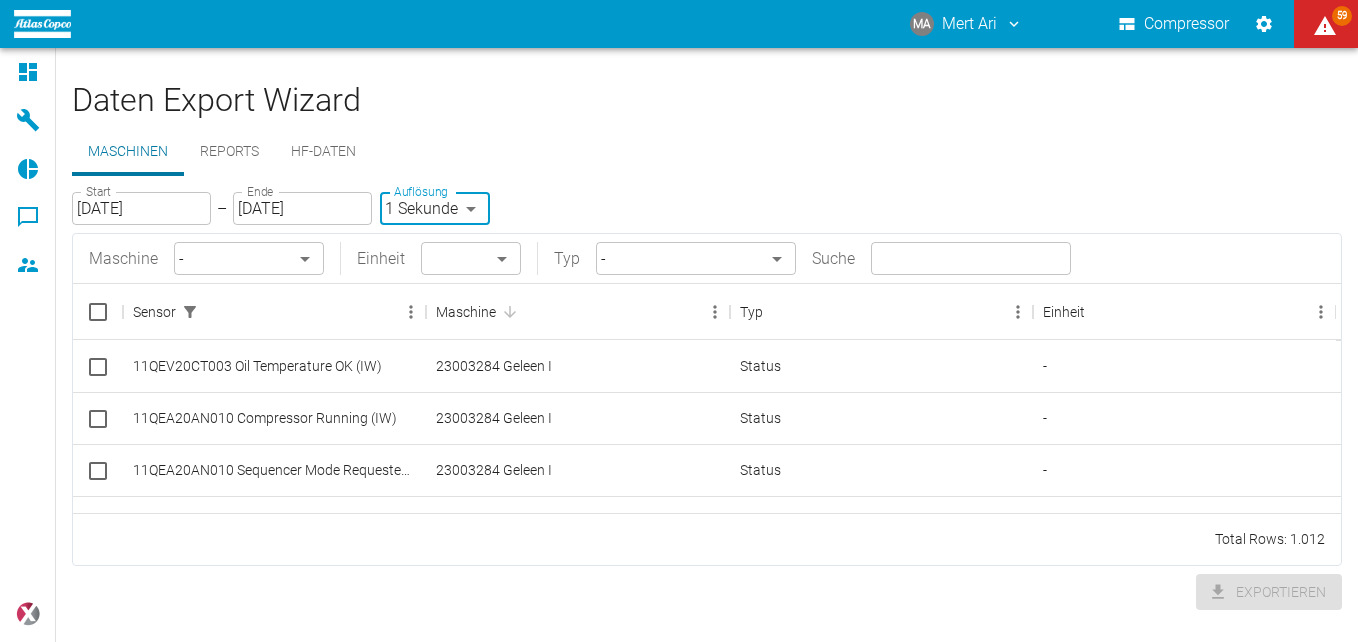 click on "MA Mert Ari Compressor 59 Dashboard Maschinen Reports Kommentare Mitglieder powered by Daten Export Wizard Maschinen Reports HF-Daten Start [DATE] Start  –  Ende [DATE] Ende Auflösung 1 Sekunde ONE_SECOND Auflösung Maschine - ​ Einheit ​ ​ Typ - ​ Suche ​ Sensor Maschine Typ Einheit 11QEV20CT003 Oil Temperature OK (IW) 23003284 Geleen I Status - 11QEA20AN010 Compressor Running (IW) 23003284 Geleen I Status - 11QEA20AN010 Sequencer Mode Requested (IW) 23003284 Geleen I Status - 11QEA20AN010 Alarm Reset Required (IW) 23003284 Geleen I Status - 11QEA20CE001 Motor Current (IW) 23003284 Geleen I Strom A 11QEA20CE002 Motor Power (IW) 23003284 Geleen I Leistung kW 11QEA21CG001 Axial Shaft Position Rotor Stage 1/2 (IW) 23003284 Geleen I Shaft Position Gearbox mm/s Total Rows:   1.012 Exportieren" at bounding box center [679, 321] 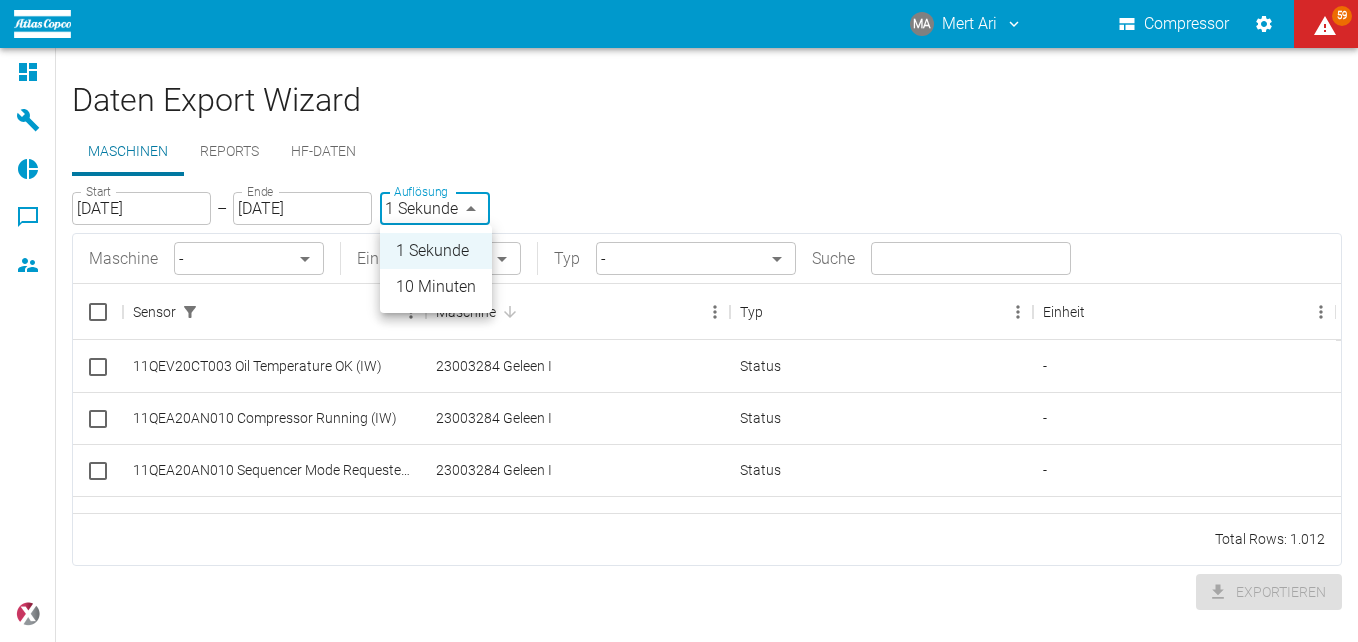 click on "10 Minuten" at bounding box center [436, 287] 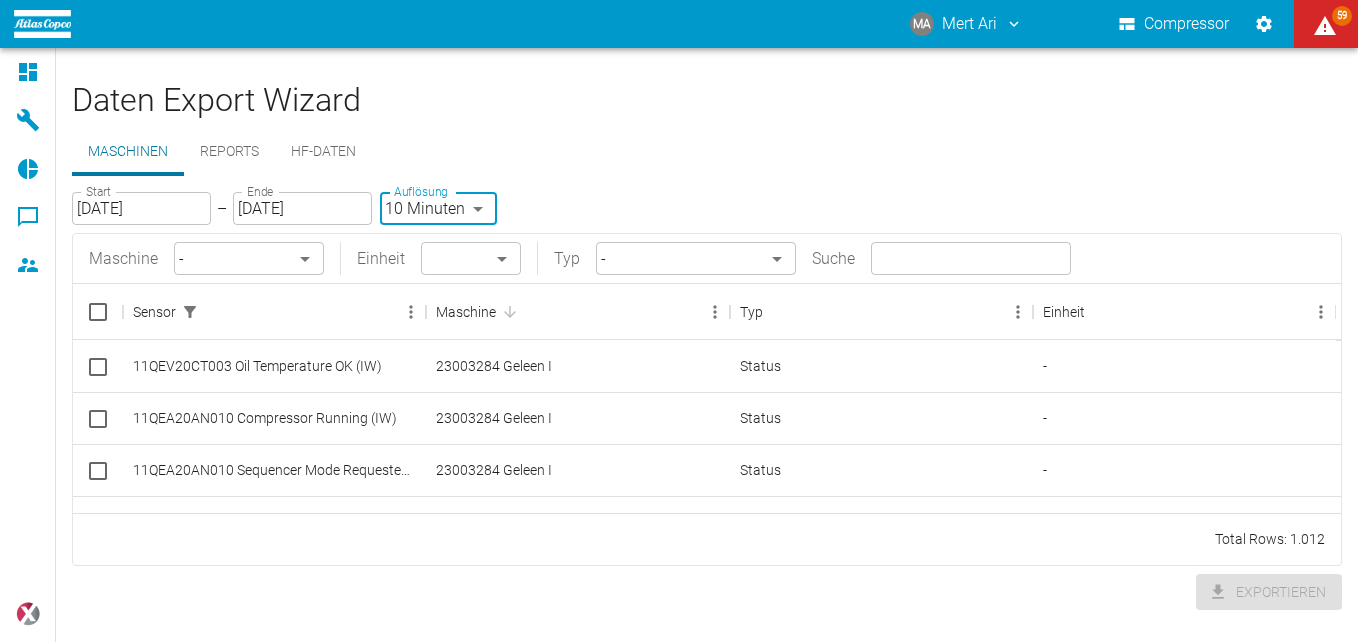 click on "MA Mert Ari Compressor 59 Dashboard Maschinen Reports Kommentare Mitglieder powered by Daten Export Wizard Maschinen Reports HF-Daten Start [DATE] Start  –  Ende [DATE] Ende Auflösung 10 Minuten TEN_MINUTES Auflösung Maschine - ​ Einheit ​ ​ Typ - ​ Suche ​ Sensor Maschine Typ Einheit 11QEV20CT003 Oil Temperature OK (IW) 23003284 Geleen I Status - 11QEA20AN010 Compressor Running (IW) 23003284 Geleen I Status - 11QEA20AN010 Sequencer Mode Requested (IW) 23003284 Geleen I Status - 11QEA20AN010 Alarm Reset Required (IW) 23003284 Geleen I Status - 11QEA20CE001 Motor Current (IW) 23003284 Geleen I Strom A 11QEA20CE002 Motor Power (IW) 23003284 Geleen I Leistung kW 11QEA21CG001 Axial Shaft Position Rotor Stage 1/2 (IW) 23003284 Geleen I Shaft Position Gearbox mm/s Total Rows:   1.012 Exportieren" at bounding box center (679, 321) 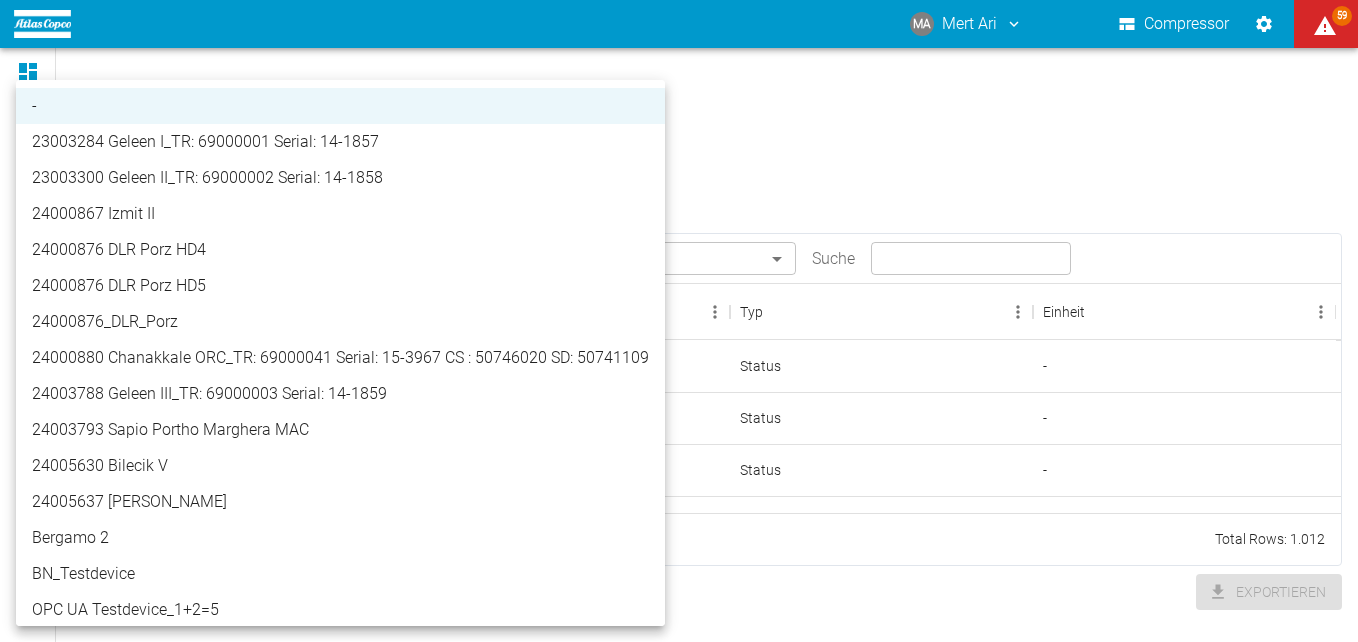 click on "24000867 Izmit II" at bounding box center (340, 214) 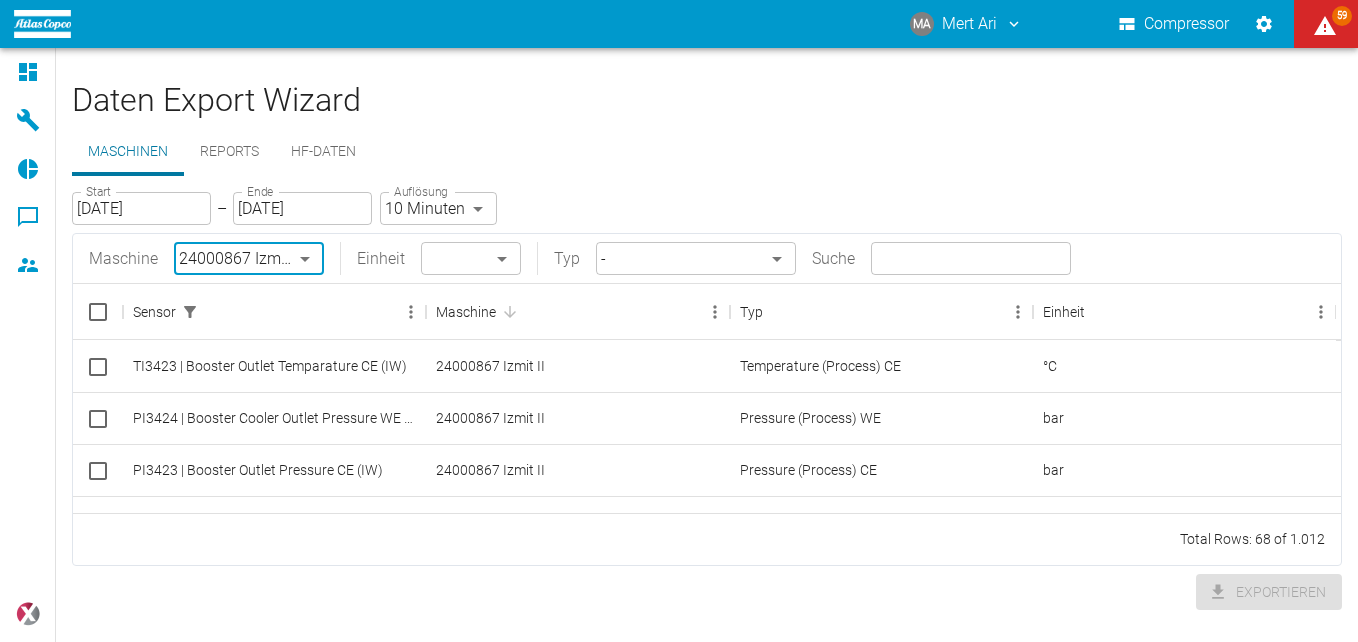 click on "MA Mert Ari Compressor 59 Dashboard Maschinen Reports Kommentare Mitglieder powered by Daten Export Wizard Maschinen Reports HF-Daten Start [DATE] Start  –  Ende [DATE] Ende Auflösung 10 Minuten TEN_MINUTES Auflösung Maschine 24000867 Izmit II 00aa64c3-9ae2-4044-a2fd-a36682b7f98b ​ Einheit ​ ​ Typ - ​ Suche ​ Sensor Maschine Typ Einheit TI3423 | Booster Outlet Temparature CE (IW) 24000867 Izmit II Temperature (Process) CE °C PI3424 | Booster Cooler Outlet Pressure WE (IW) 24000867 Izmit II Pressure (Process) WE bar PI3423 | Booster Outlet Pressure CE (IW) 24000867 Izmit II Pressure (Process) CE bar PI3421 | Booster Inlet Pressure CE (IW) 24000867 Izmit II Pressure (Process) CE bar TI3415 | Inner Bearing Temp. Radial CE (IW) 24000867 Izmit II Temperature (Bearing) CE °C ZI3412 | Inlet Nozzle Poz. Feedback CE (IW) 24000867 Izmit II Position CE % TI3425 | Inner Bearing Temp. Axial CE (IW) 24000867 Izmit II Temperature (Bearing) CE °C Total Rows:   68 of 1.012 Exportieren" at bounding box center [679, 321] 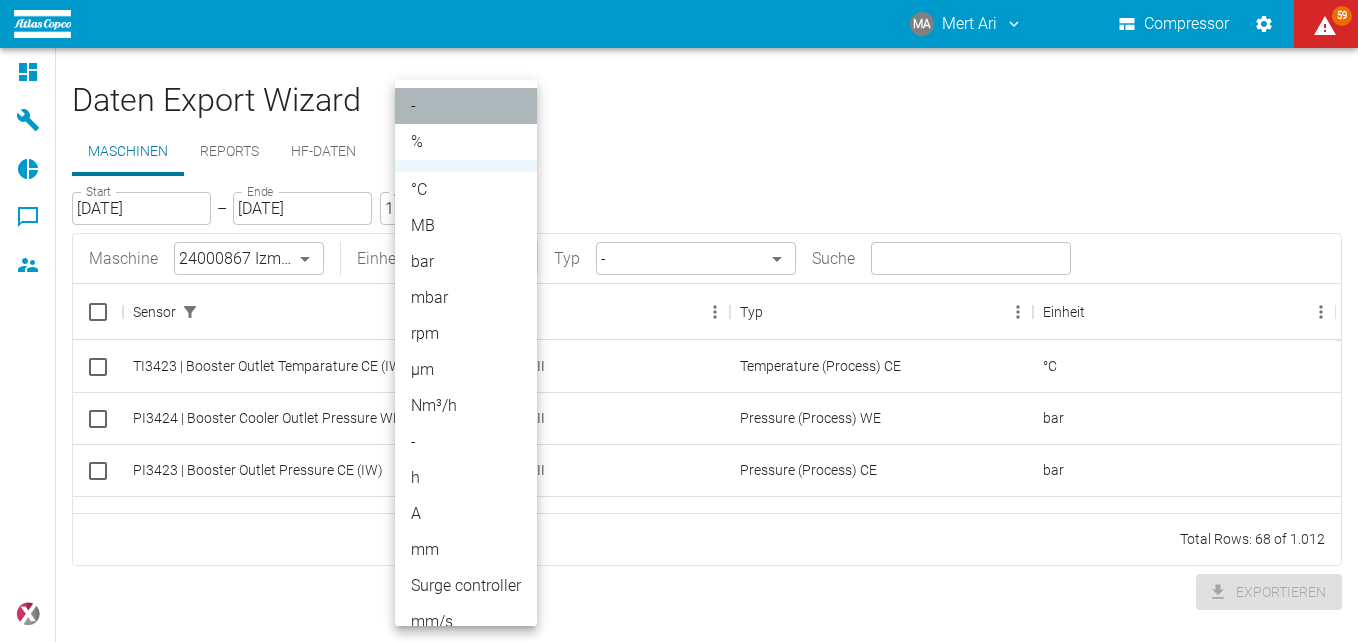 click on "-" at bounding box center (466, 106) 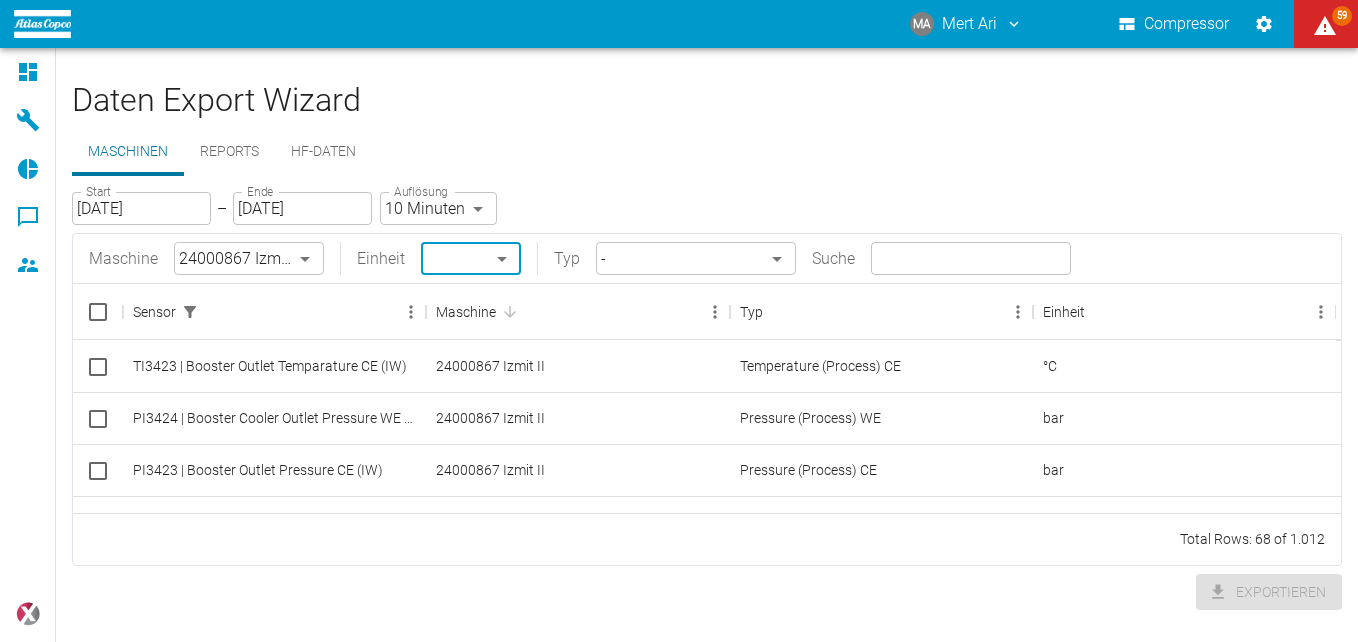 click on "MA Mert Ari Compressor 59 Dashboard Maschinen Reports Kommentare Mitglieder powered by Daten Export Wizard Maschinen Reports HF-Daten Start [DATE] Start  –  Ende [DATE] Ende Auflösung 10 Minuten TEN_MINUTES Auflösung Maschine 24000867 Izmit II 00aa64c3-9ae2-4044-a2fd-a36682b7f98b ​ Einheit ​ ​ Typ - ​ Suche ​ Sensor Maschine Typ Einheit TI3423 | Booster Outlet Temparature CE (IW) 24000867 Izmit II Temperature (Process) CE °C PI3424 | Booster Cooler Outlet Pressure WE (IW) 24000867 Izmit II Pressure (Process) WE bar PI3423 | Booster Outlet Pressure CE (IW) 24000867 Izmit II Pressure (Process) CE bar PI3421 | Booster Inlet Pressure CE (IW) 24000867 Izmit II Pressure (Process) CE bar TI3415 | Inner Bearing Temp. Radial CE (IW) 24000867 Izmit II Temperature (Bearing) CE °C ZI3412 | Inlet Nozzle Poz. Feedback CE (IW) 24000867 Izmit II Position CE % TI3425 | Inner Bearing Temp. Axial CE (IW) 24000867 Izmit II Temperature (Bearing) CE °C Total Rows:   68 of 1.012 Exportieren" at bounding box center (679, 321) 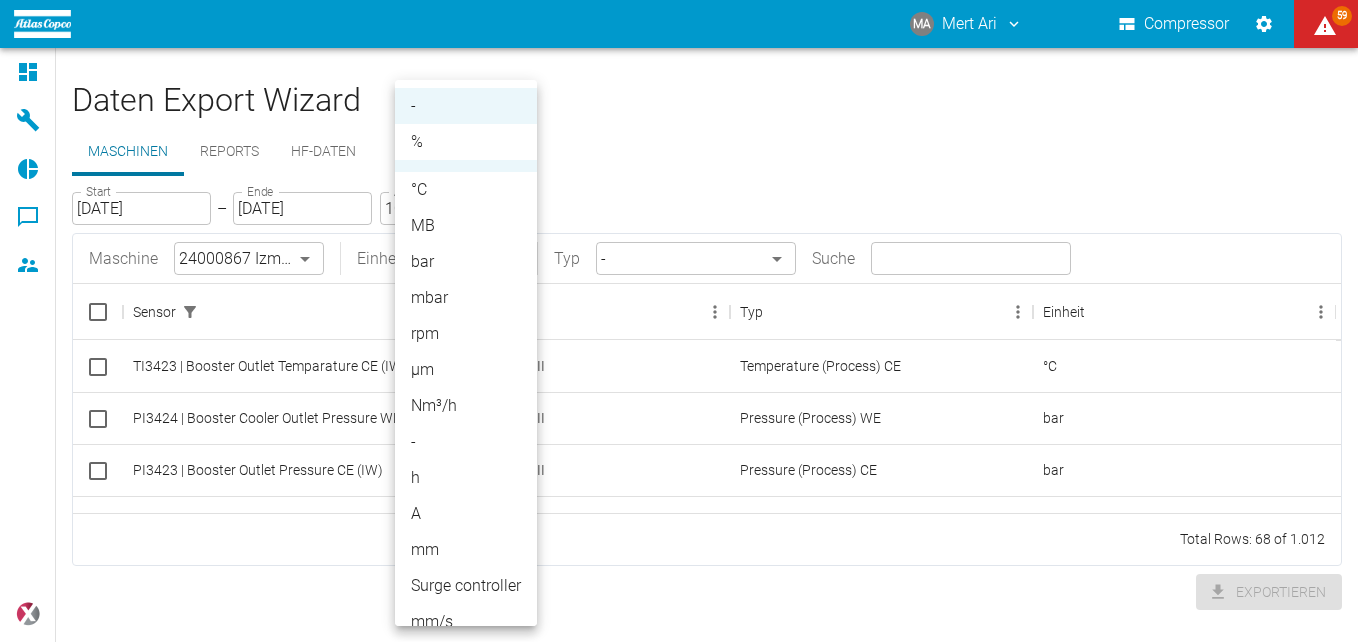 click on "-" at bounding box center [466, 442] 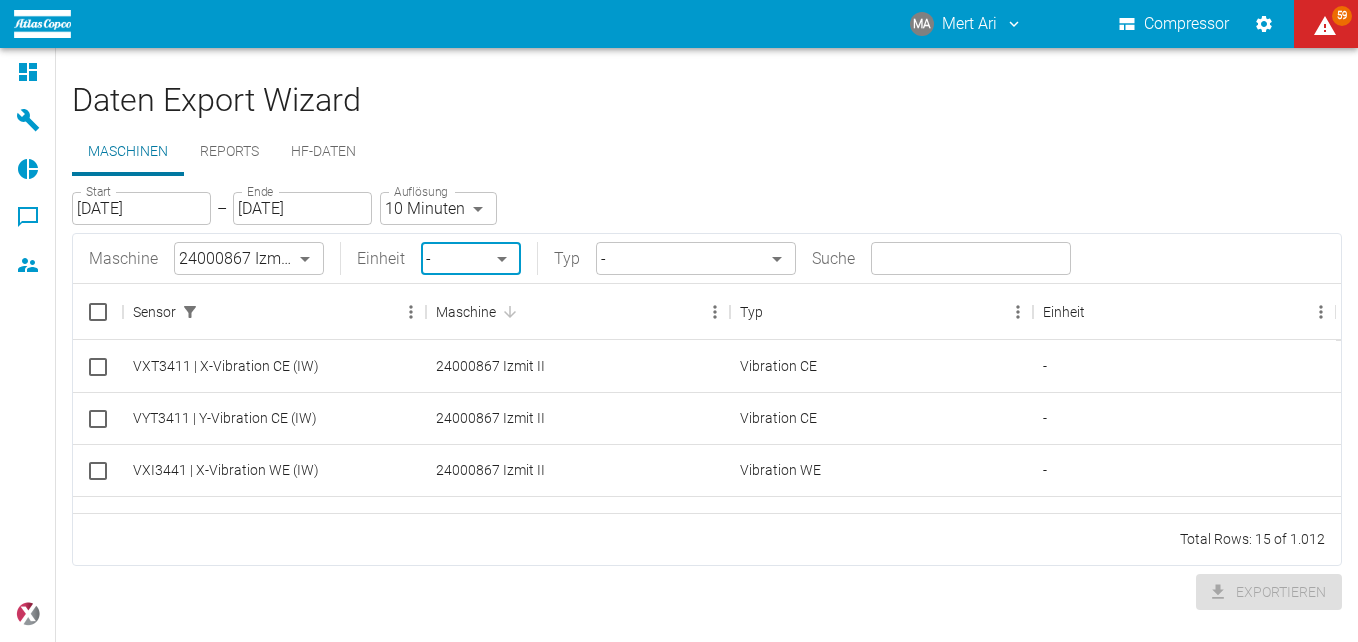 type on "-" 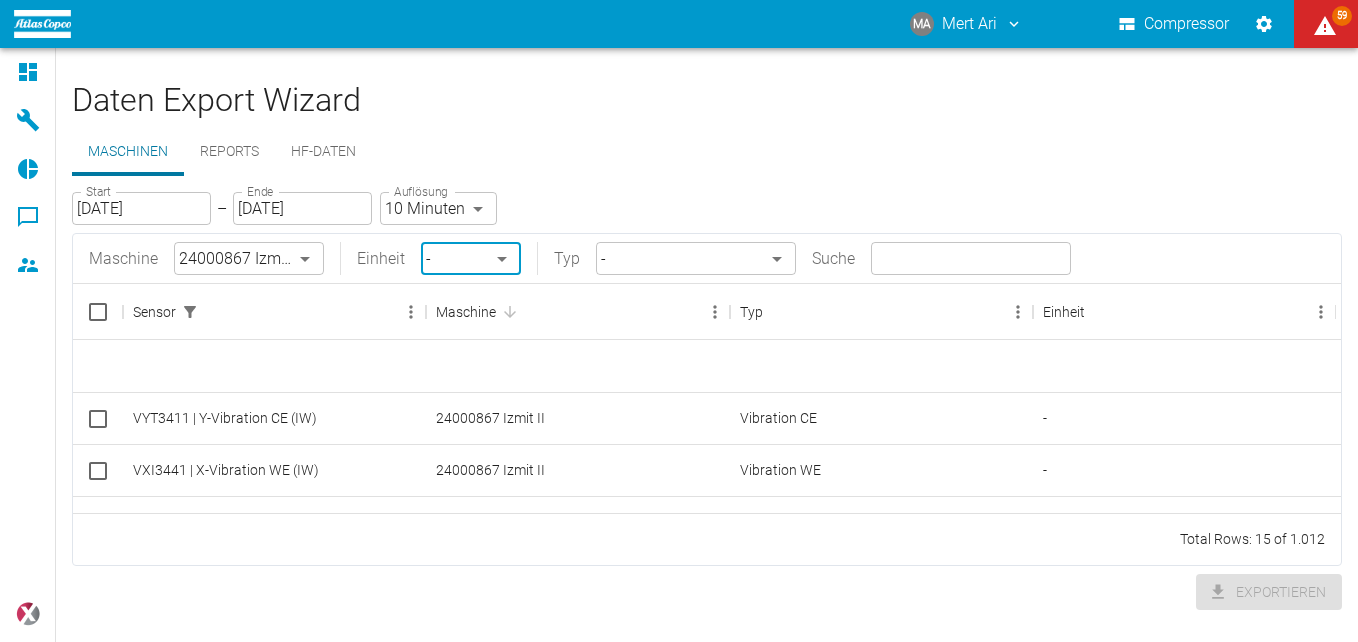 scroll, scrollTop: 100, scrollLeft: 0, axis: vertical 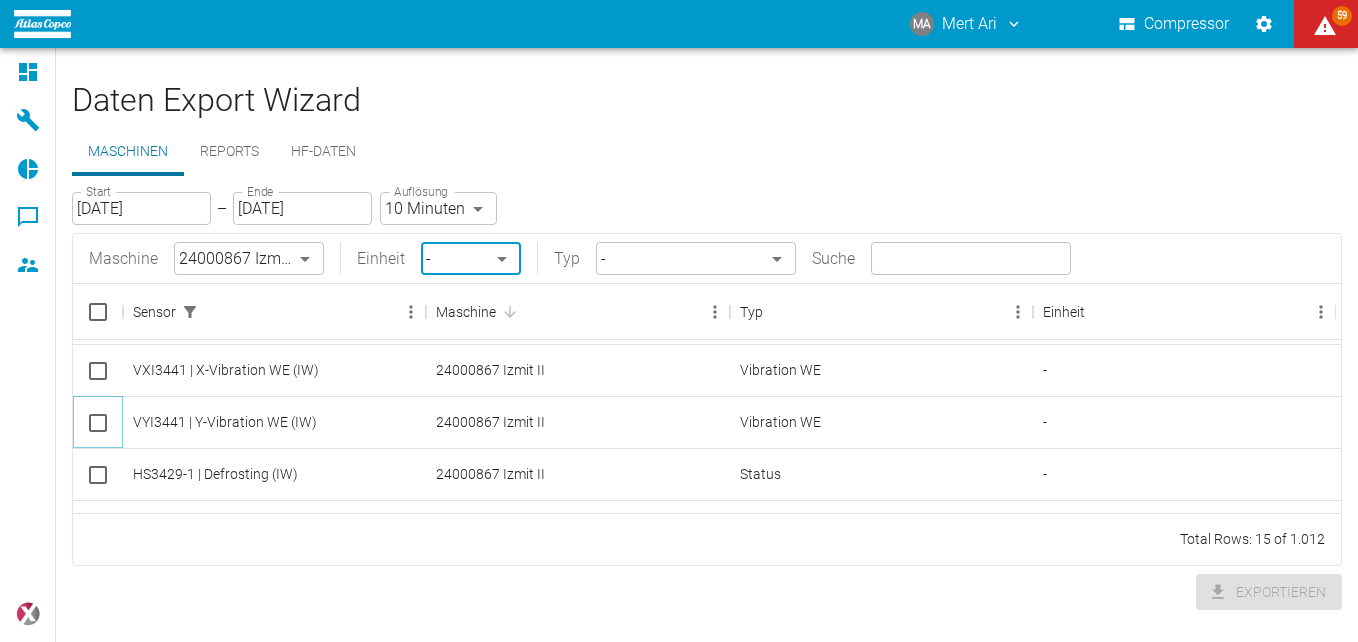 click at bounding box center (98, 423) 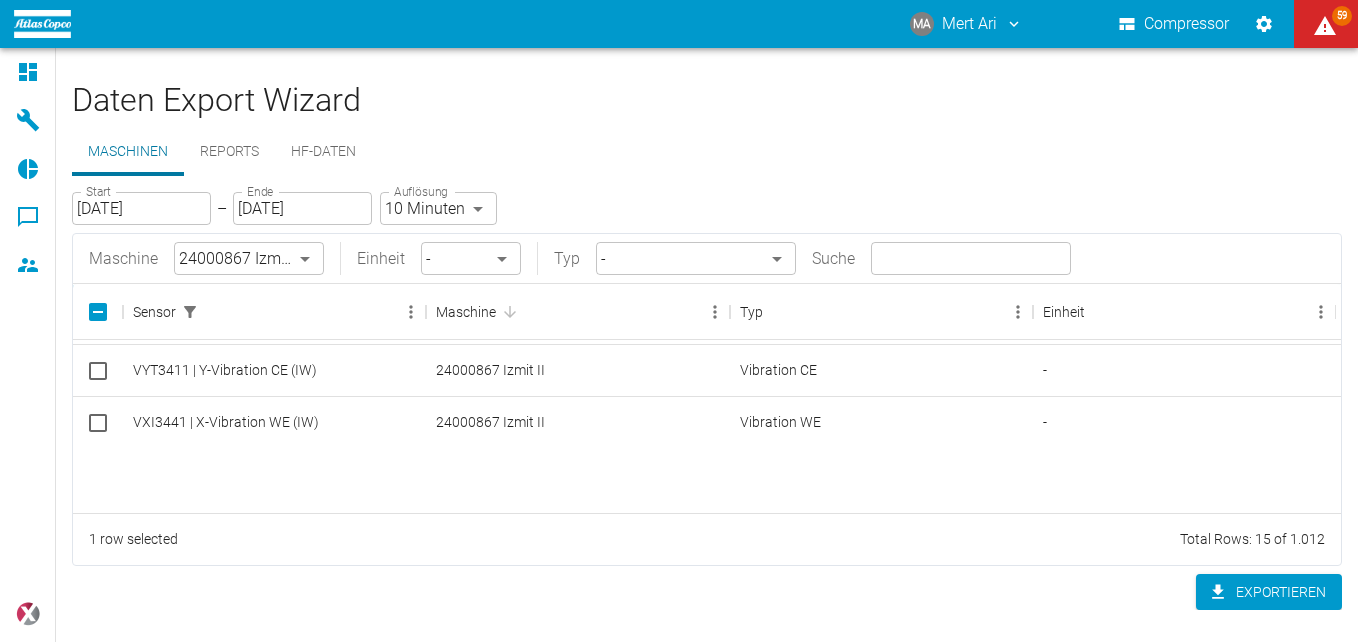 scroll, scrollTop: 0, scrollLeft: 0, axis: both 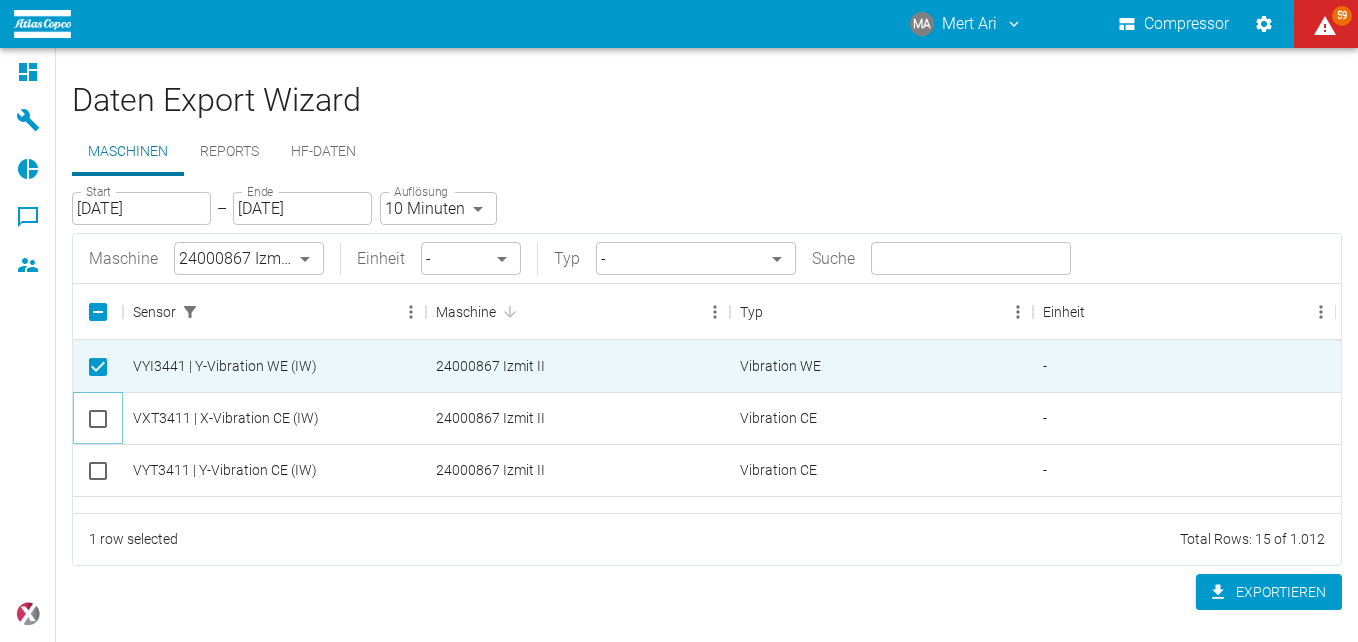 click at bounding box center [98, 419] 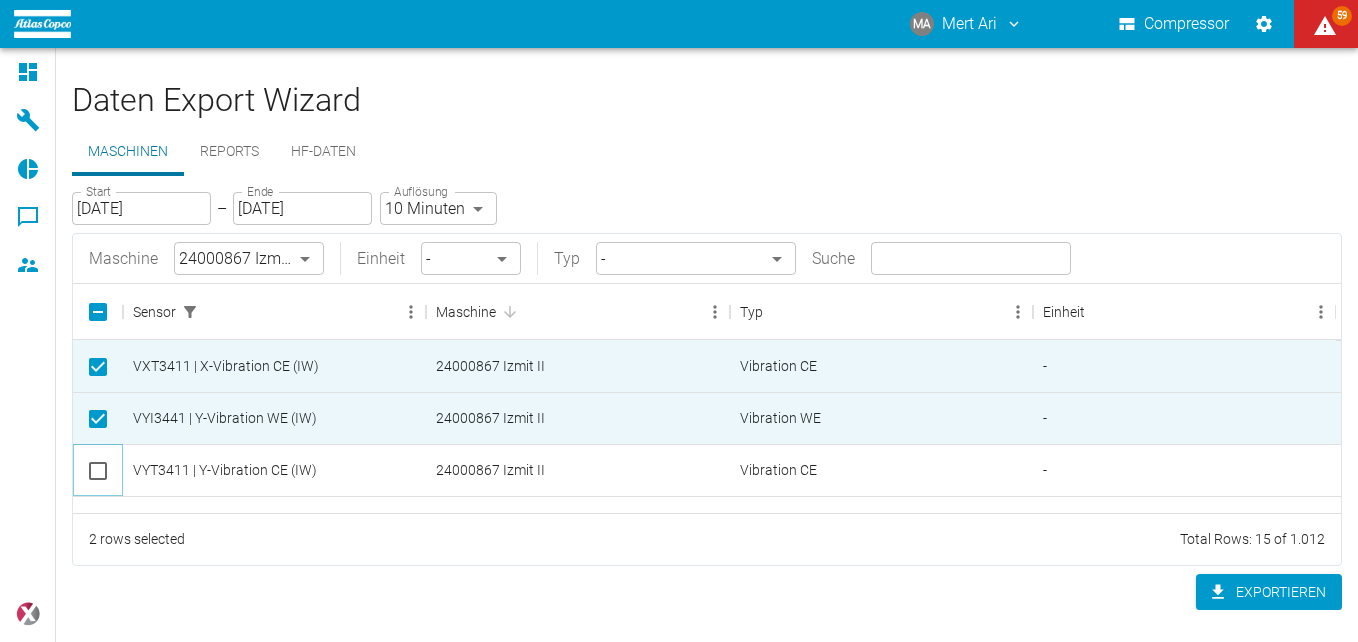 click at bounding box center [98, 471] 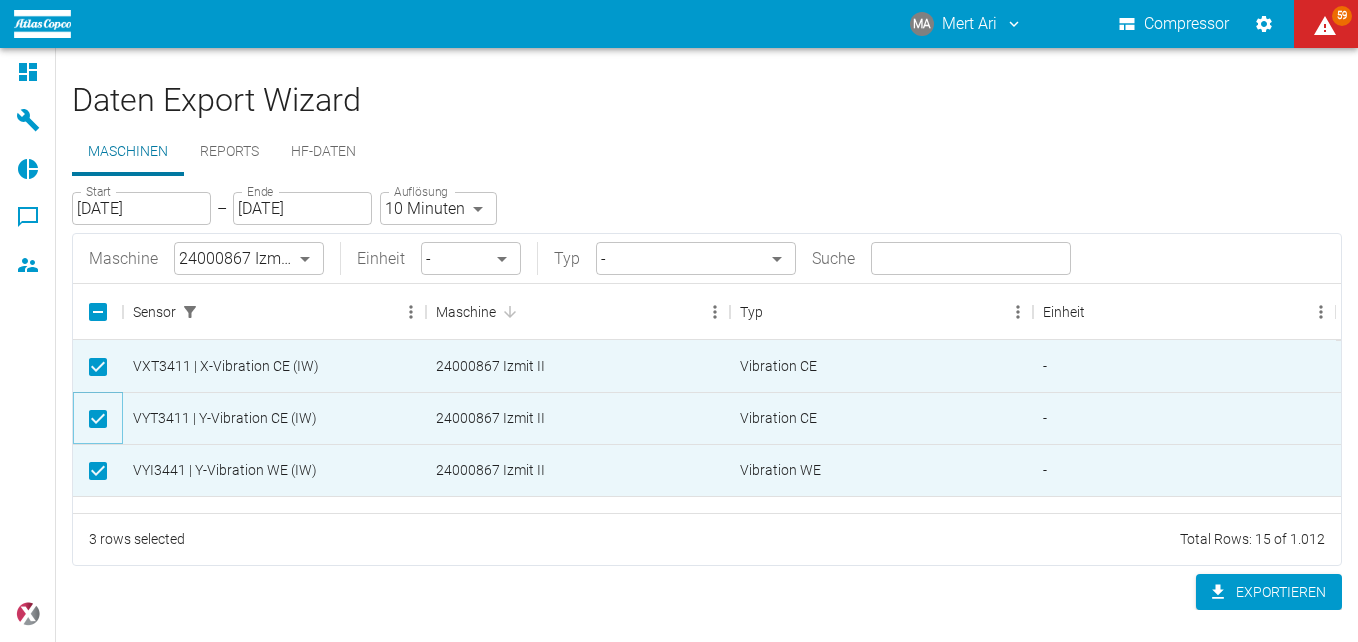 scroll, scrollTop: 99, scrollLeft: 0, axis: vertical 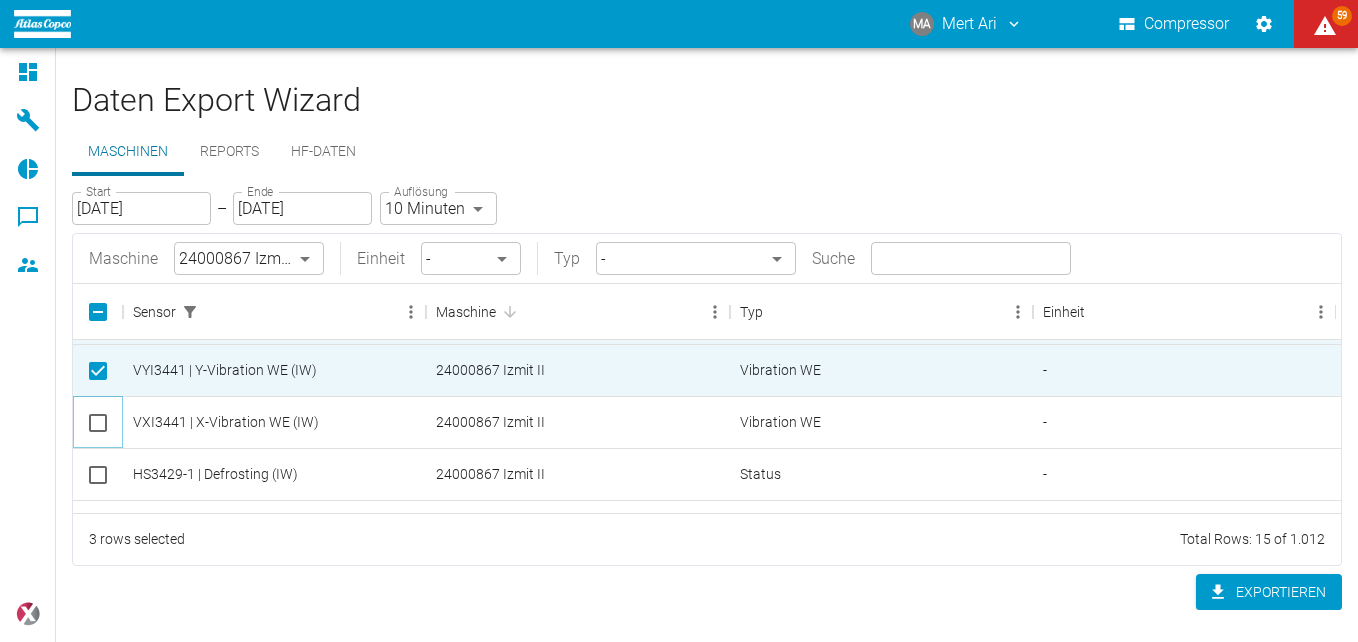 click at bounding box center [98, 423] 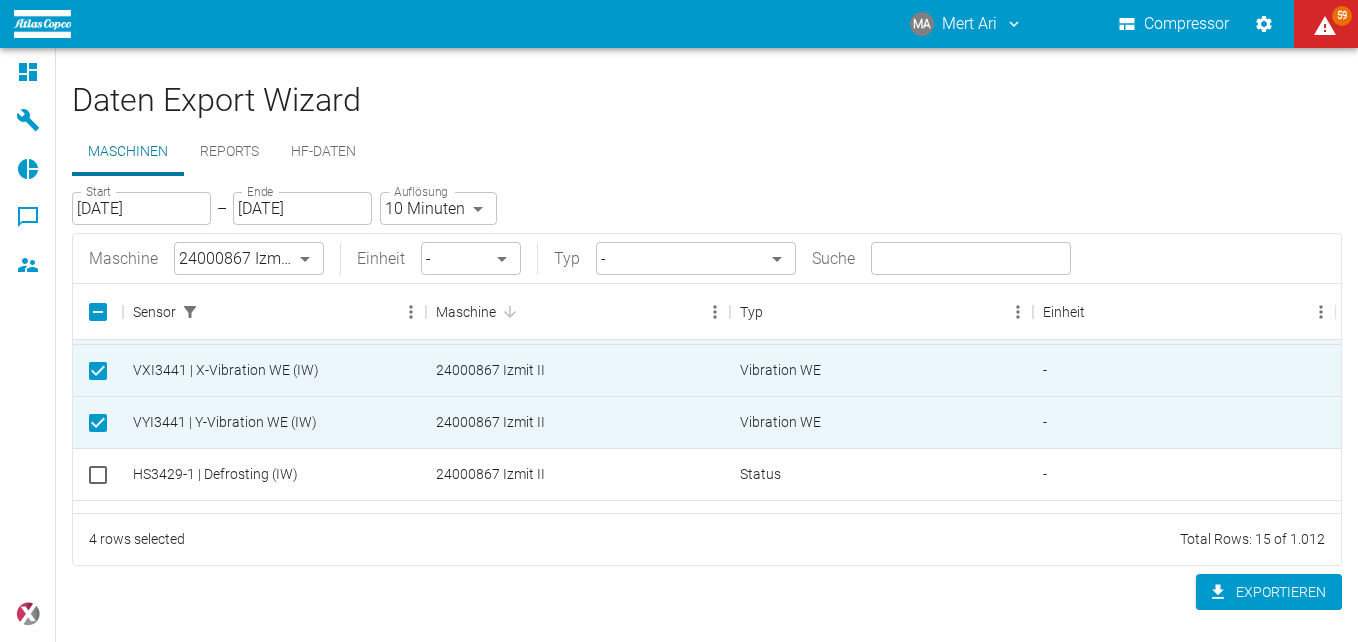 click on "MA Mert Ari Compressor 59 Dashboard Maschinen Reports Kommentare Mitglieder powered by Daten Export Wizard Maschinen Reports HF-Daten Start [DATE] Start  –  Ende [DATE] Ende Auflösung 10 Minuten TEN_MINUTES Auflösung Maschine 24000867 Izmit II 00aa64c3-9ae2-4044-a2fd-a36682b7f98b ​ Einheit - - ​ Typ - ​ Suche ​ Sensor Maschine Typ Einheit VXT3411 | X-Vibration CE (IW) 24000867 Izmit II Vibration CE - VYT3411 | Y-Vibration CE (IW) 24000867 Izmit II Vibration CE - VXI3441 | X-Vibration WE (IW) 24000867 Izmit II Vibration WE - VYI3441 | Y-Vibration WE (IW) 24000867 Izmit II Vibration WE - HS3429-1 | Defrosting (IW) 24000867 Izmit II Status - YL3428-4 | Vibration System Fault (IW) 24000867 Izmit II Status - ZLH3411 | Shut Off Valve Close CE (IW) 24000867 Izmit II Status - SLHH3411-4 | Speed Max HW Trip CE (IW) 24000867 Izmit II Status - OS3411-1 | Shut Off Valve CE (IW) 24000867 Izmit II Status - 4 rows selected Total Rows:   15 of 1.012 Exportieren" at bounding box center [679, 321] 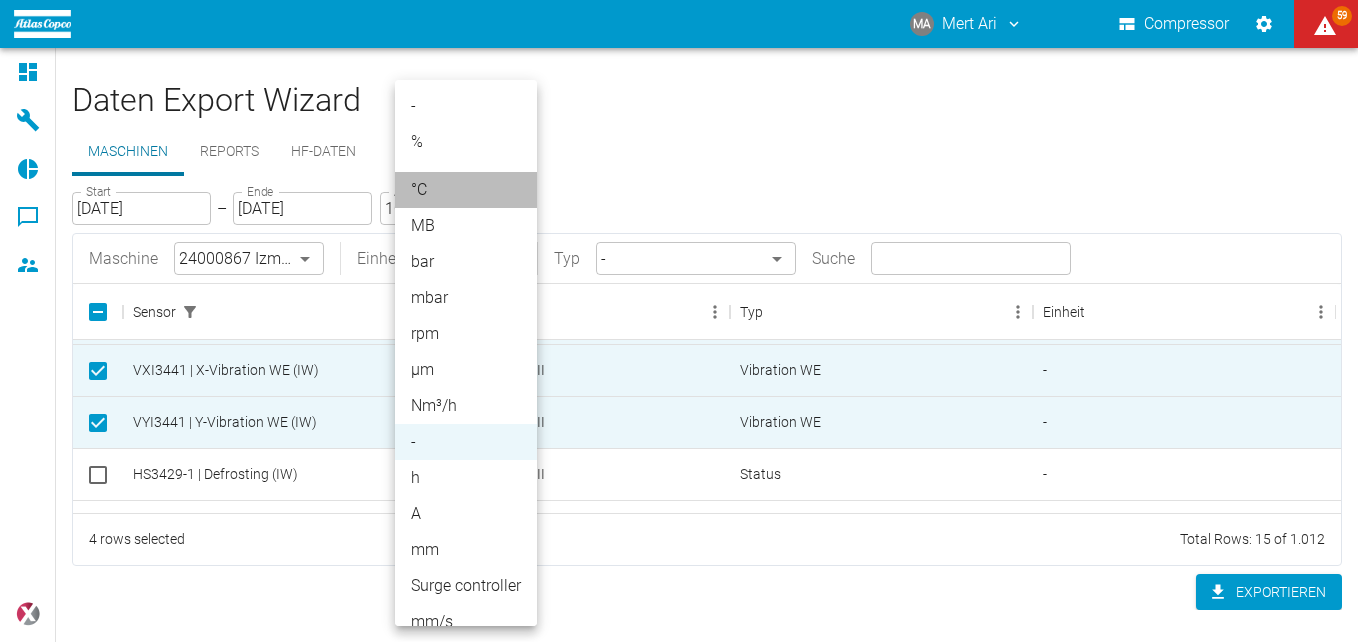 click on "°C" at bounding box center [466, 190] 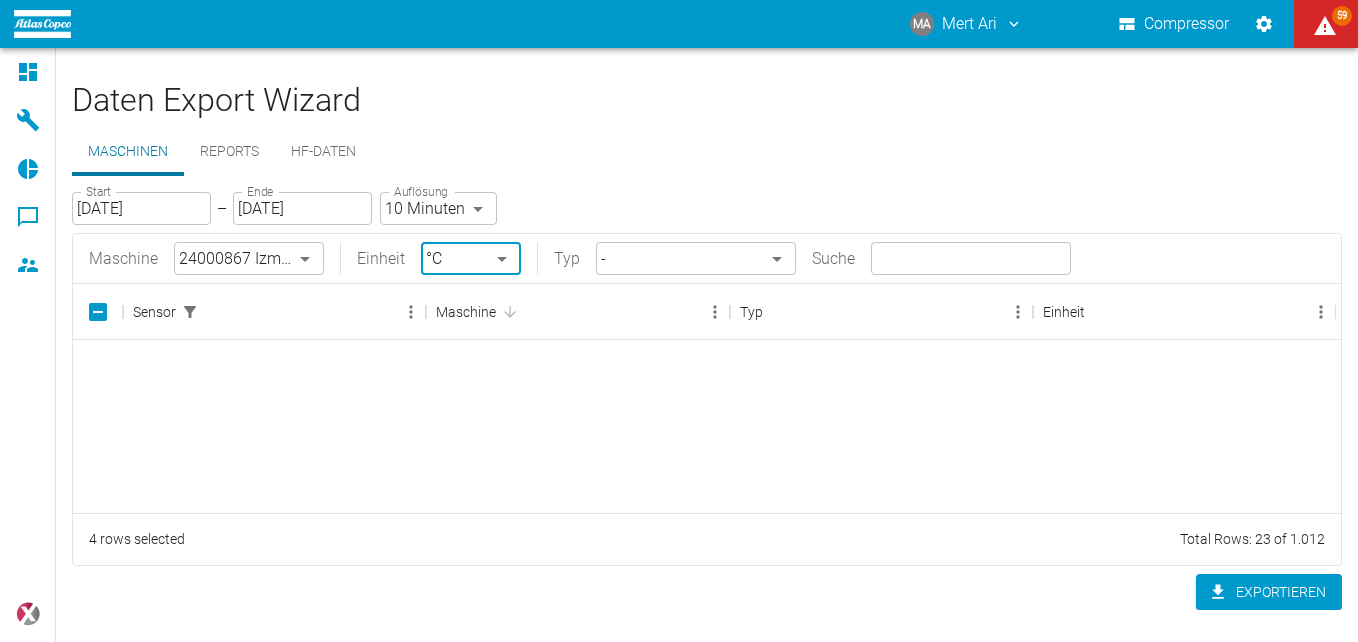 scroll, scrollTop: 900, scrollLeft: 0, axis: vertical 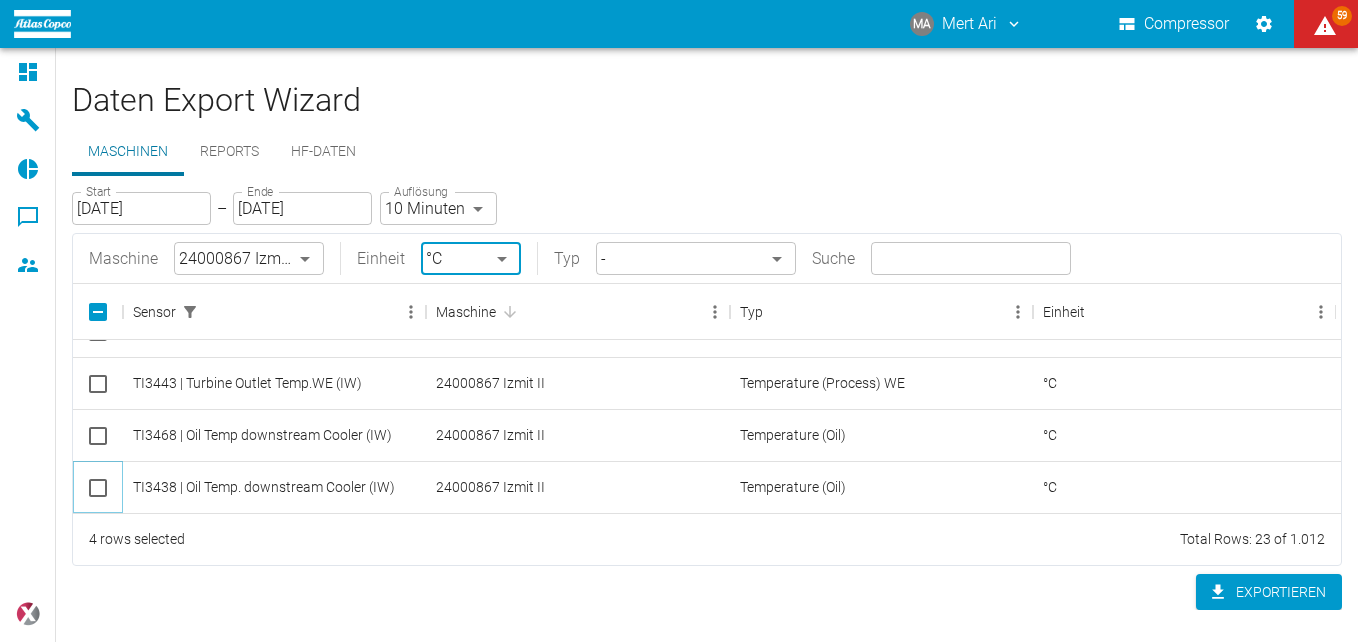 click at bounding box center (98, 488) 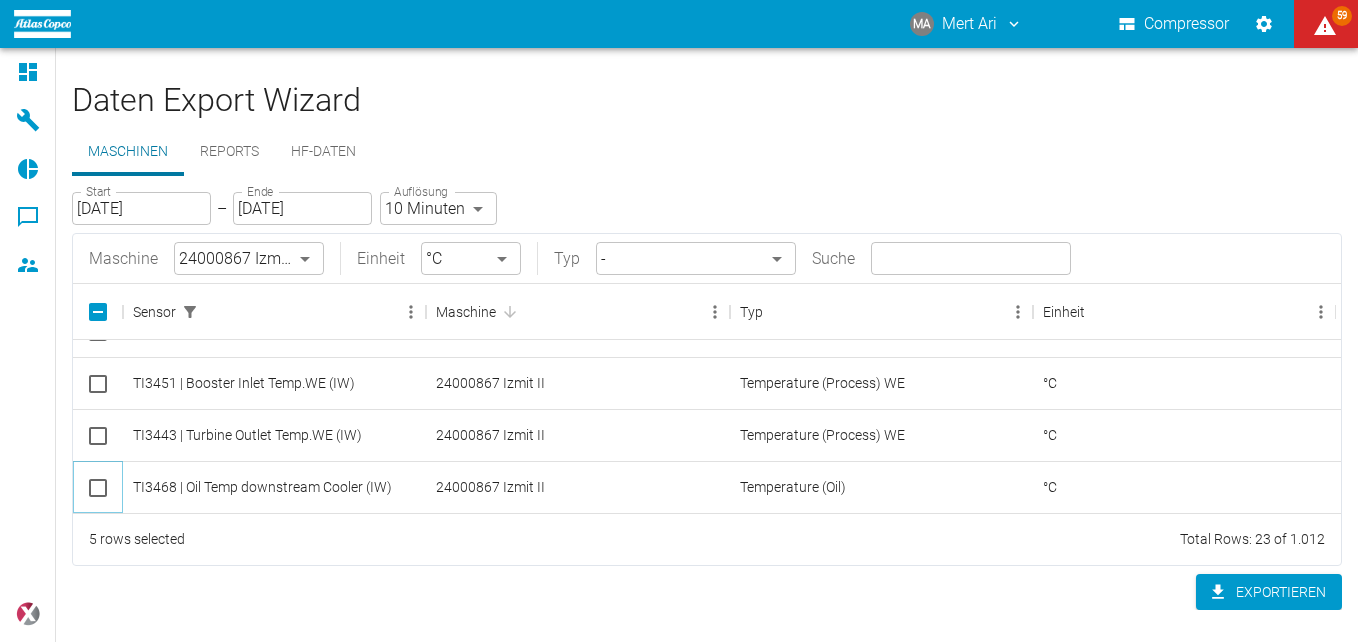 click at bounding box center [98, 488] 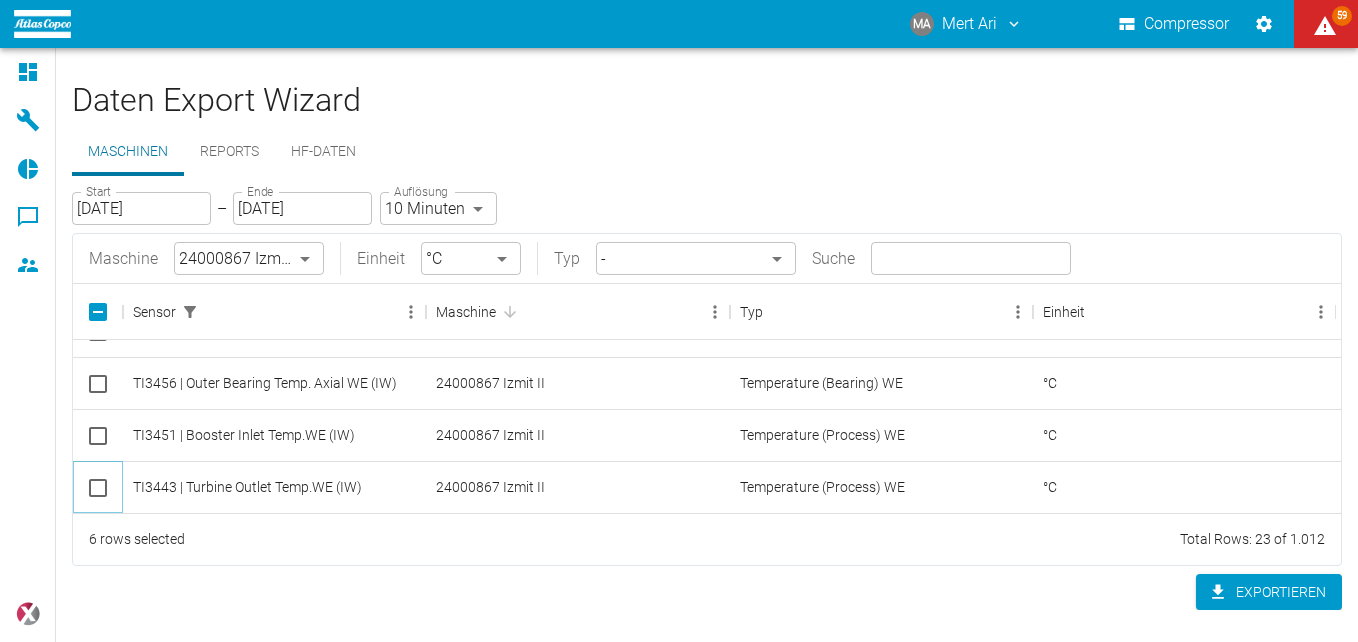 click at bounding box center [98, 488] 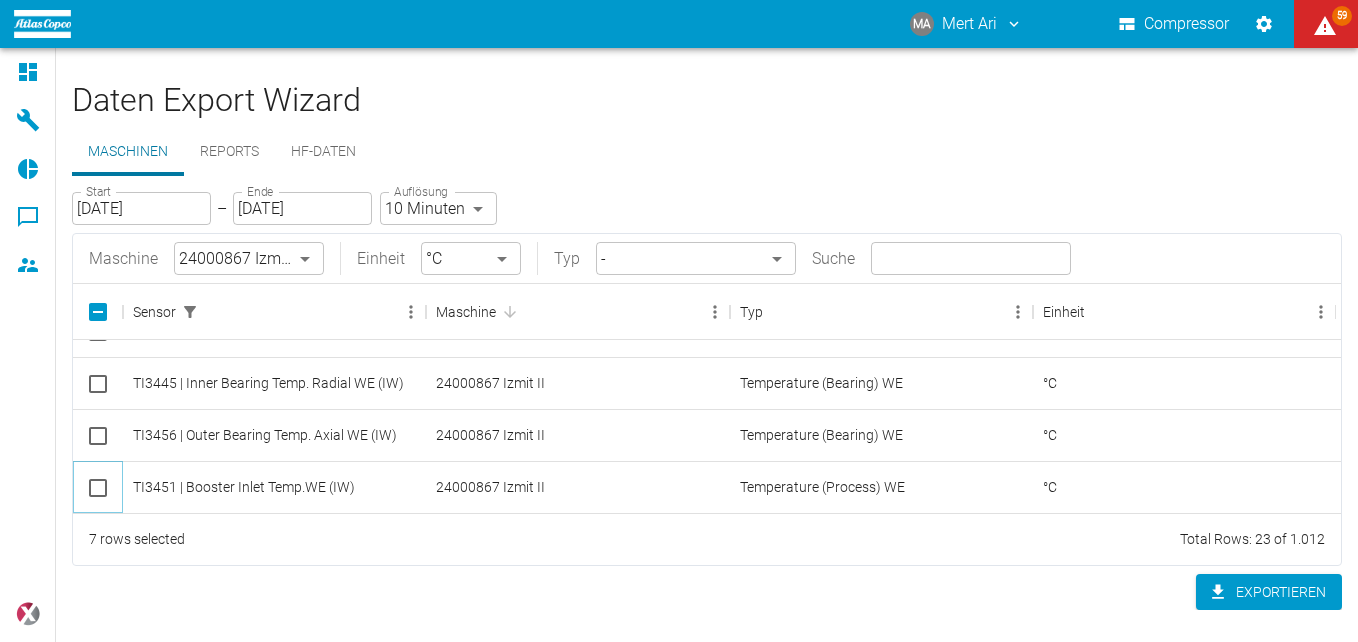 click at bounding box center [98, 488] 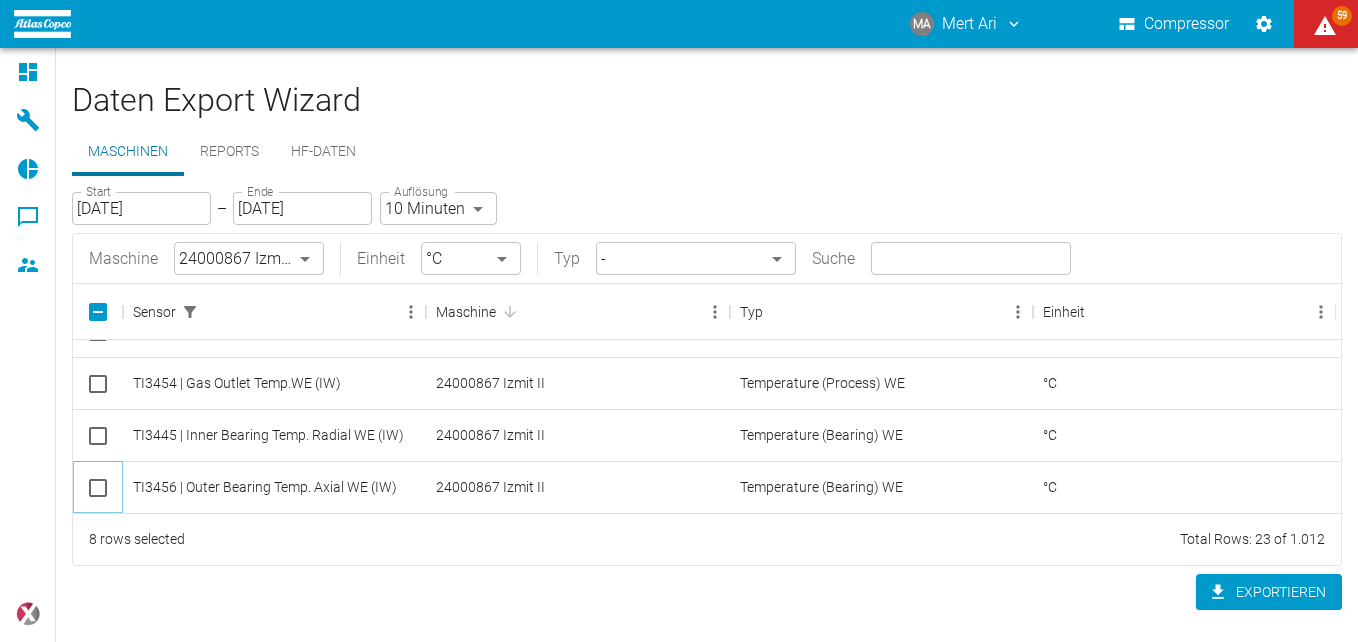 click at bounding box center (98, 488) 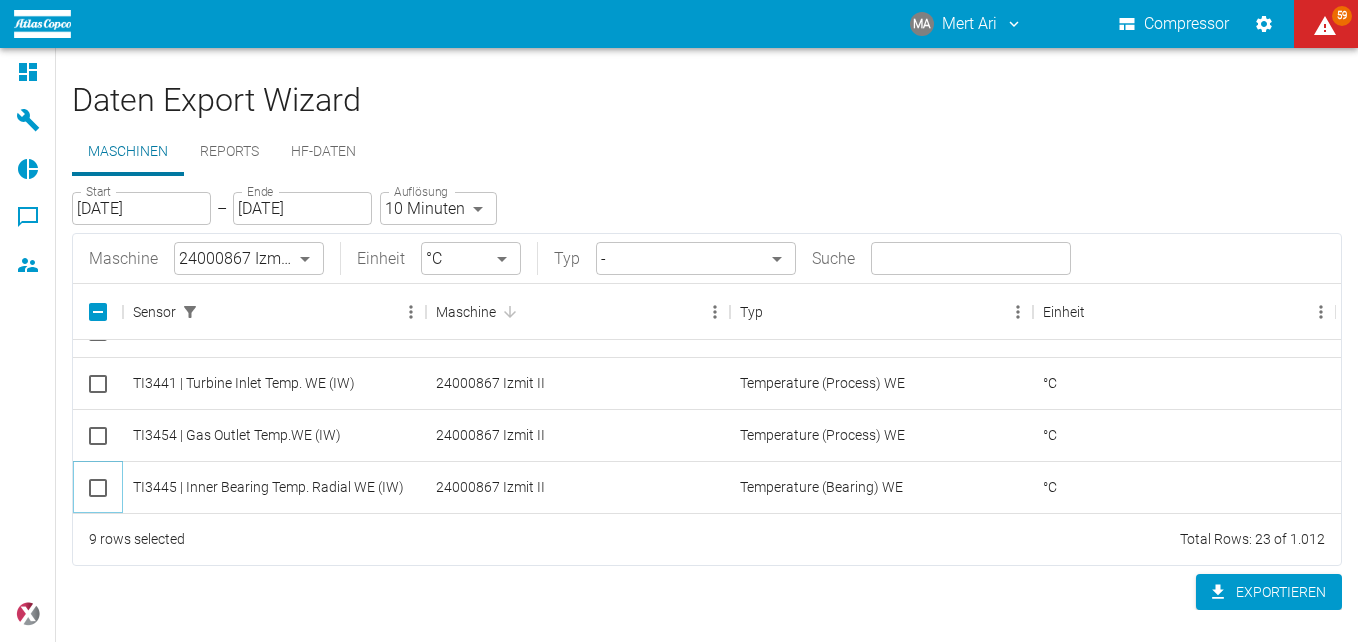 click at bounding box center (98, 488) 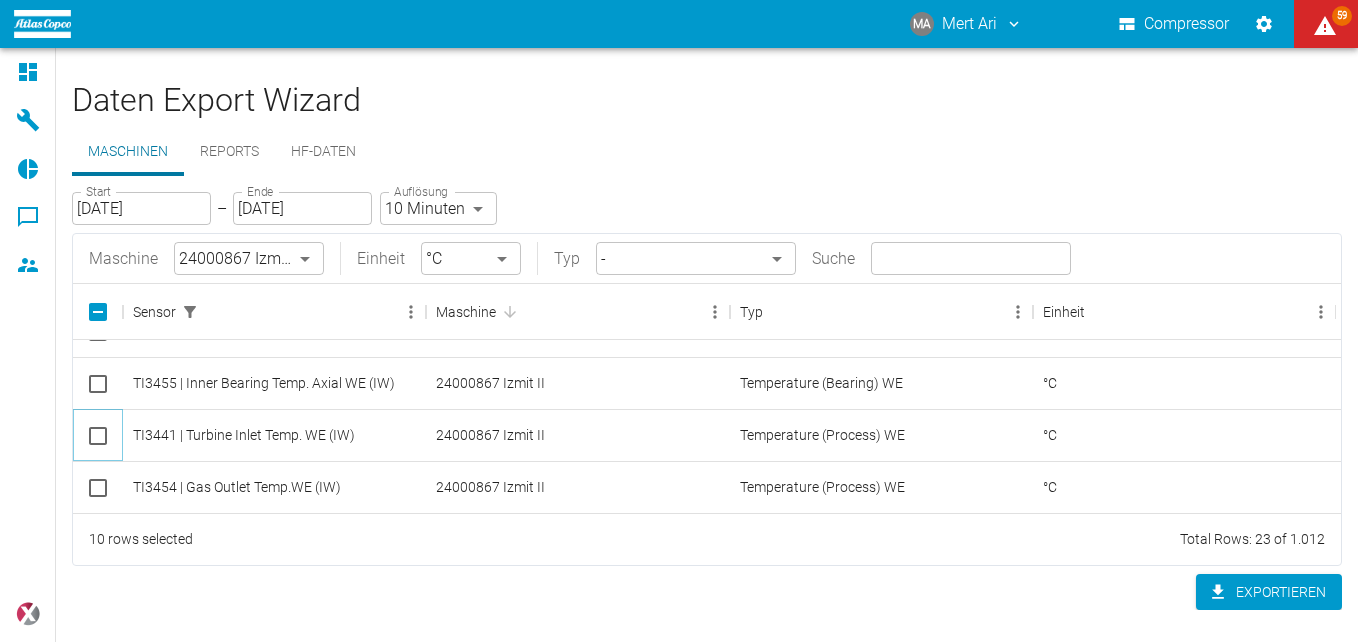 click at bounding box center (98, 436) 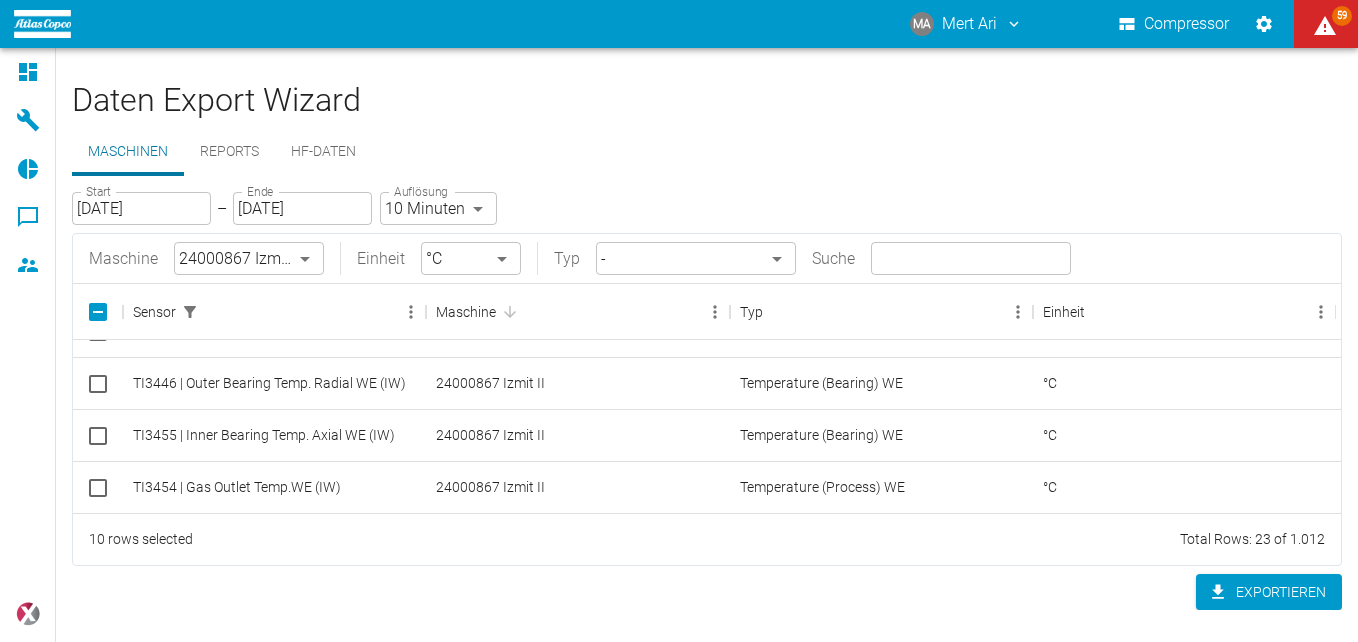 checkbox on "true" 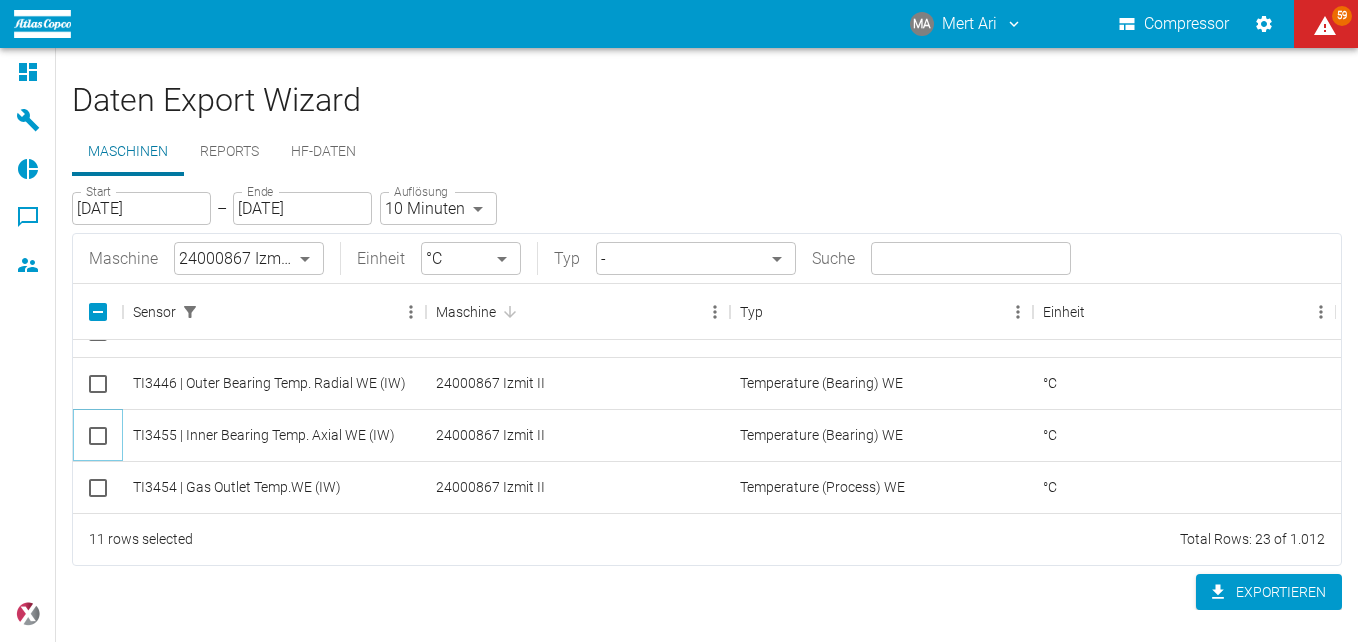 click at bounding box center [98, 436] 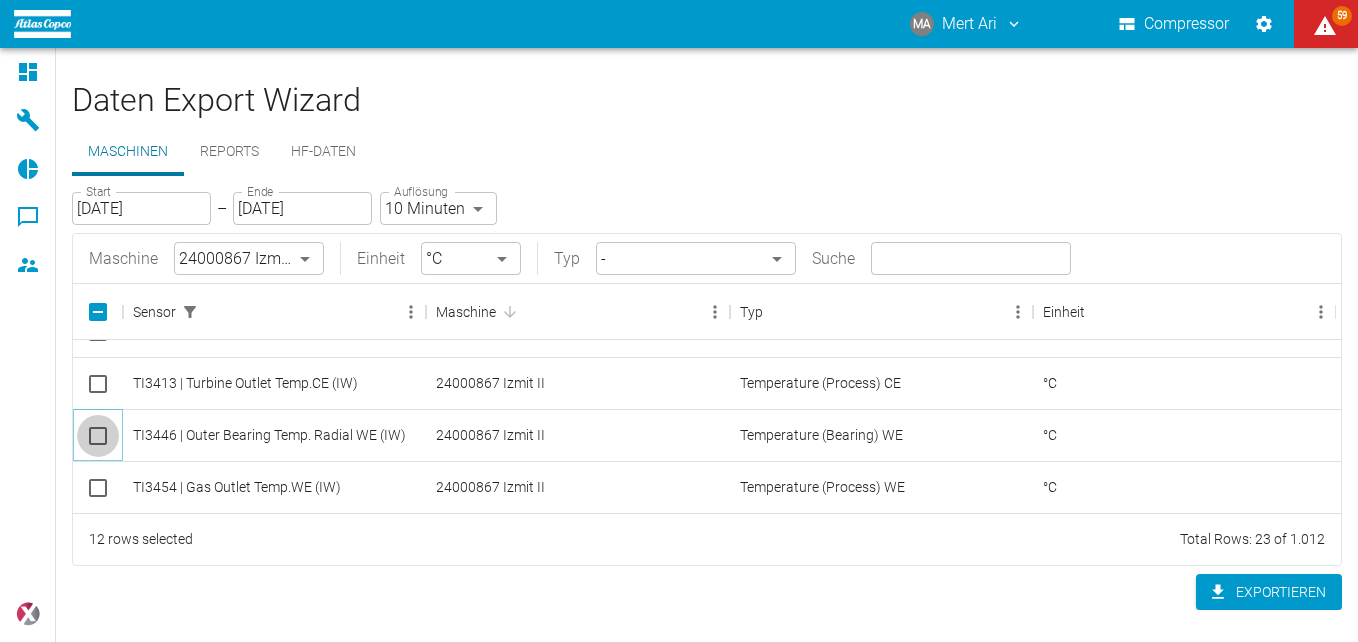 click at bounding box center (98, 436) 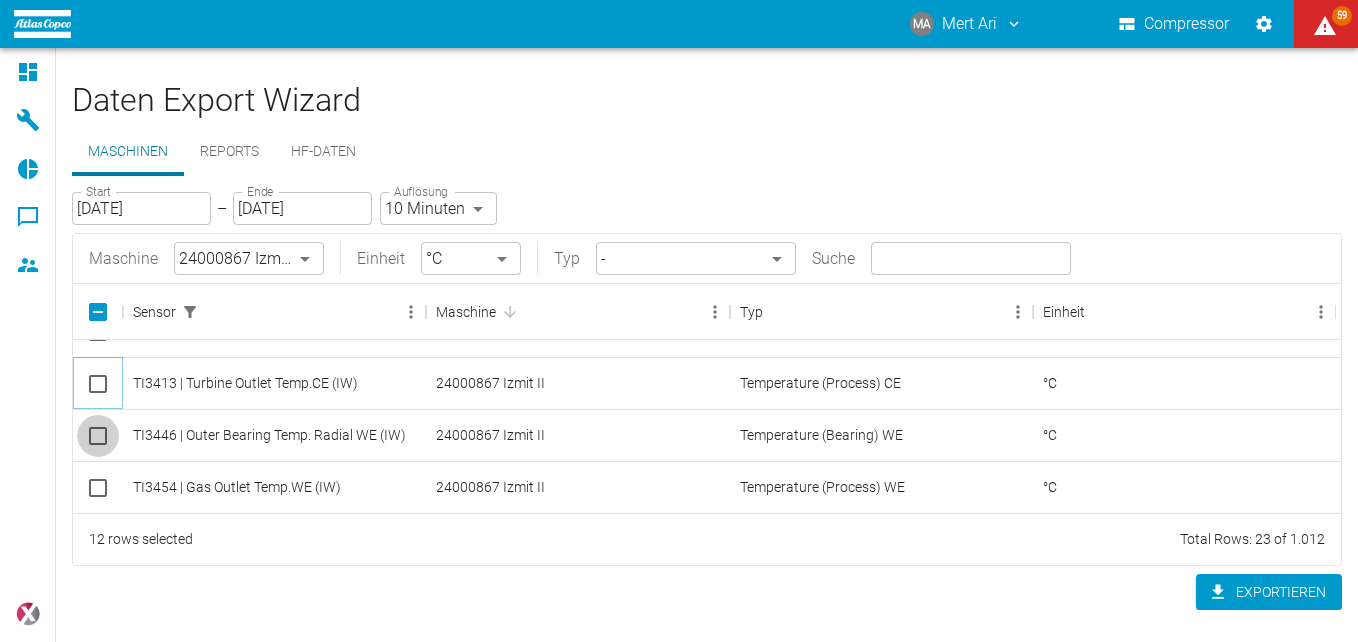 checkbox on "true" 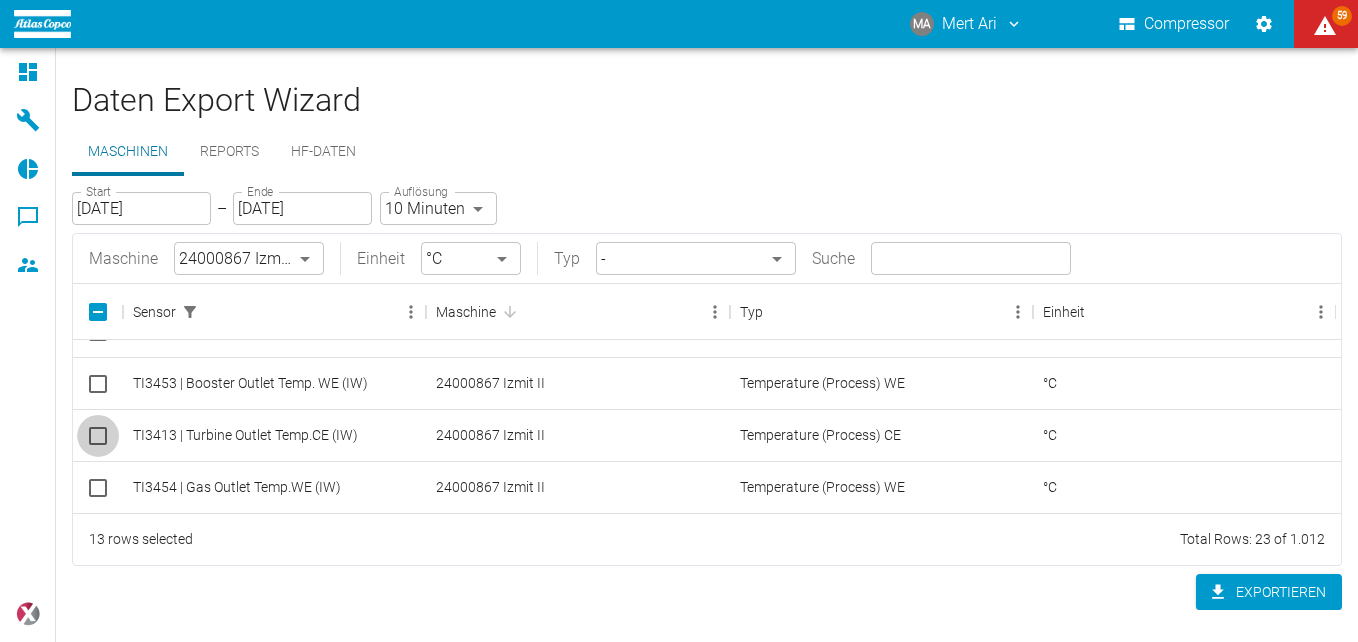 click at bounding box center (98, 436) 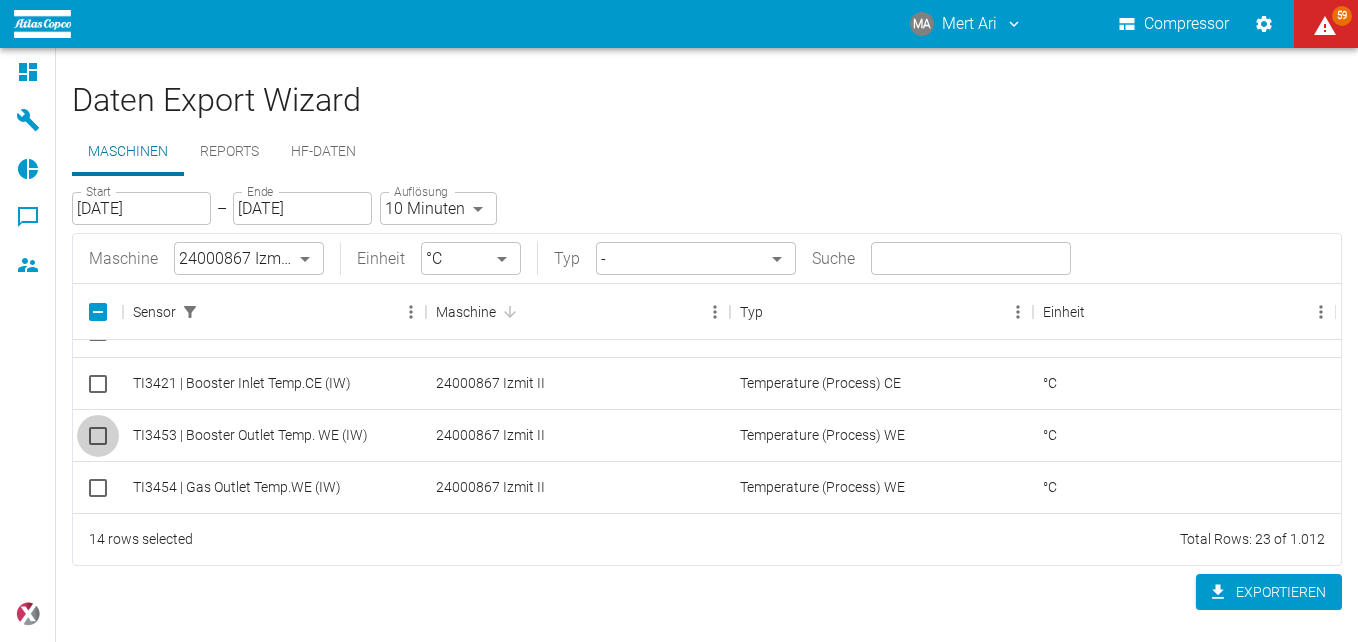 click at bounding box center [98, 436] 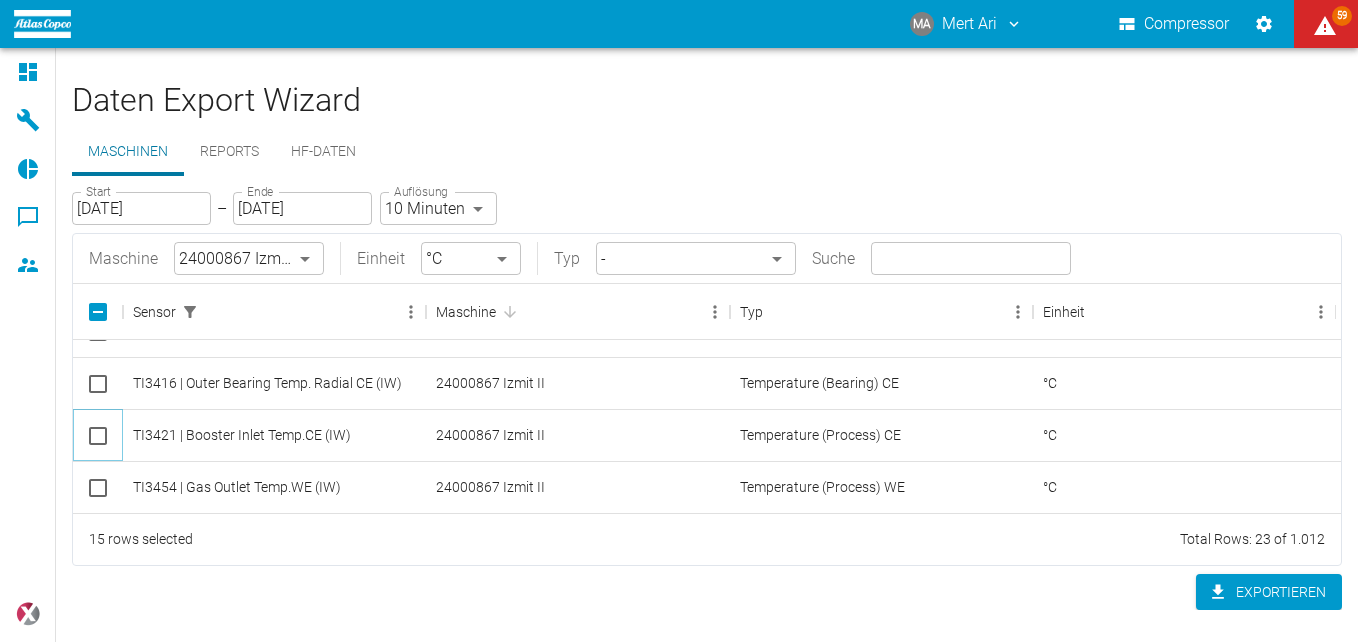 click at bounding box center [98, 436] 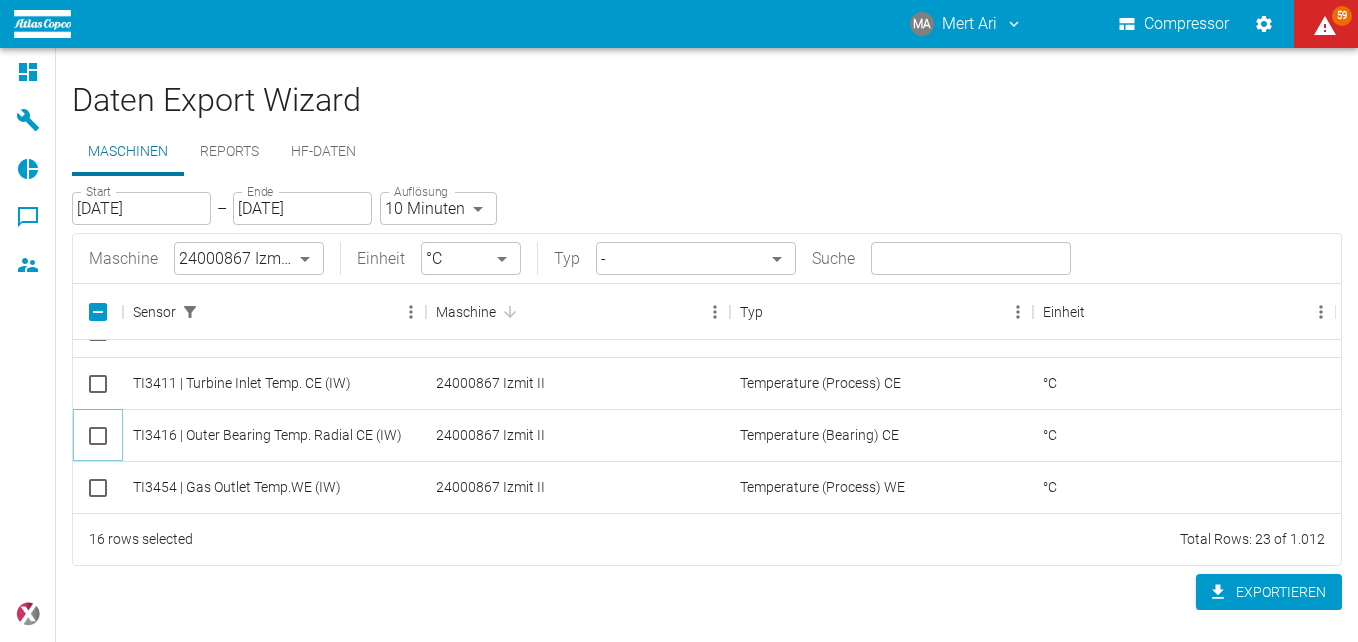 click at bounding box center (98, 436) 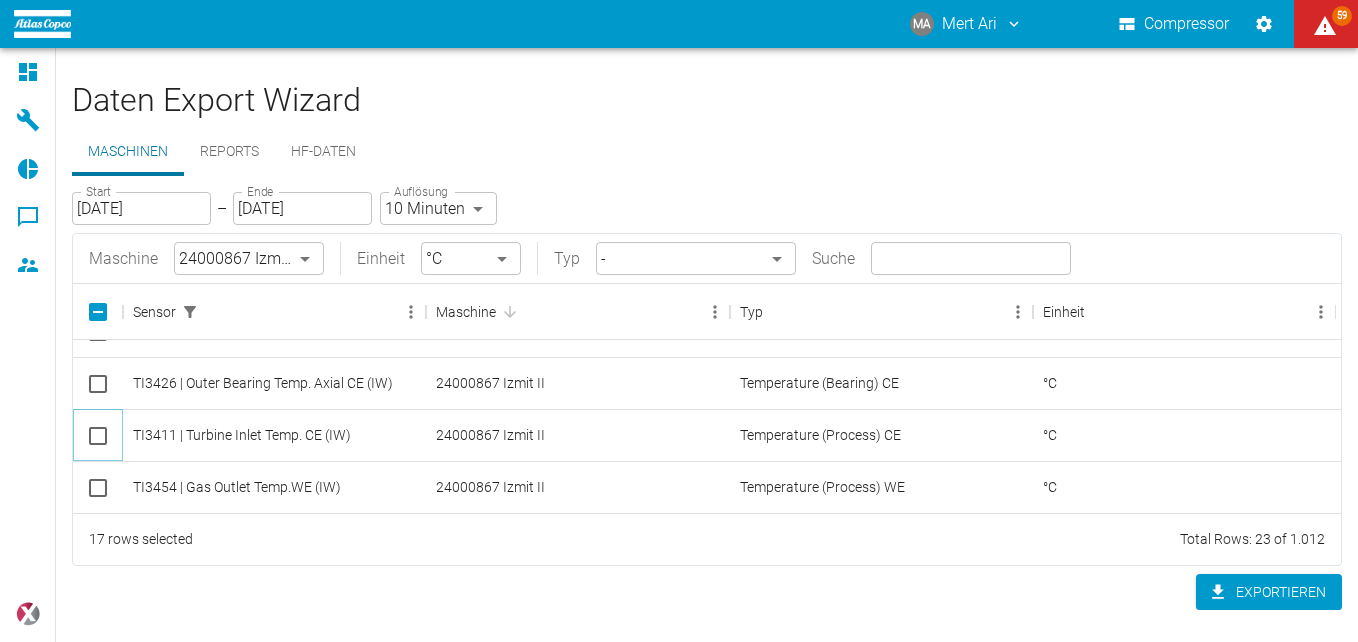 click at bounding box center (98, 436) 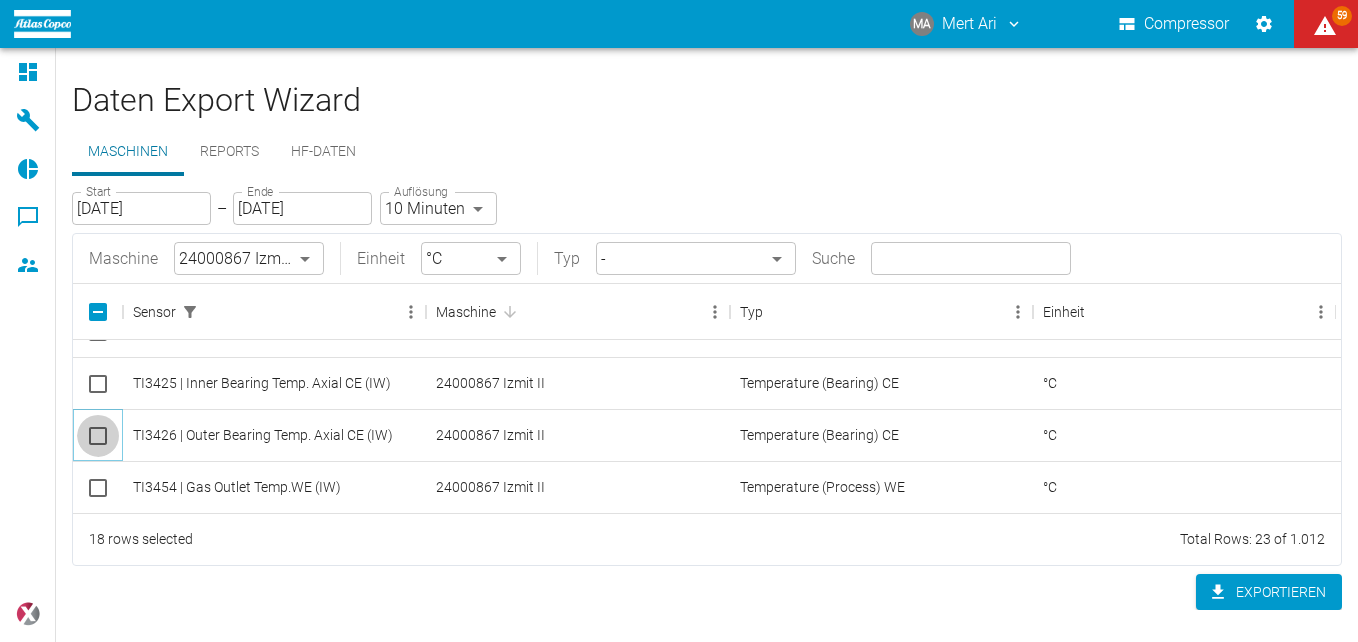 click at bounding box center (98, 436) 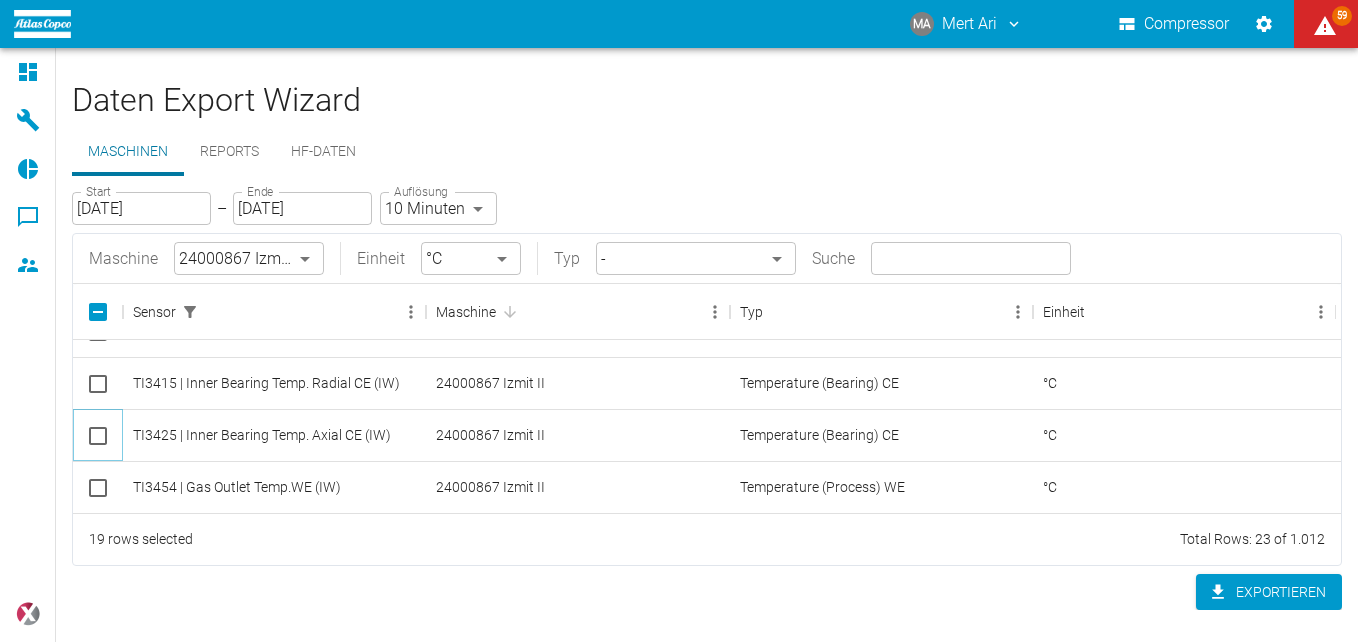 click at bounding box center (98, 436) 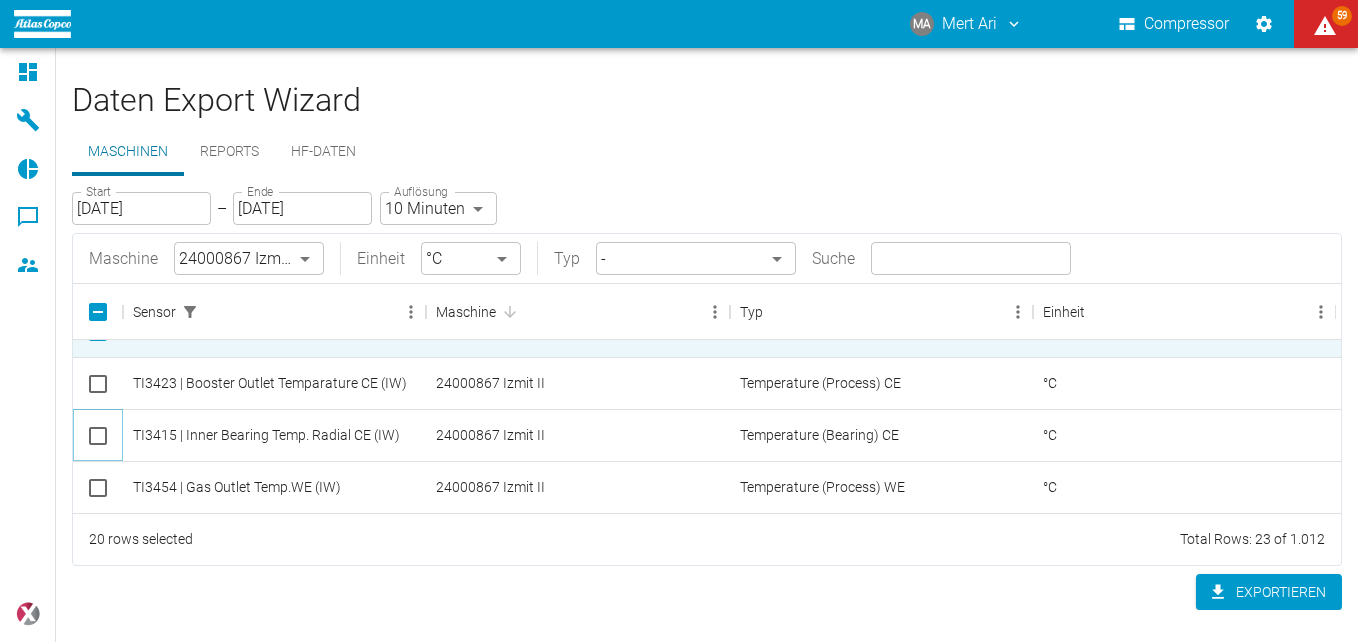 click at bounding box center (98, 436) 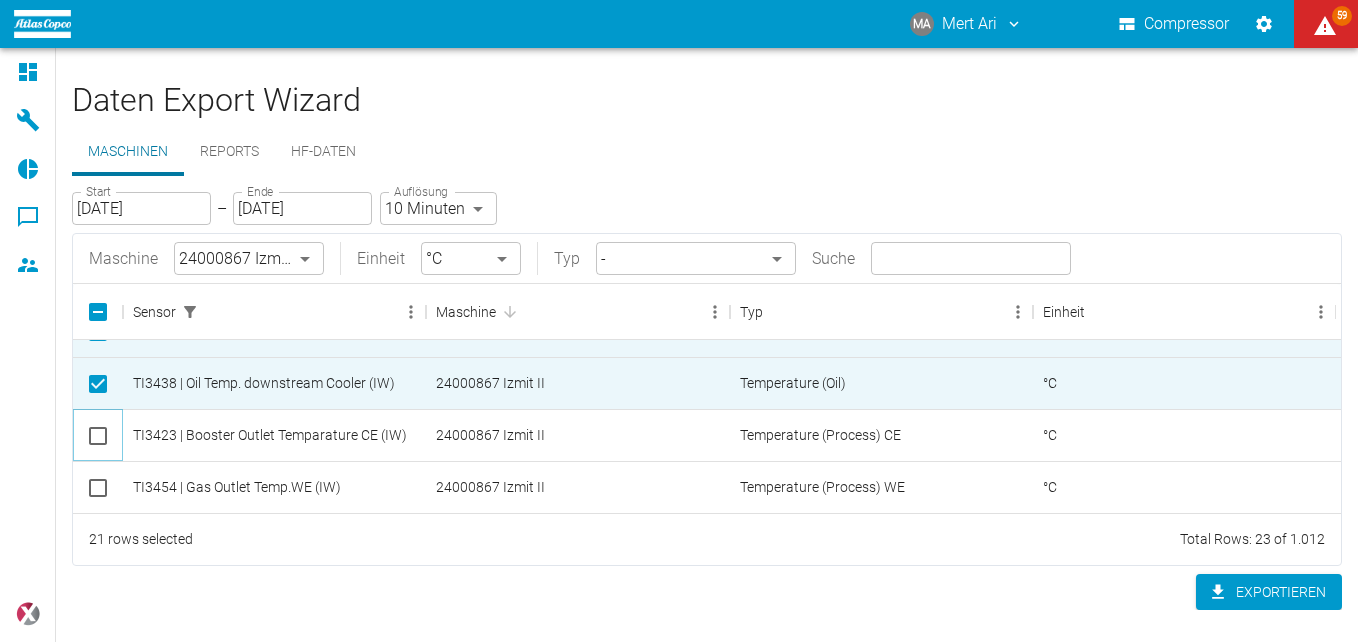 click at bounding box center [98, 436] 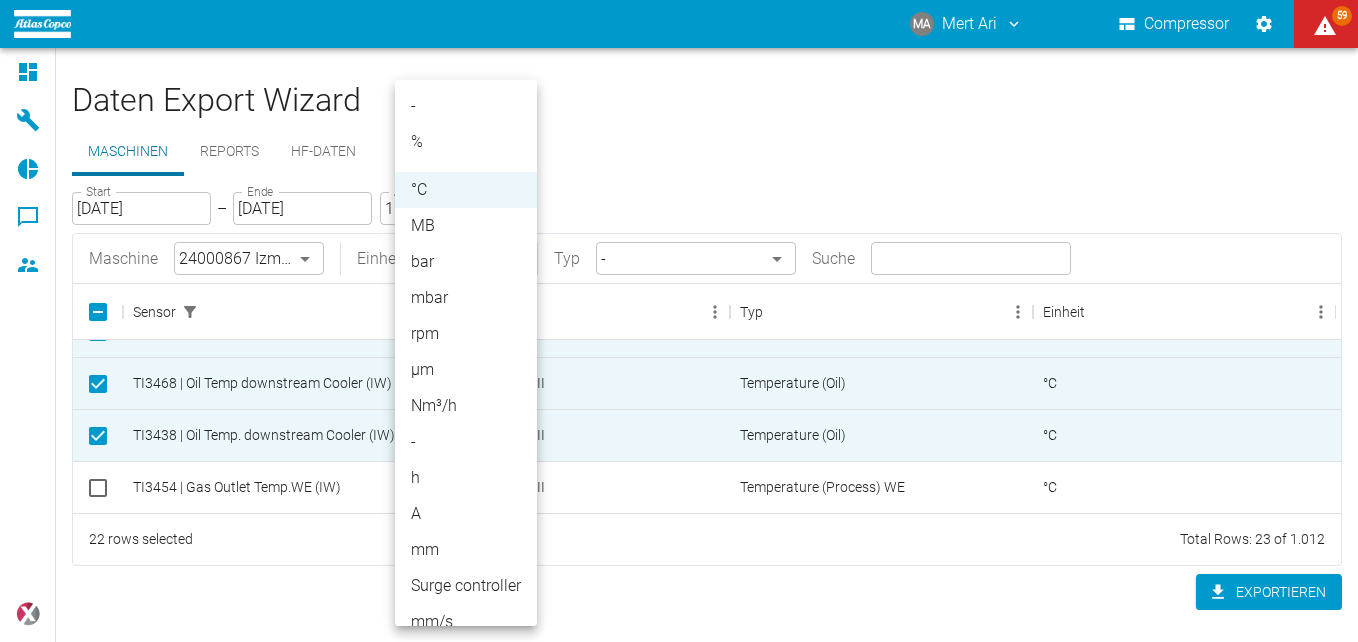 click on "MA Mert Ari Compressor 59 Dashboard Maschinen Reports Kommentare Mitglieder powered by Daten Export Wizard Maschinen Reports HF-Daten Start [DATE] Start  –  Ende [DATE] Ende Auflösung 10 Minuten TEN_MINUTES Auflösung Maschine 24000867 Izmit II 00aa64c3-9ae2-4044-a2fd-a36682b7f98b ​ Einheit °C °C ​ Typ - ​ Suche ​ Sensor Maschine Typ Einheit TI3423 | Booster Outlet Temparature CE (IW) 24000867 Izmit II Temperature (Process) CE °C VYI3441 | Y-Vibration WE (IW) 24000867 Izmit II Vibration WE - TI3456 | Outer Bearing Temp. Axial WE (IW) 24000867 Izmit II Temperature (Bearing) WE °C TI3451 | Booster Inlet Temp.WE (IW) 24000867 Izmit II Temperature (Process) WE °C TI3443 | Turbine Outlet Temp.WE (IW) 24000867 Izmit II Temperature (Process) WE °C TI3468 | Oil Temp downstream Cooler  (IW) 24000867 Izmit II Temperature (Oil) °C TI3438 | Oil Temp. downstream Cooler  (IW) 24000867 Izmit II Temperature (Oil)  °C TI3454 | Gas Outlet Temp.WE (IW) 24000867 Izmit II Temperature (Process) WE °C" at bounding box center (679, 321) 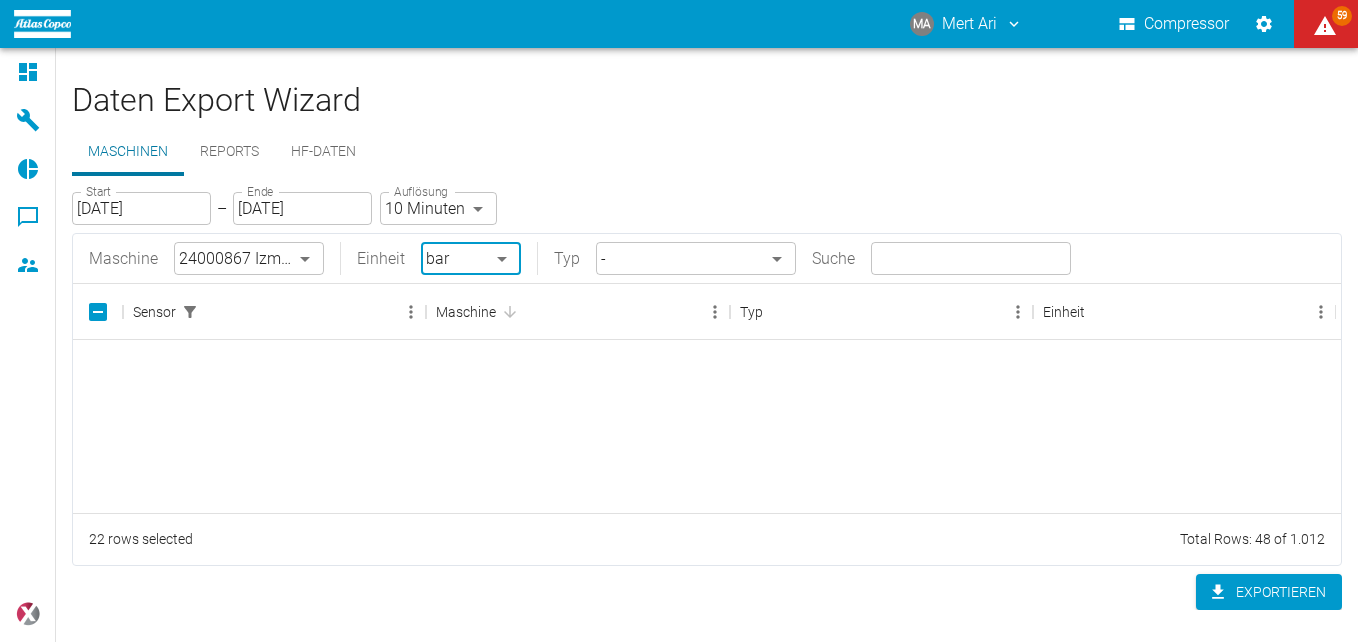 scroll, scrollTop: 900, scrollLeft: 0, axis: vertical 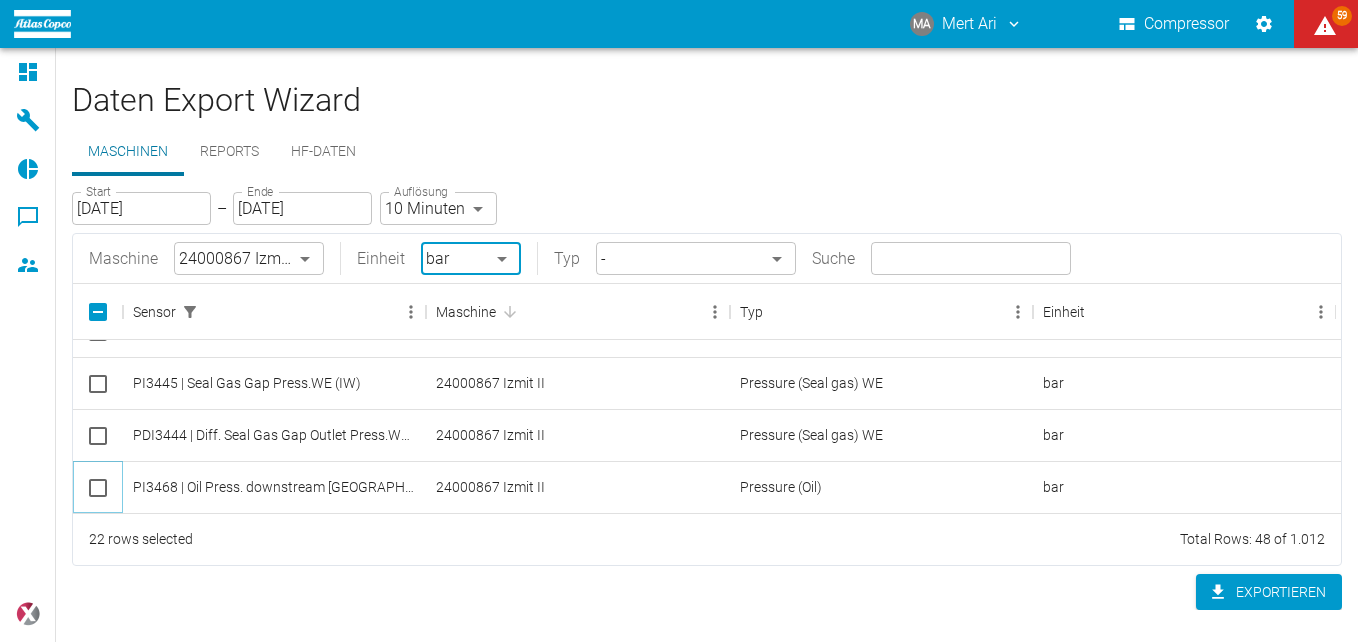 click at bounding box center [98, 488] 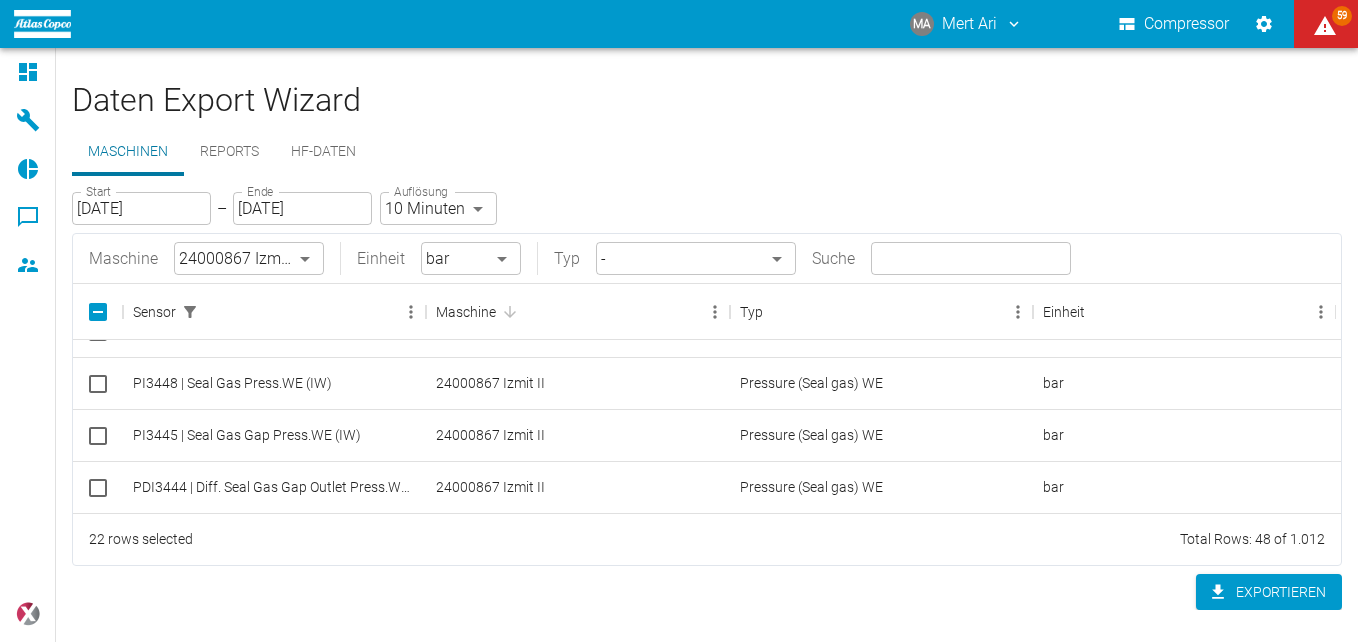 checkbox on "true" 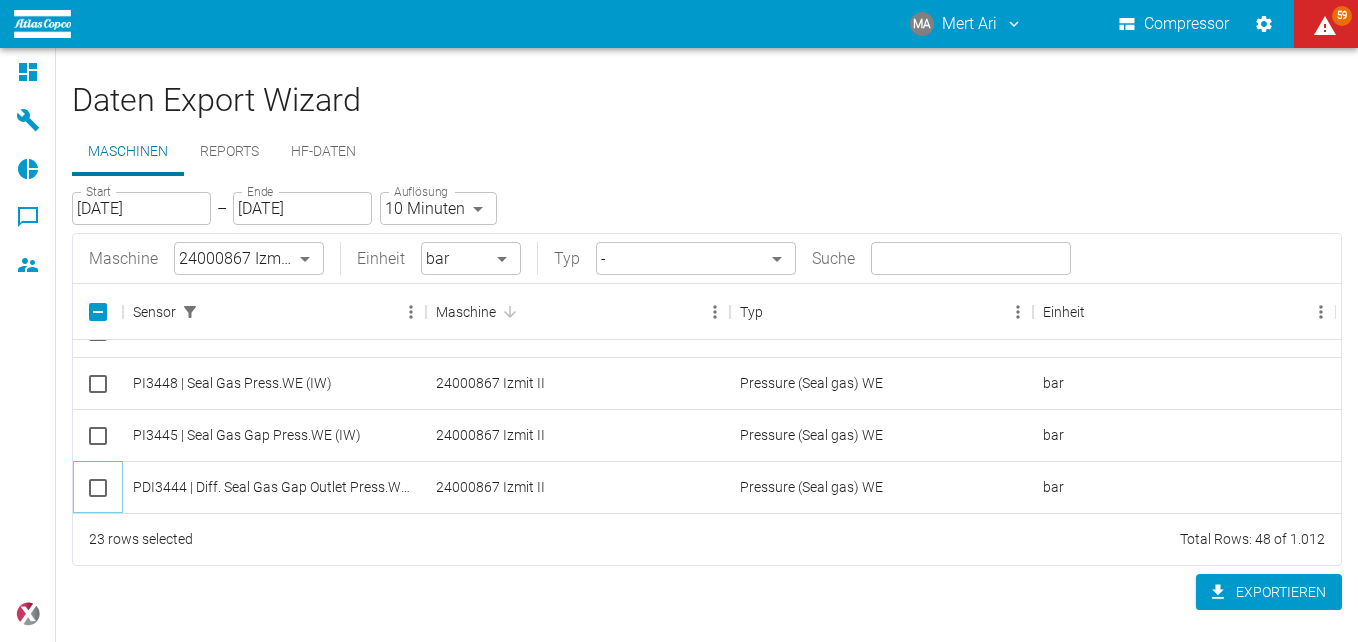 click at bounding box center (98, 488) 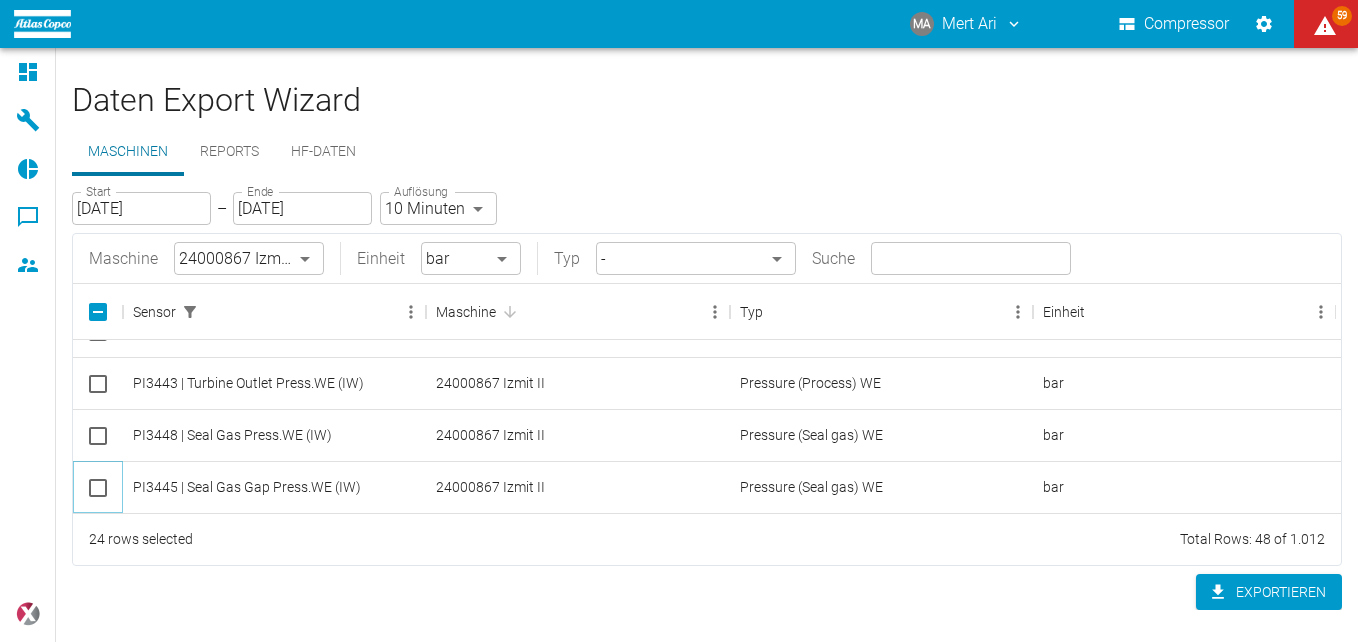 click at bounding box center (98, 488) 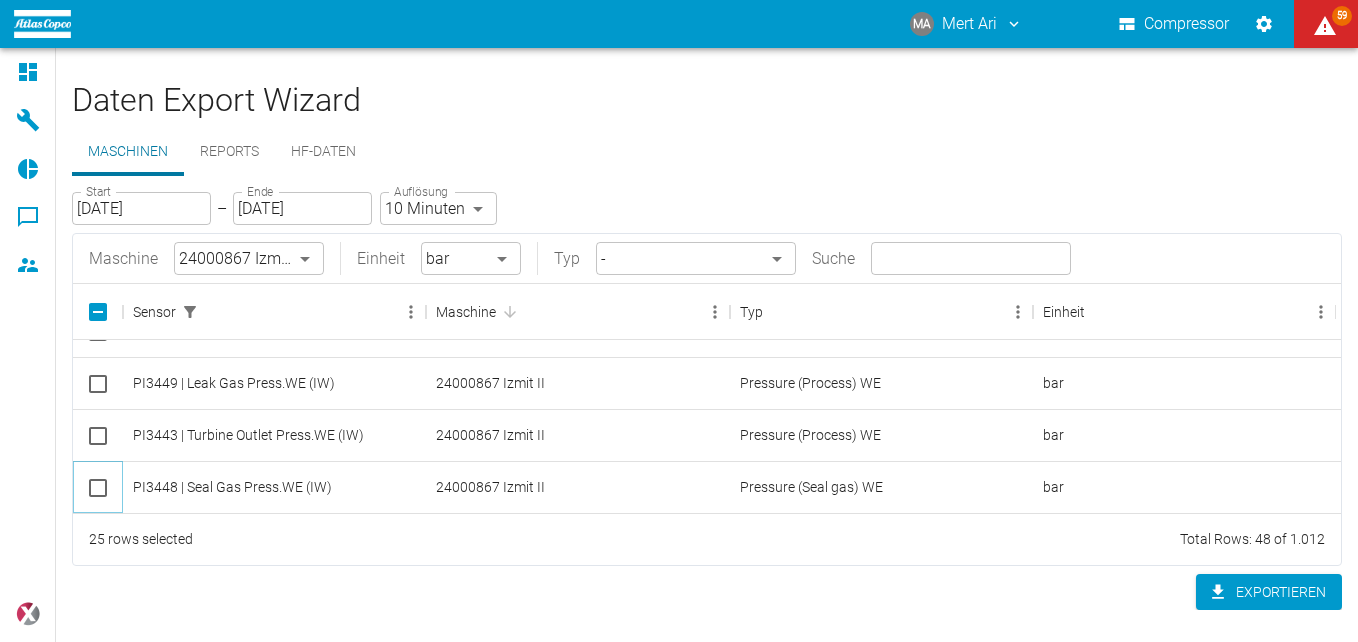 click at bounding box center [98, 488] 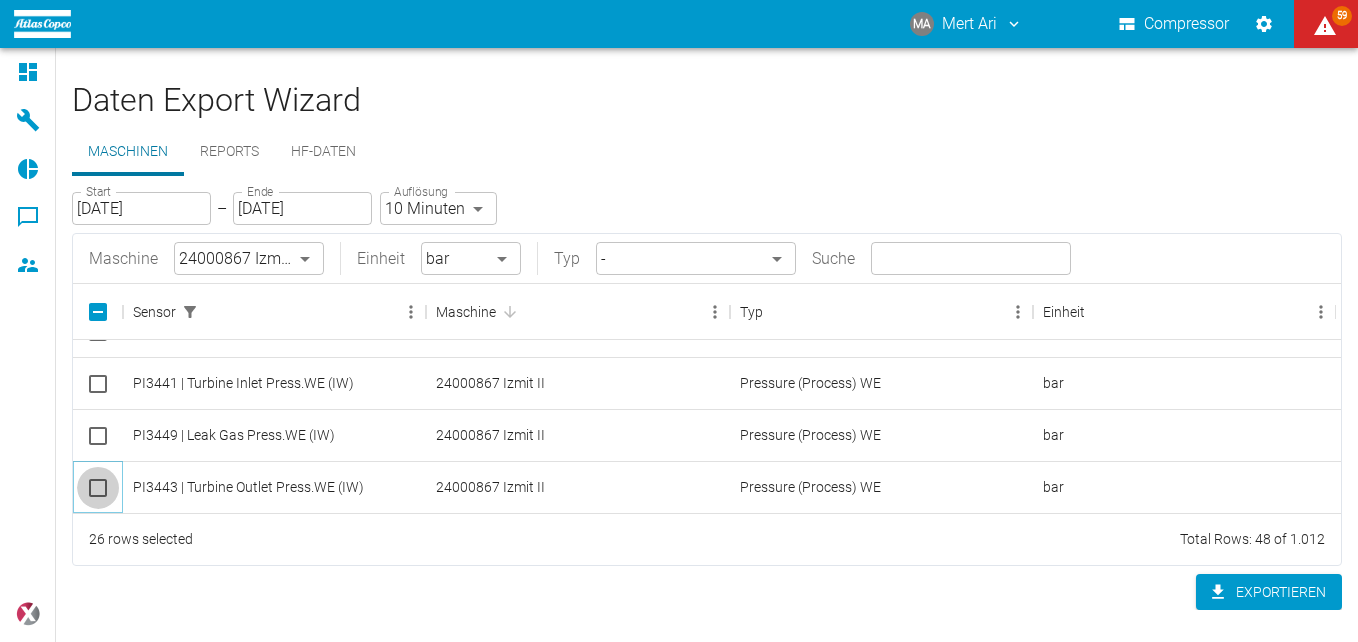click at bounding box center (98, 488) 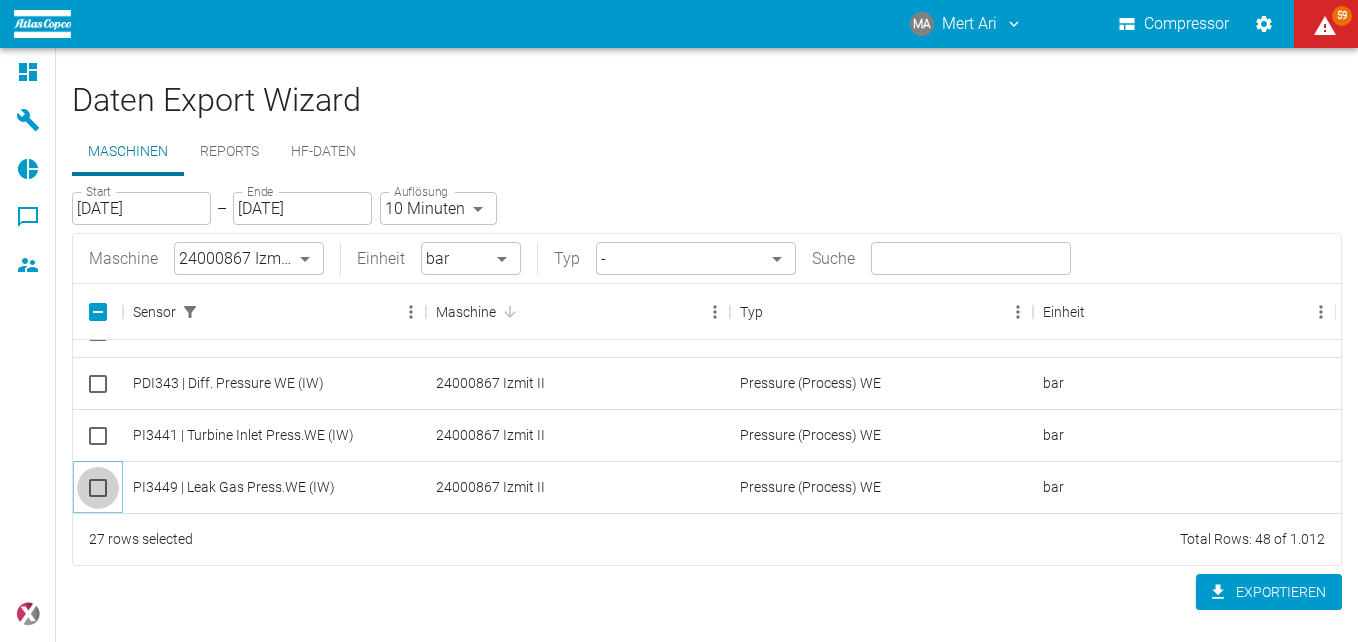 click at bounding box center [98, 488] 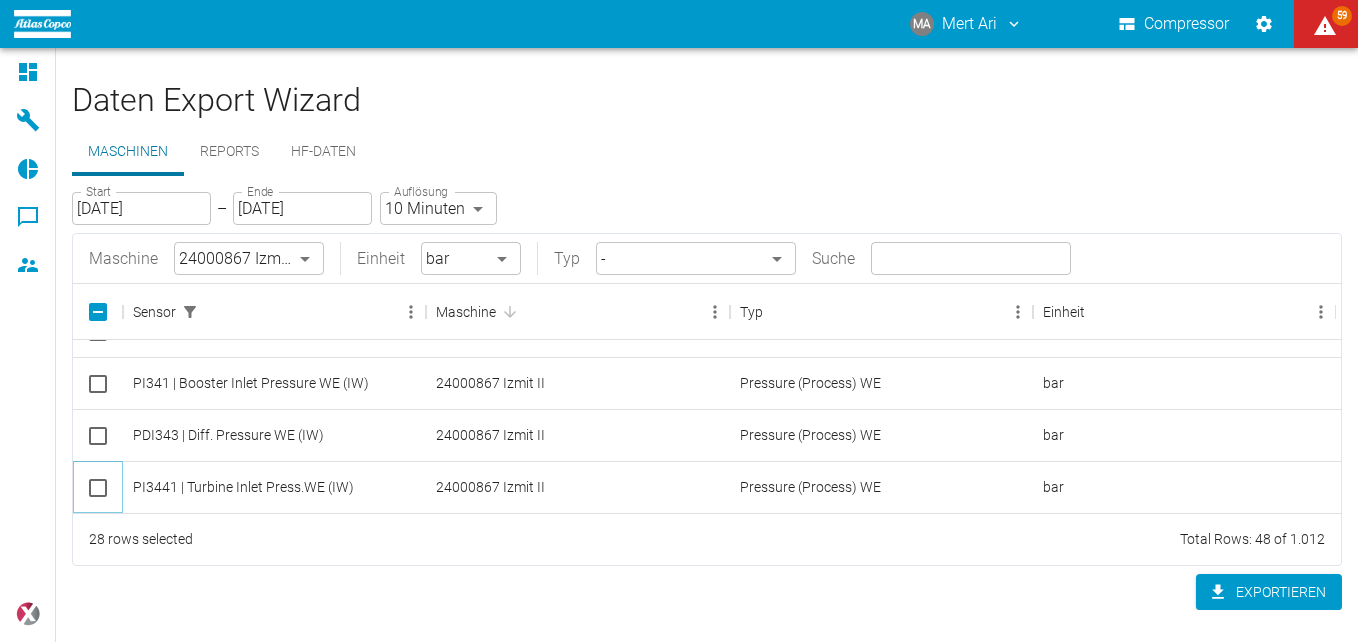click at bounding box center (98, 488) 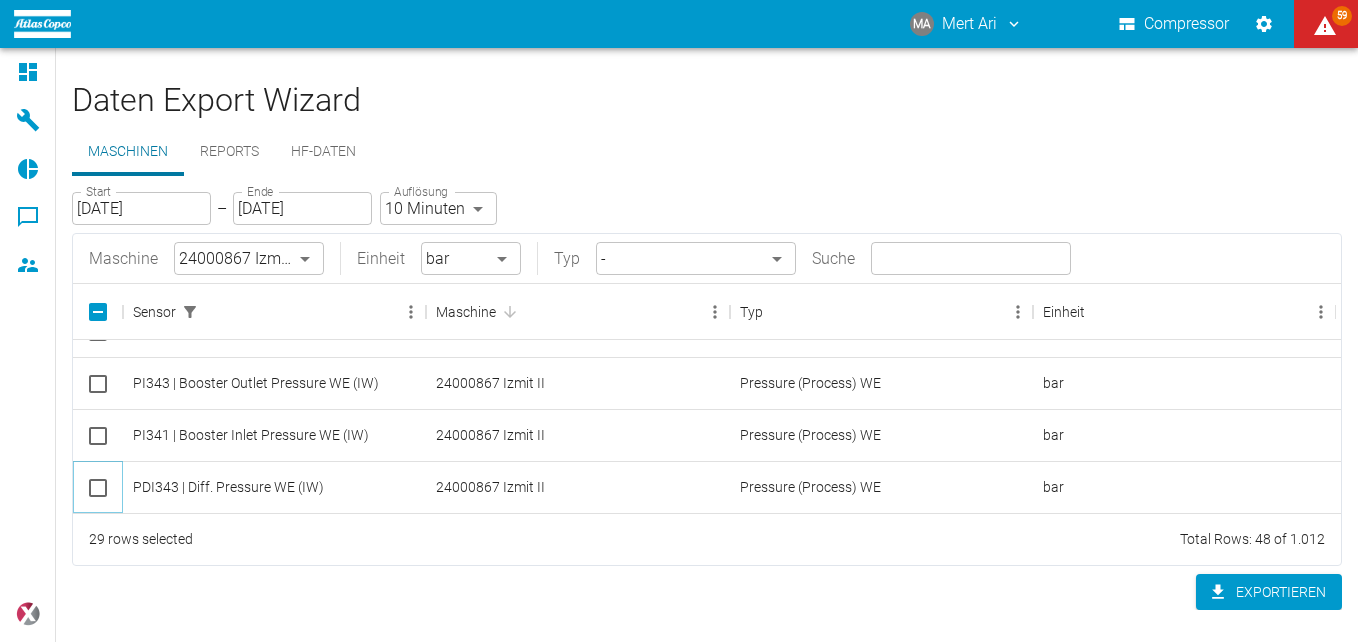 click at bounding box center [98, 488] 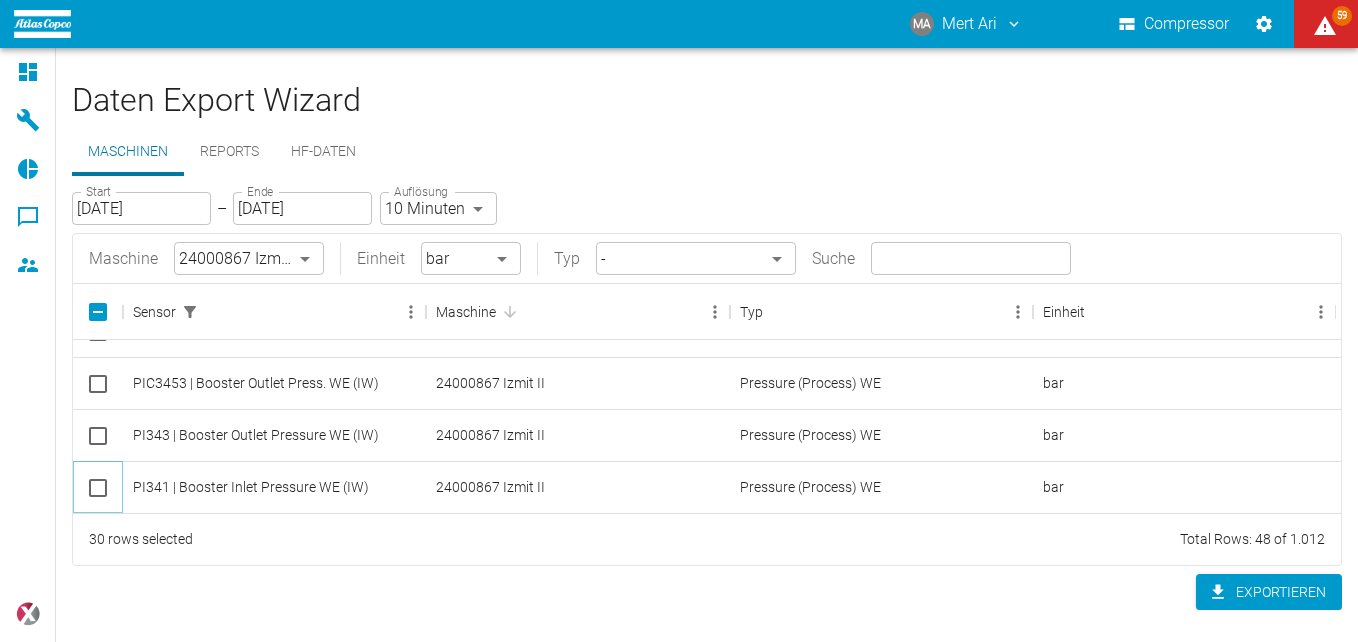 click at bounding box center [98, 488] 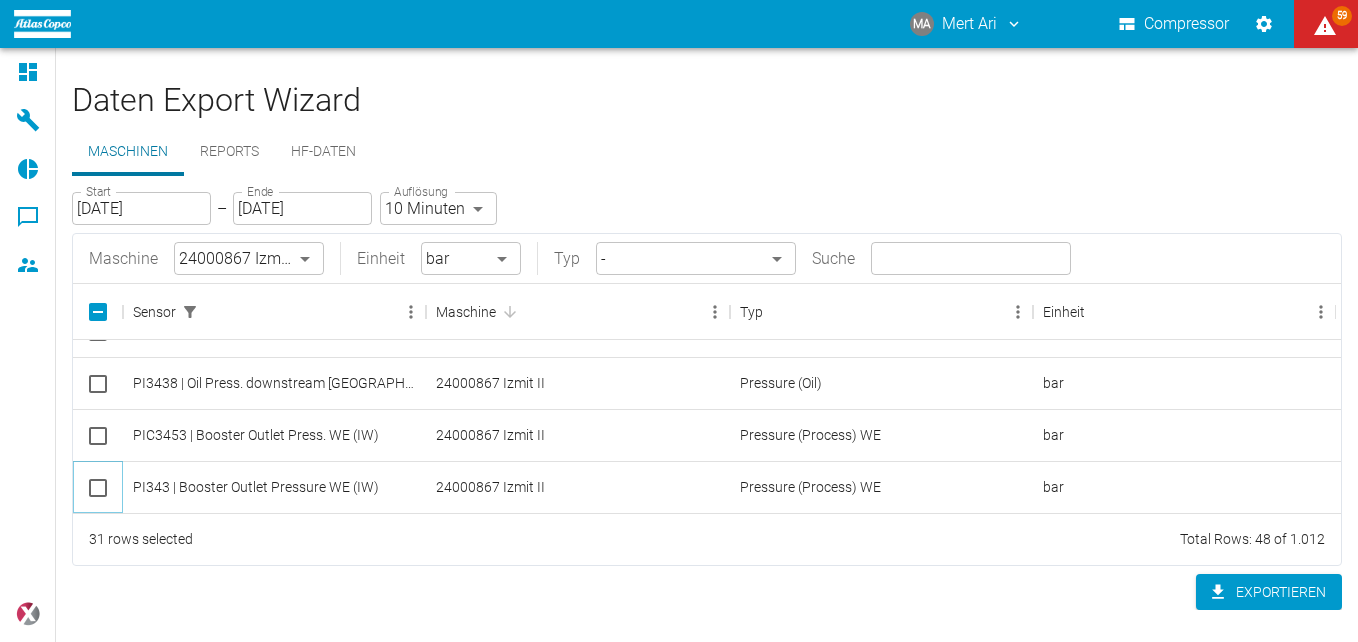 click at bounding box center [98, 488] 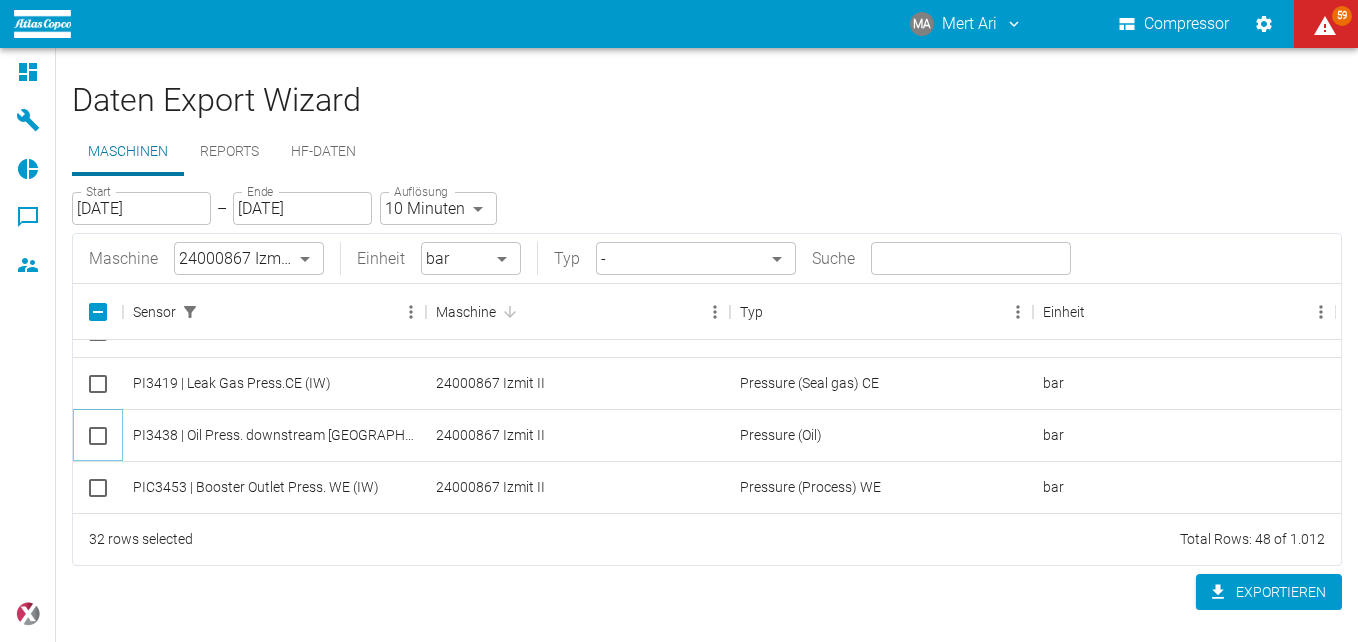 click at bounding box center [98, 436] 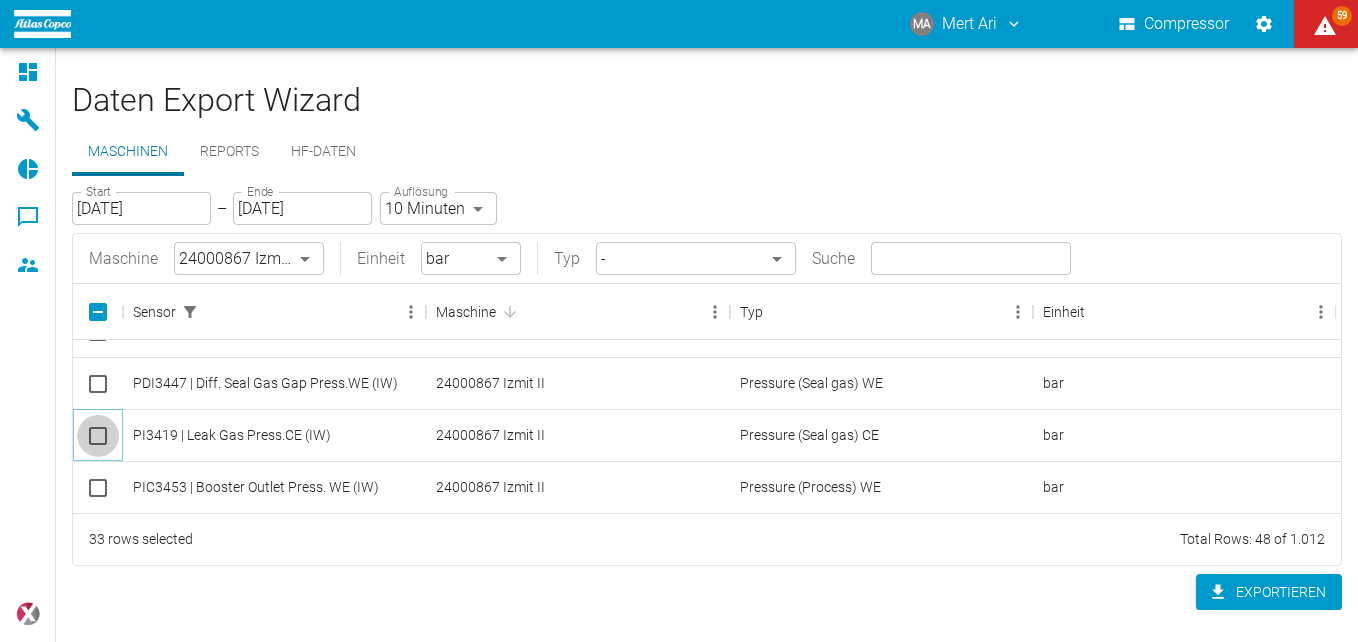 click at bounding box center (98, 436) 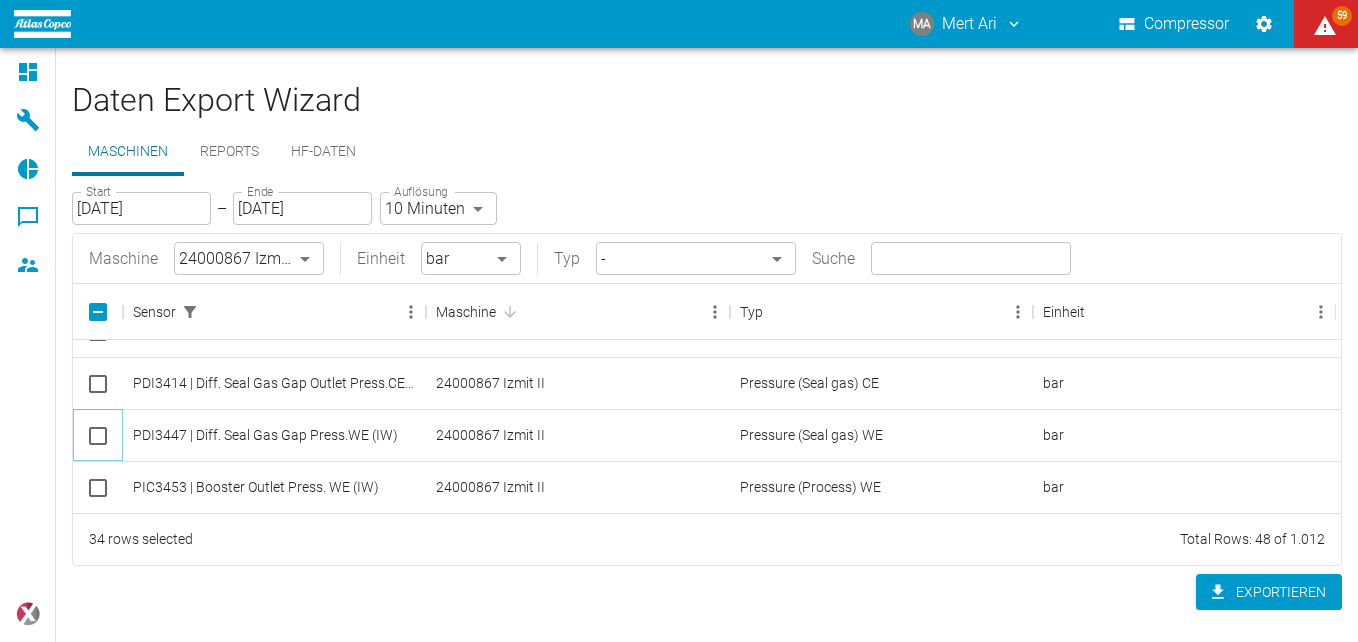 click at bounding box center [98, 436] 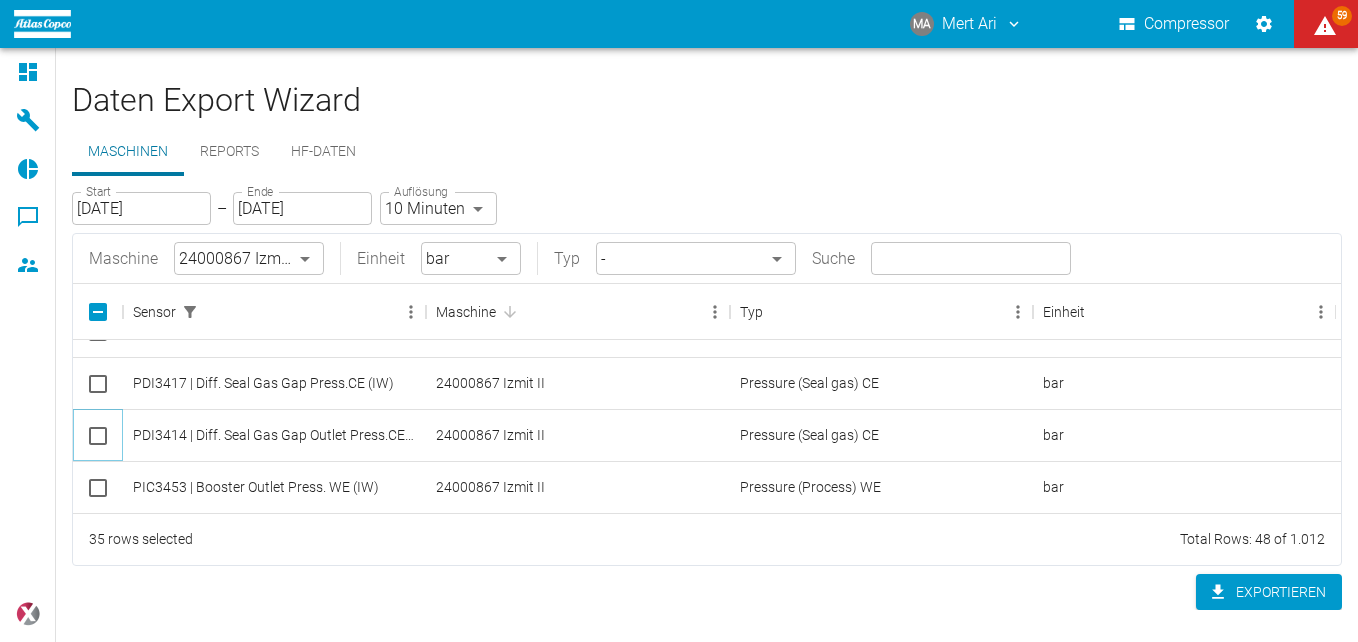 click at bounding box center (98, 436) 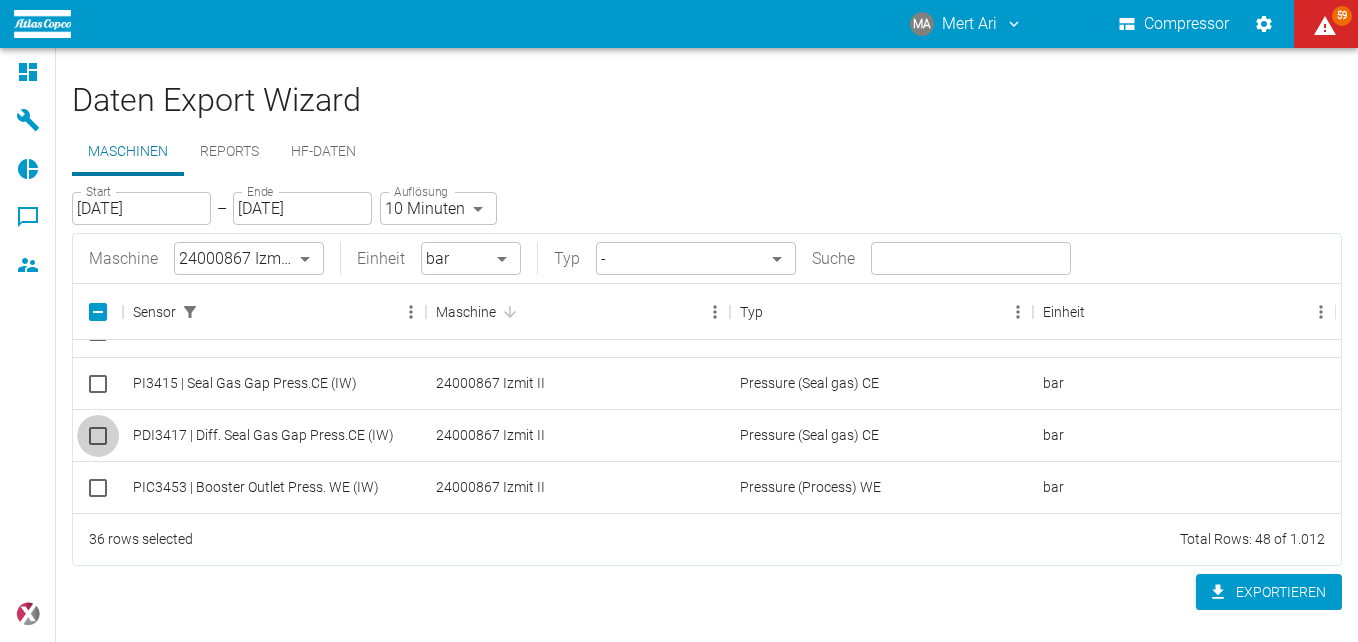 click at bounding box center [98, 436] 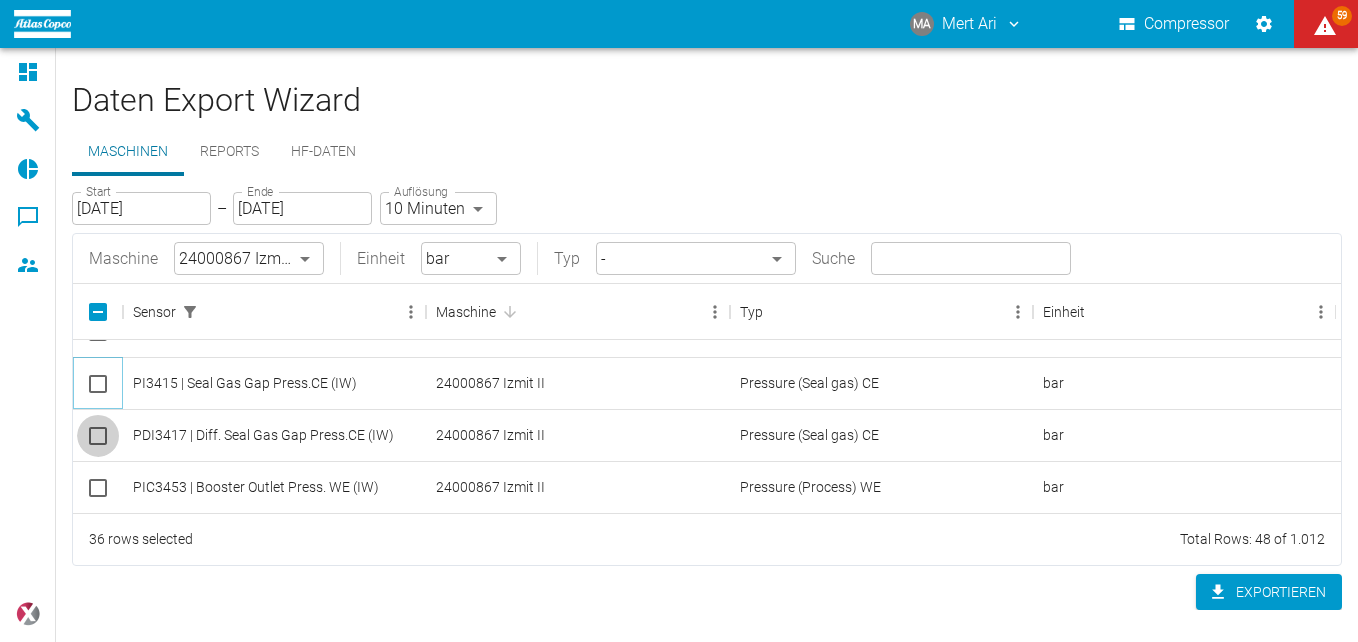 click at bounding box center [98, 384] 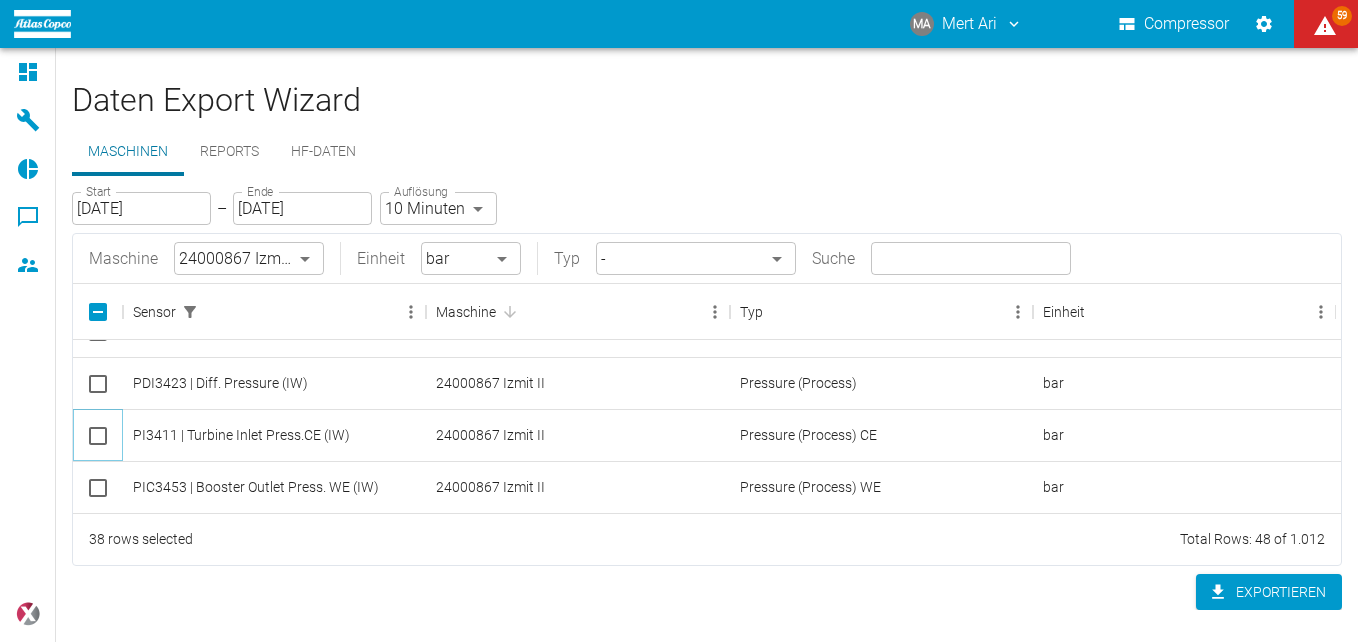 click at bounding box center (98, 436) 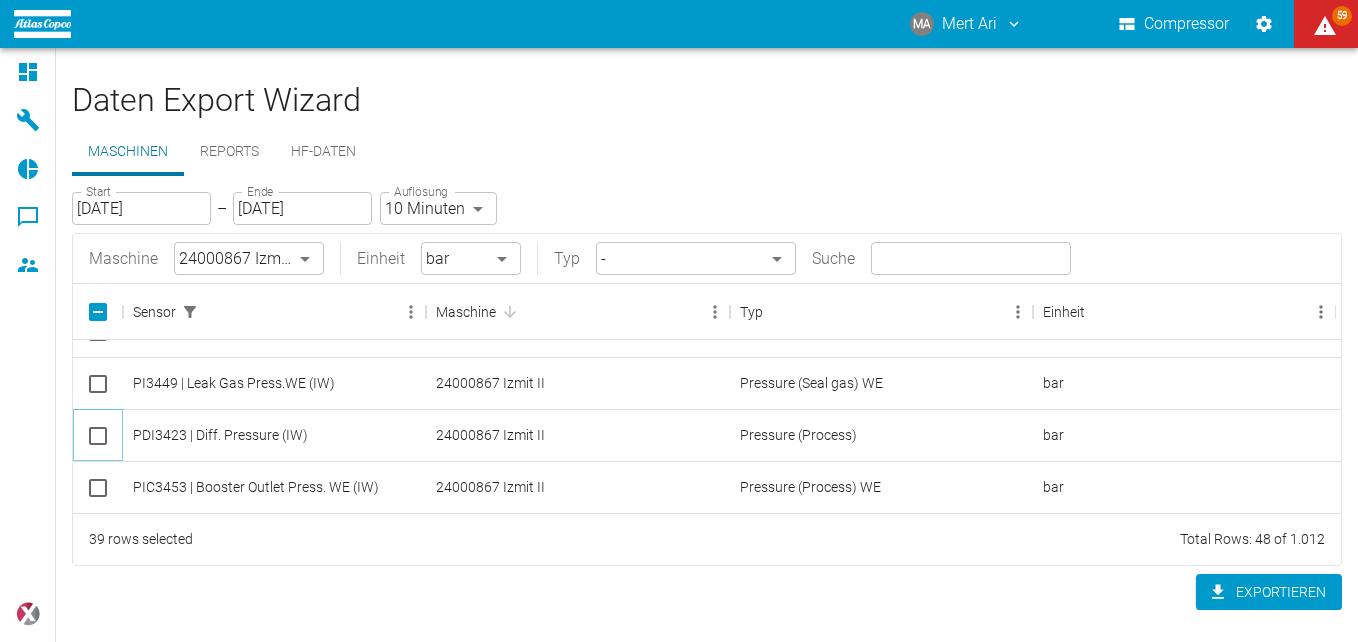 click at bounding box center [98, 436] 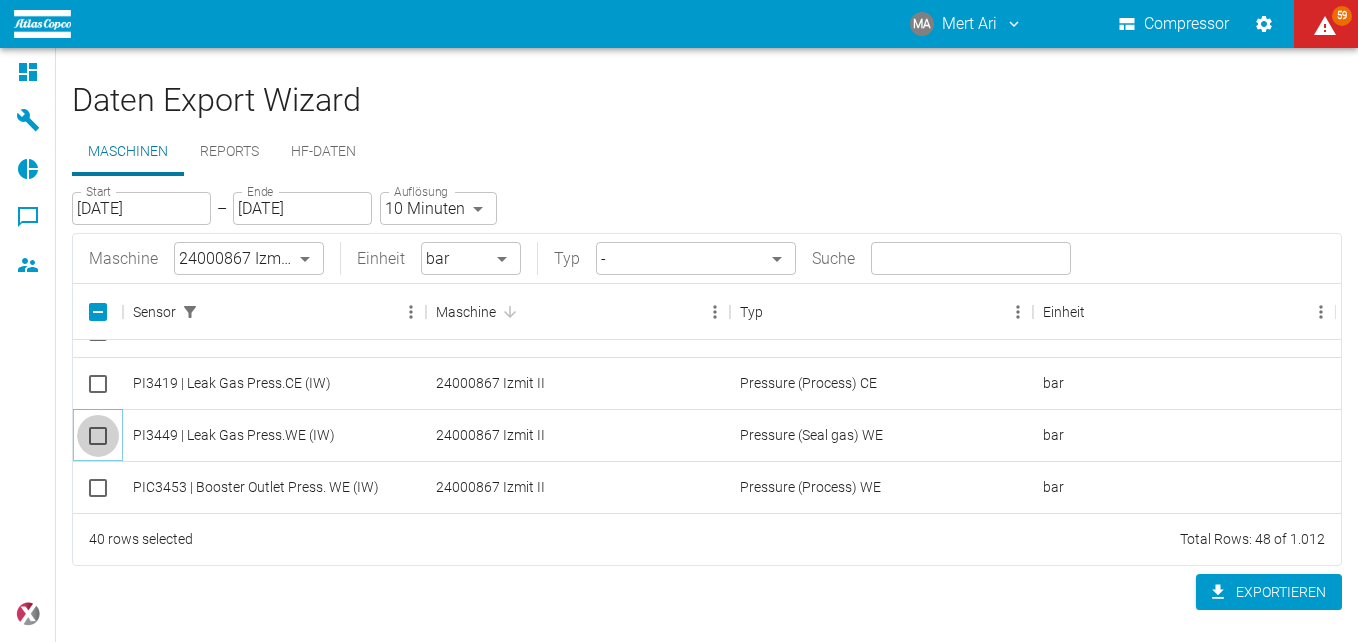 click at bounding box center (98, 436) 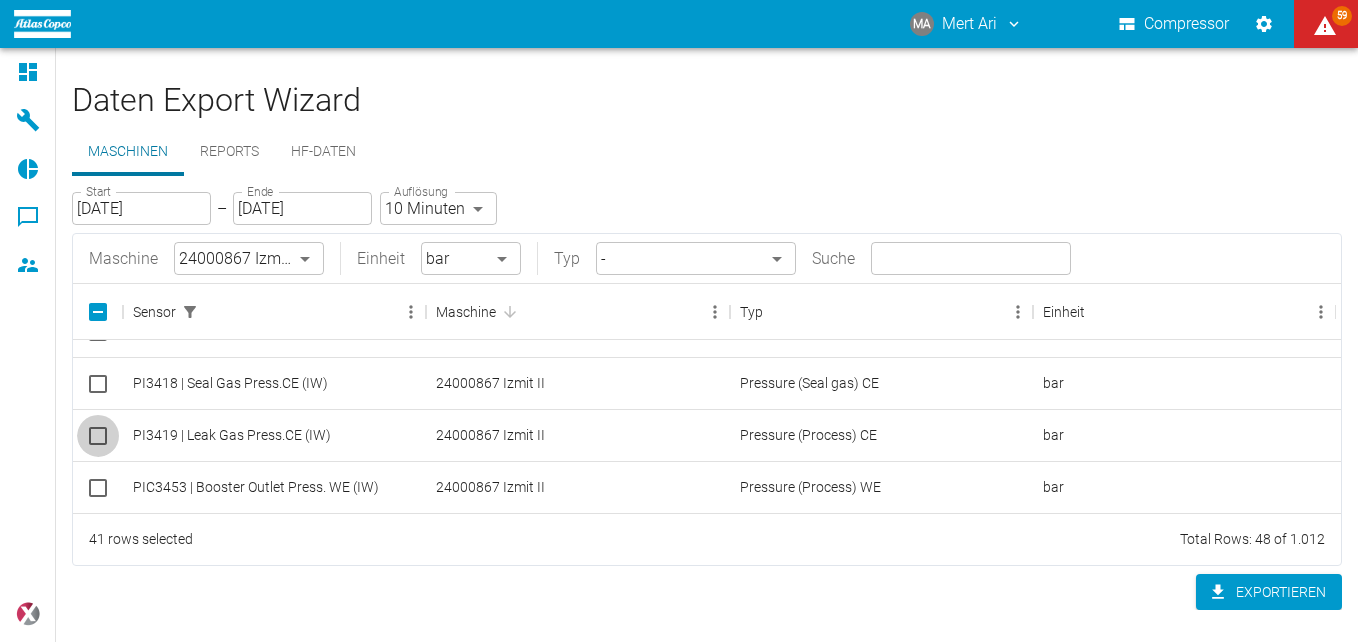 click at bounding box center [98, 436] 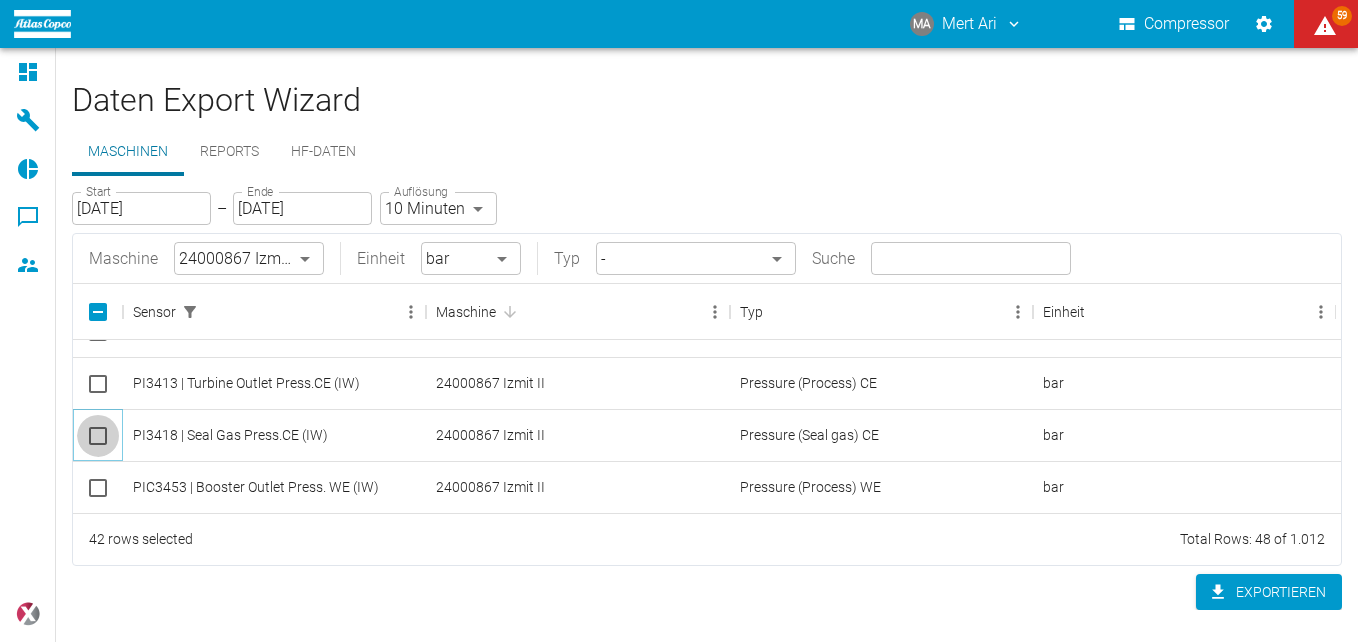 click at bounding box center (98, 436) 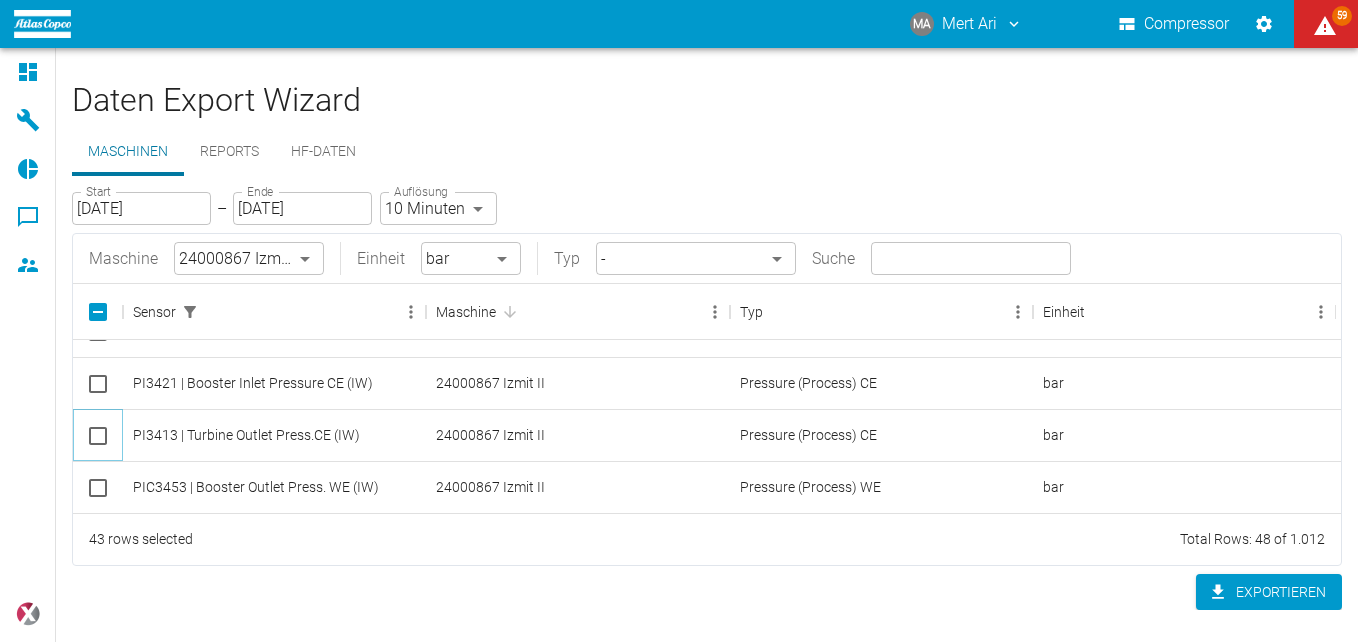 click at bounding box center [98, 436] 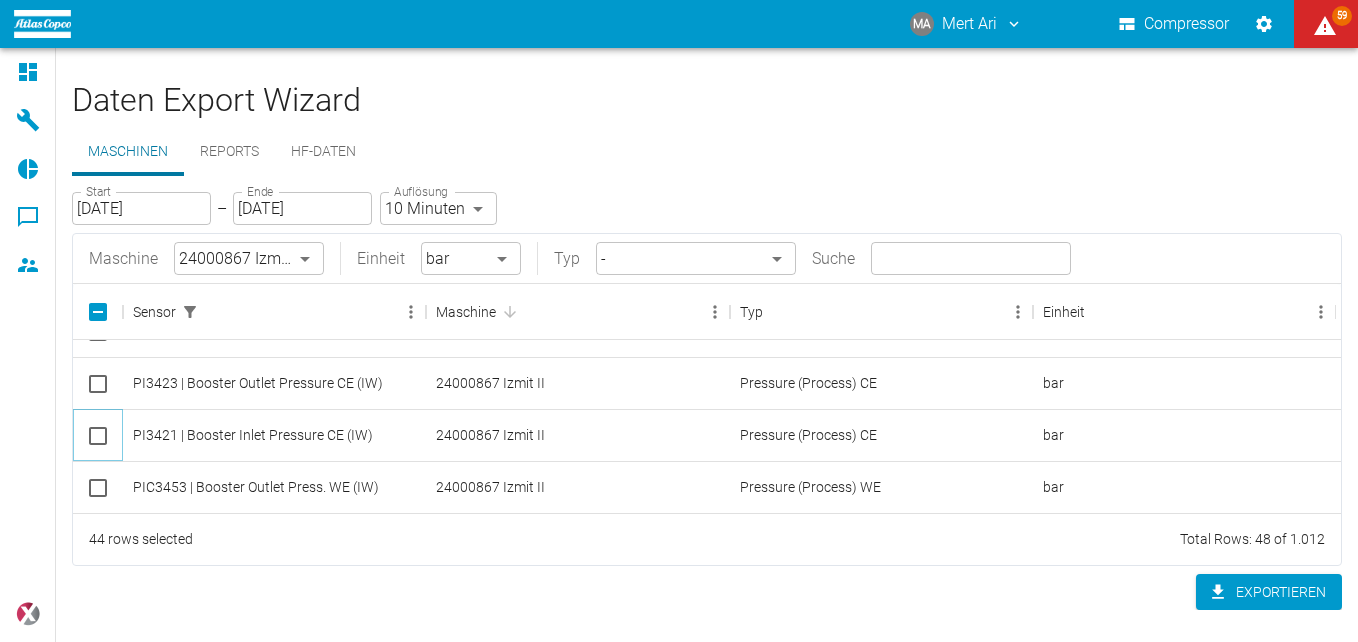 click at bounding box center [98, 436] 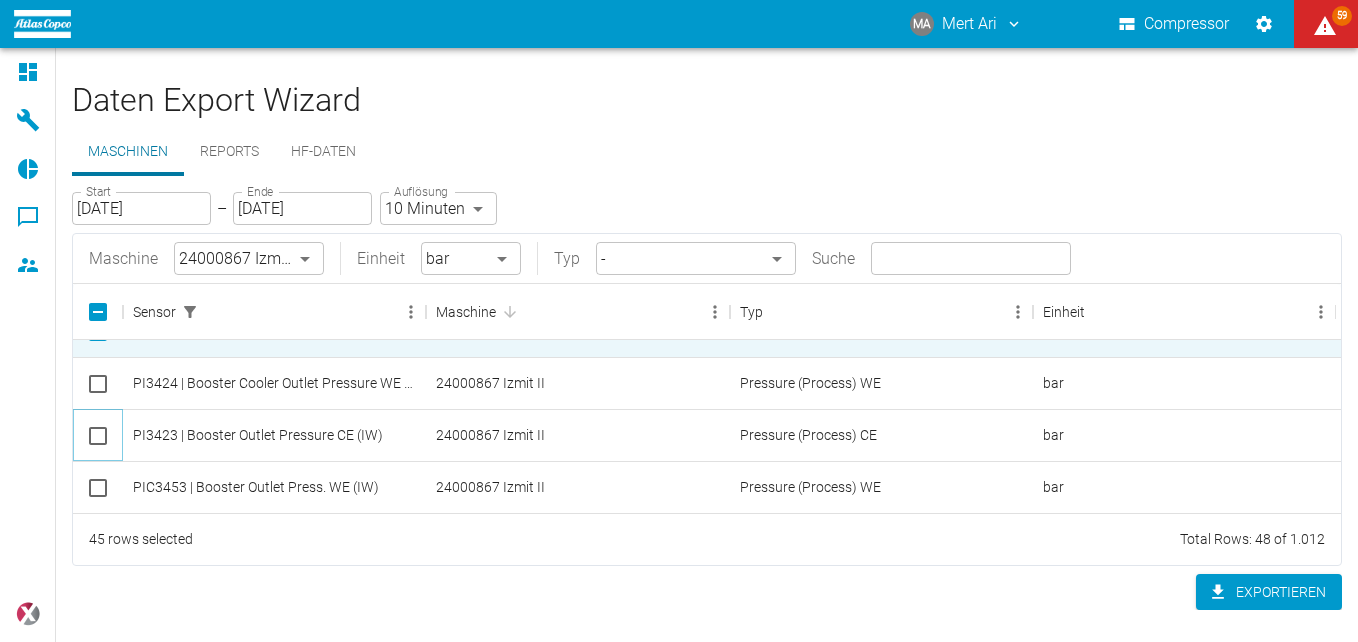 click at bounding box center (98, 436) 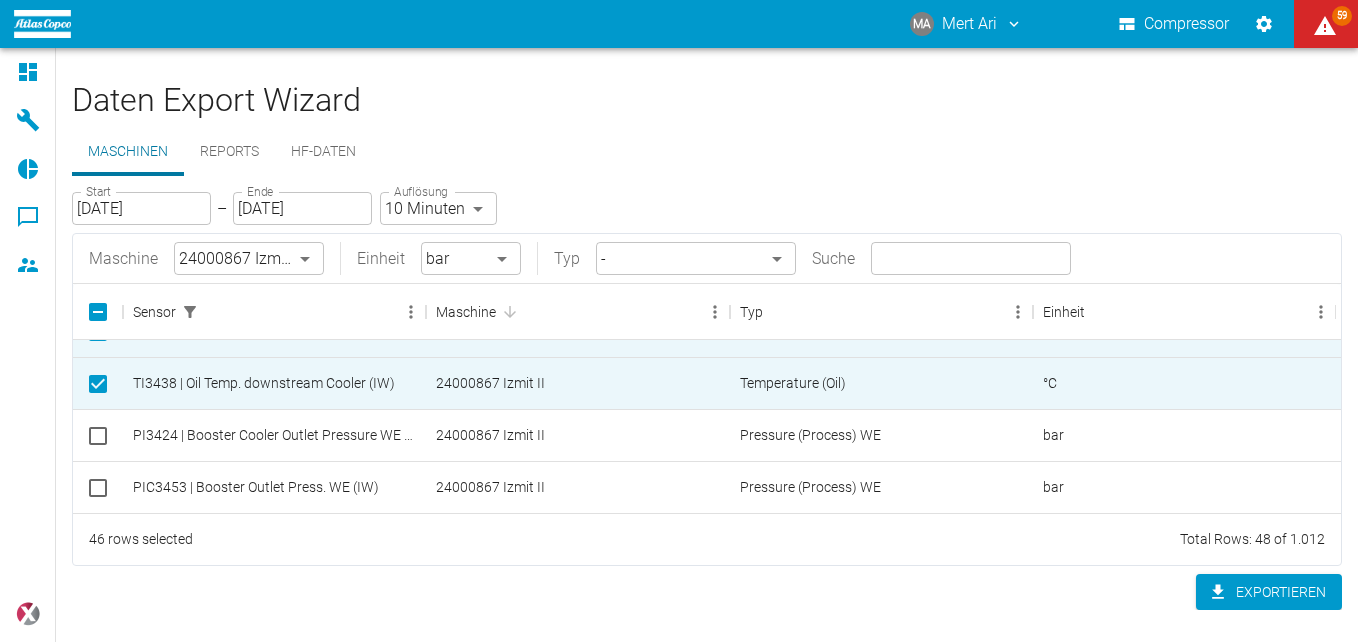 click on "MA Mert Ari Compressor 59 Dashboard Maschinen Reports Kommentare Mitglieder powered by Daten Export Wizard Maschinen Reports HF-Daten Start [DATE] Start  –  Ende [DATE] Ende Auflösung 10 Minuten TEN_MINUTES Auflösung Maschine 24000867 Izmit II 00aa64c3-9ae2-4044-a2fd-a36682b7f98b ​ Einheit bar bar ​ Typ - ​ Suche ​ Sensor Maschine Typ Einheit PI3423 | Booster Outlet Pressure CE (IW) 24000867 Izmit II Pressure (Process) CE bar PI3445 | Seal Gas Gap Press.WE (IW) 24000867 Izmit II Pressure (Seal gas) WE bar PDI3444 | Diff. Seal Gas Gap Outlet Press.WE (IW) 24000867 Izmit II Pressure (Seal gas) WE bar TI3468 | Oil Temp downstream Cooler  (IW) 24000867 Izmit II Temperature (Oil) °C PI3468 | Oil Press. downstream Filter  (IW) 24000867 Izmit II Pressure (Oil) bar TI3438 | Oil Temp. downstream Cooler  (IW) 24000867 Izmit II Temperature (Oil)  °C PI3424 | Booster Cooler Outlet Pressure WE (IW) 24000867 Izmit II Pressure (Process) WE bar PIC3453 | Booster Outlet Press. WE (IW) 24000867 Izmit II" at bounding box center (679, 321) 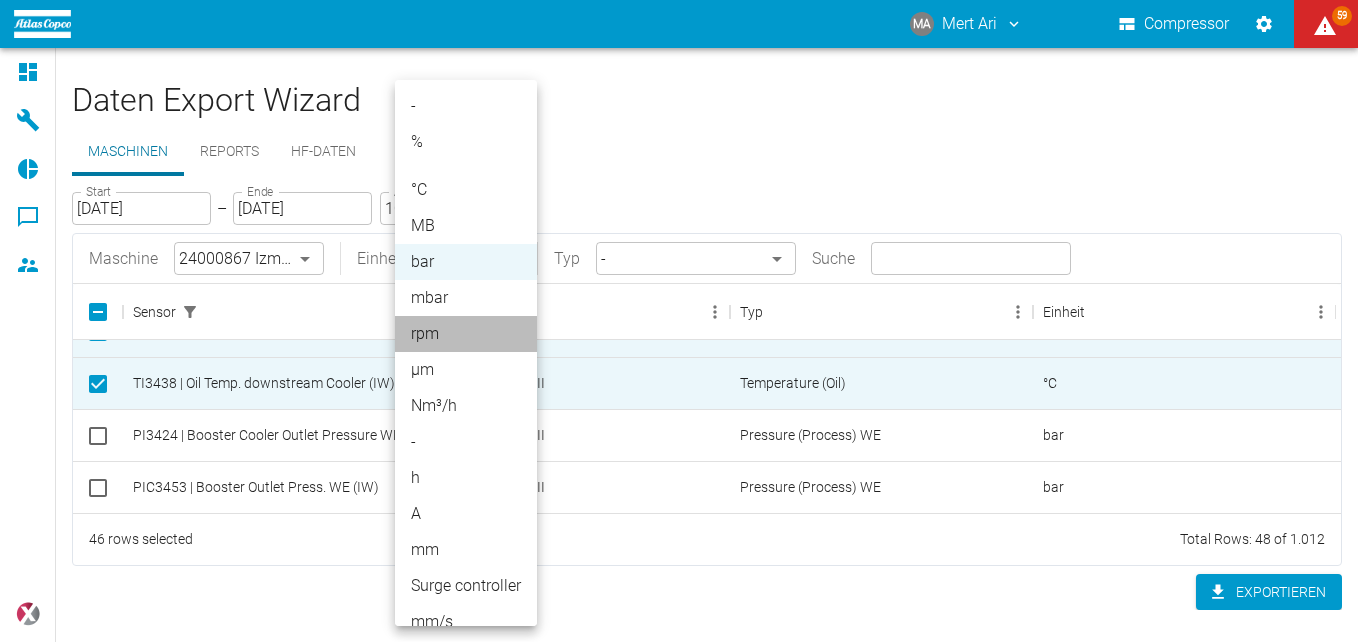 click on "rpm" at bounding box center [466, 334] 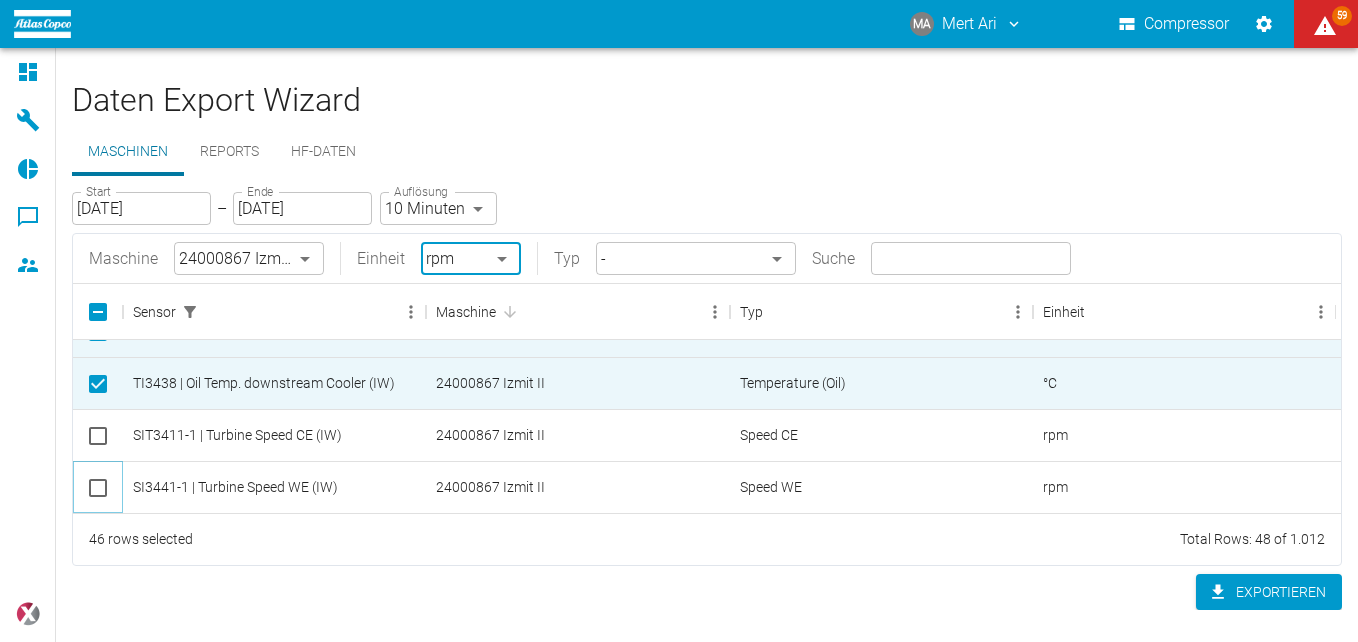 click at bounding box center (98, 488) 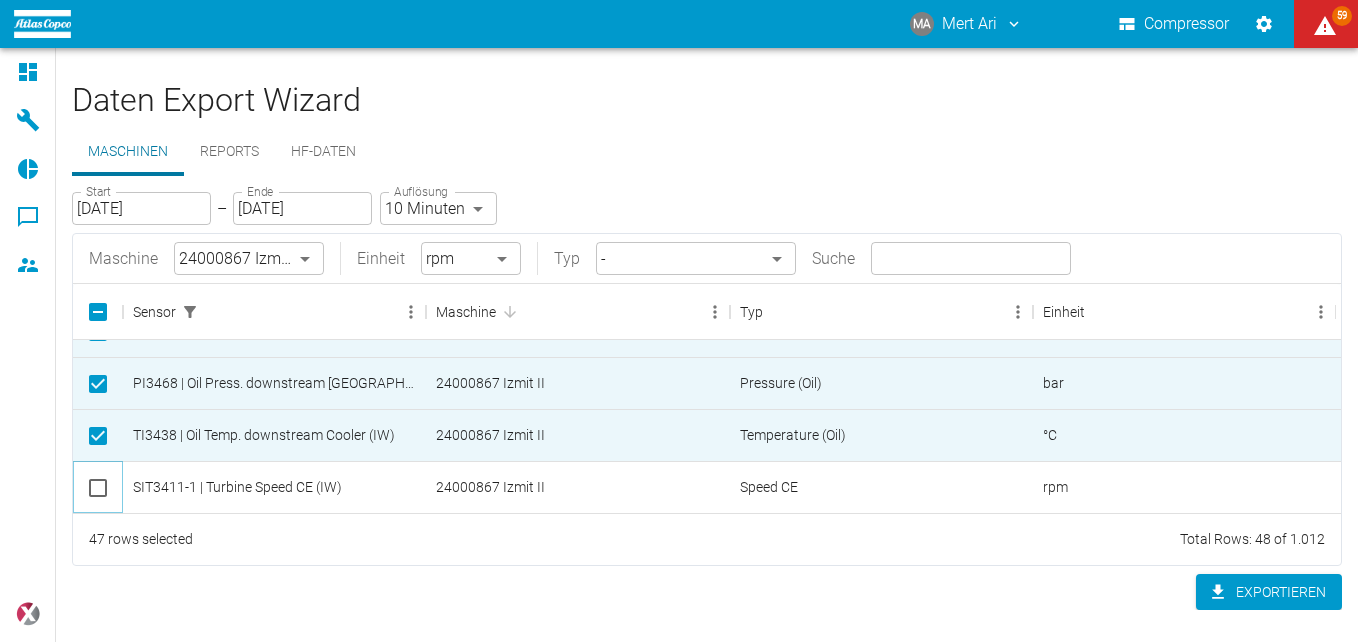 click at bounding box center (98, 488) 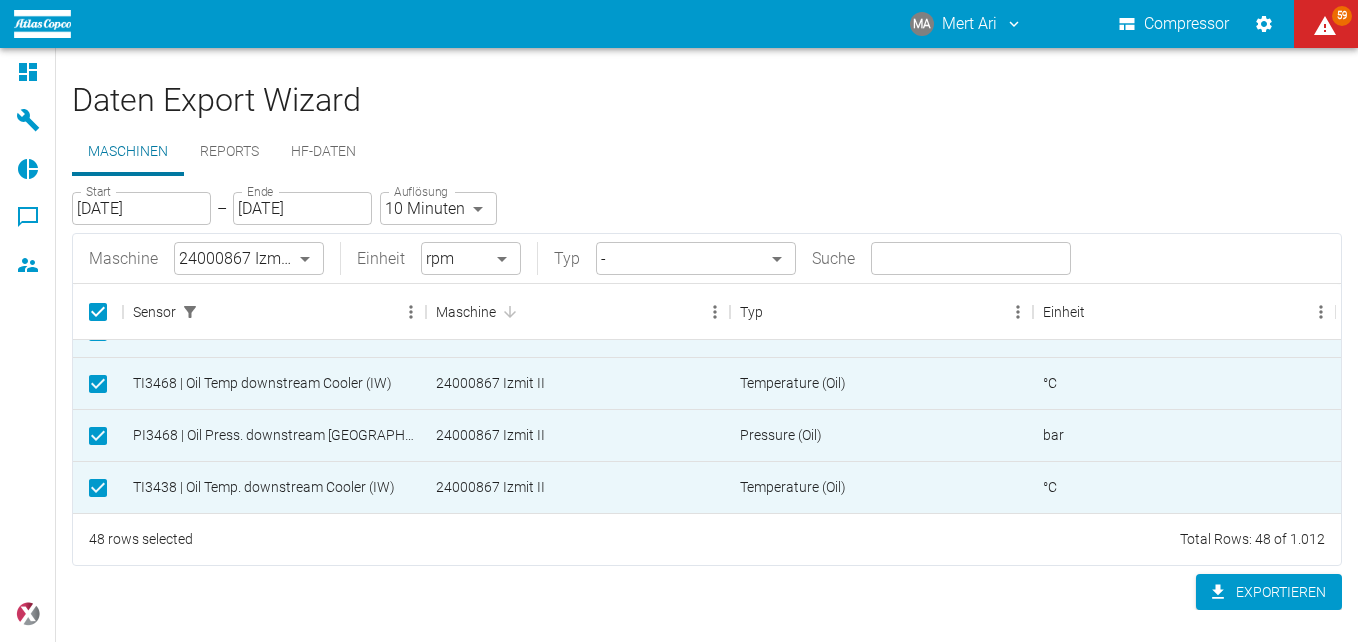 click on "MA Mert Ari Compressor 59 Dashboard Maschinen Reports Kommentare Mitglieder powered by Daten Export Wizard Maschinen Reports HF-Daten Start [DATE] Start  –  Ende [DATE] Ende Auflösung 10 Minuten TEN_MINUTES Auflösung Maschine 24000867 Izmit II 00aa64c3-9ae2-4044-a2fd-a36682b7f98b ​ Einheit rpm rpm ​ Typ - ​ Suche ​ Sensor Maschine Typ Einheit SIT3411-1 | Turbine Speed CE (IW) 24000867 Izmit II Speed CE rpm TI3443 | Turbine Outlet Temp.WE (IW) 24000867 Izmit II Temperature (Process) WE °C PI3448 | Seal Gas Press.WE (IW) 24000867 Izmit II Pressure (Seal gas) WE bar PI3445 | Seal Gas Gap Press.WE (IW) 24000867 Izmit II Pressure (Seal gas) WE bar PDI3444 | Diff. Seal Gas Gap Outlet Press.WE (IW) 24000867 Izmit II Pressure (Seal gas) WE bar TI3468 | Oil Temp downstream Cooler  (IW) 24000867 Izmit II Temperature (Oil) °C PI3468 | Oil Press. downstream Filter  (IW) 24000867 Izmit II Pressure (Oil) bar TI3438 | Oil Temp. downstream Cooler  (IW) 24000867 Izmit II Temperature (Oil)  °C" at bounding box center [679, 321] 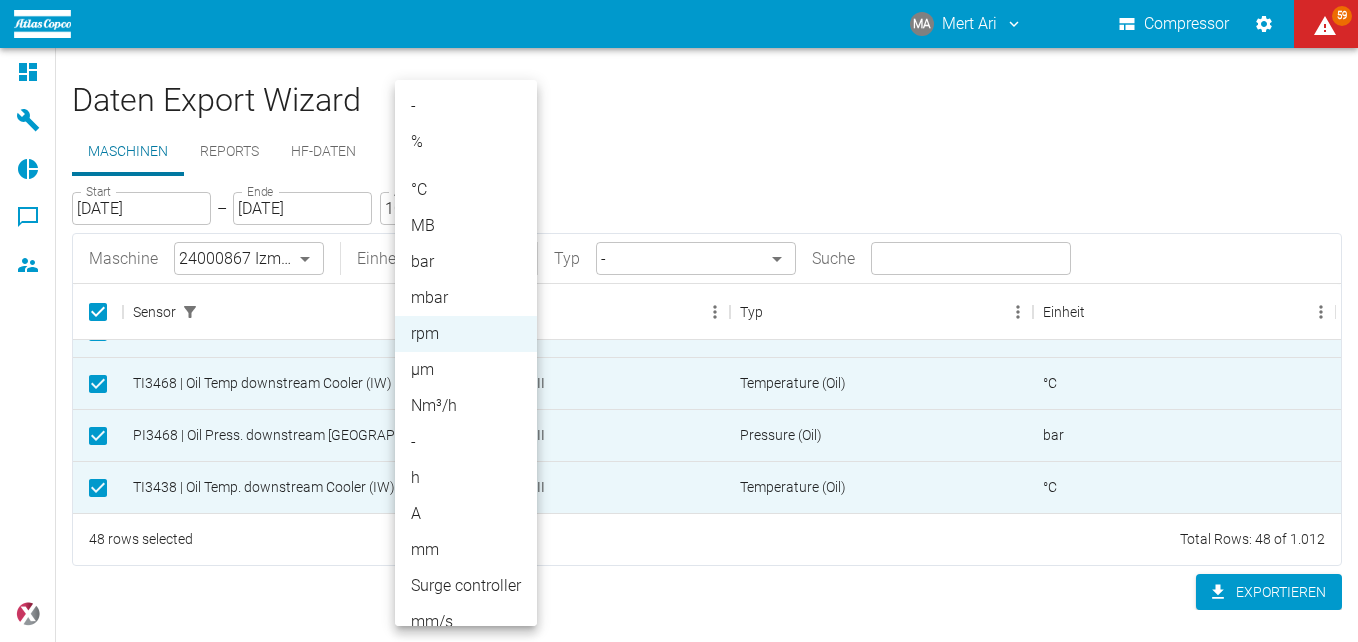 click on "%" at bounding box center [466, 142] 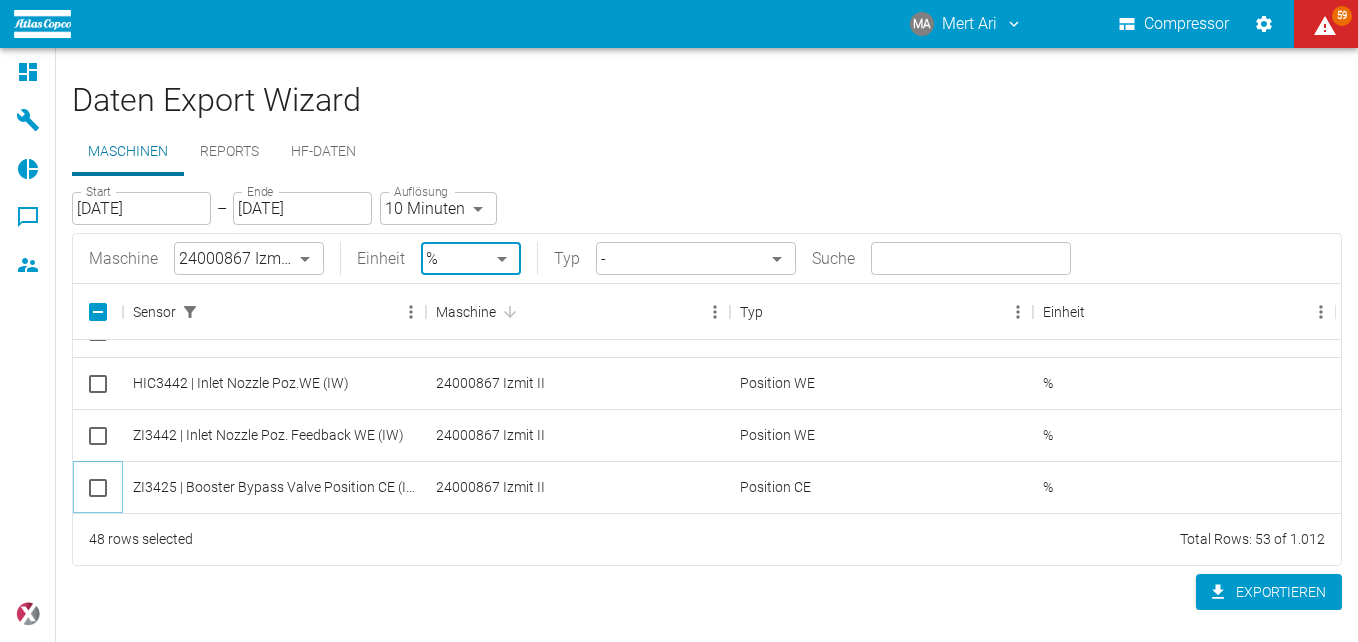 click at bounding box center (98, 488) 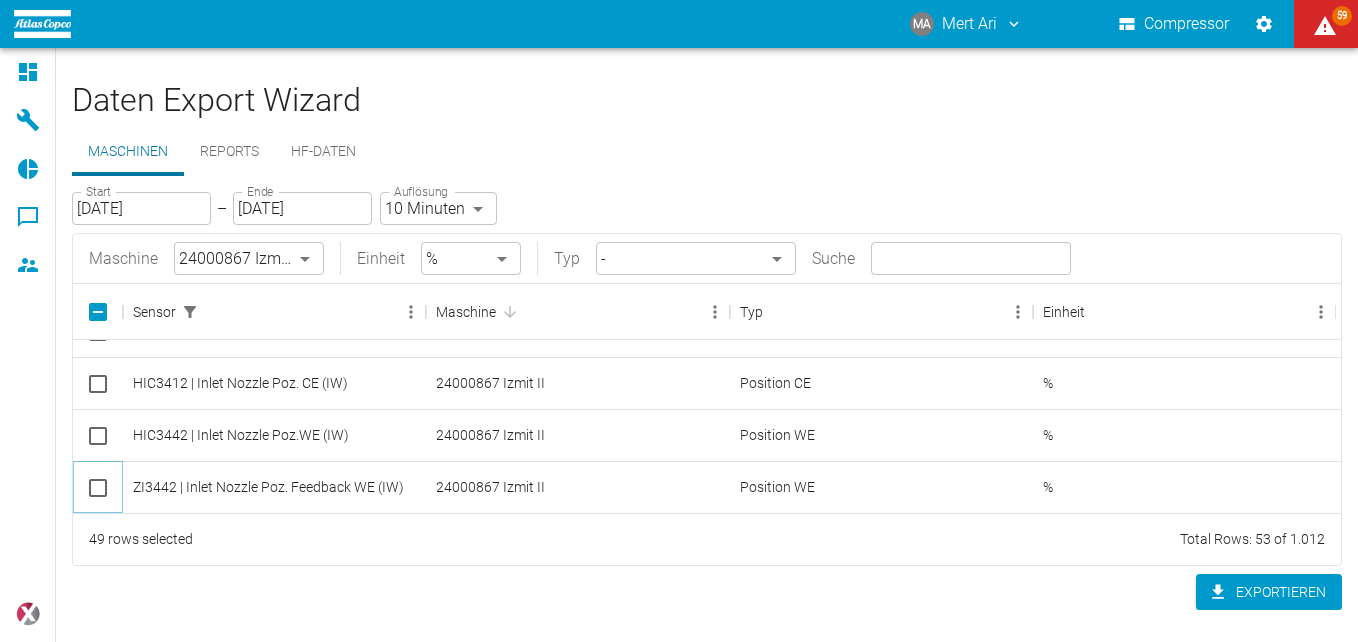 click at bounding box center (98, 488) 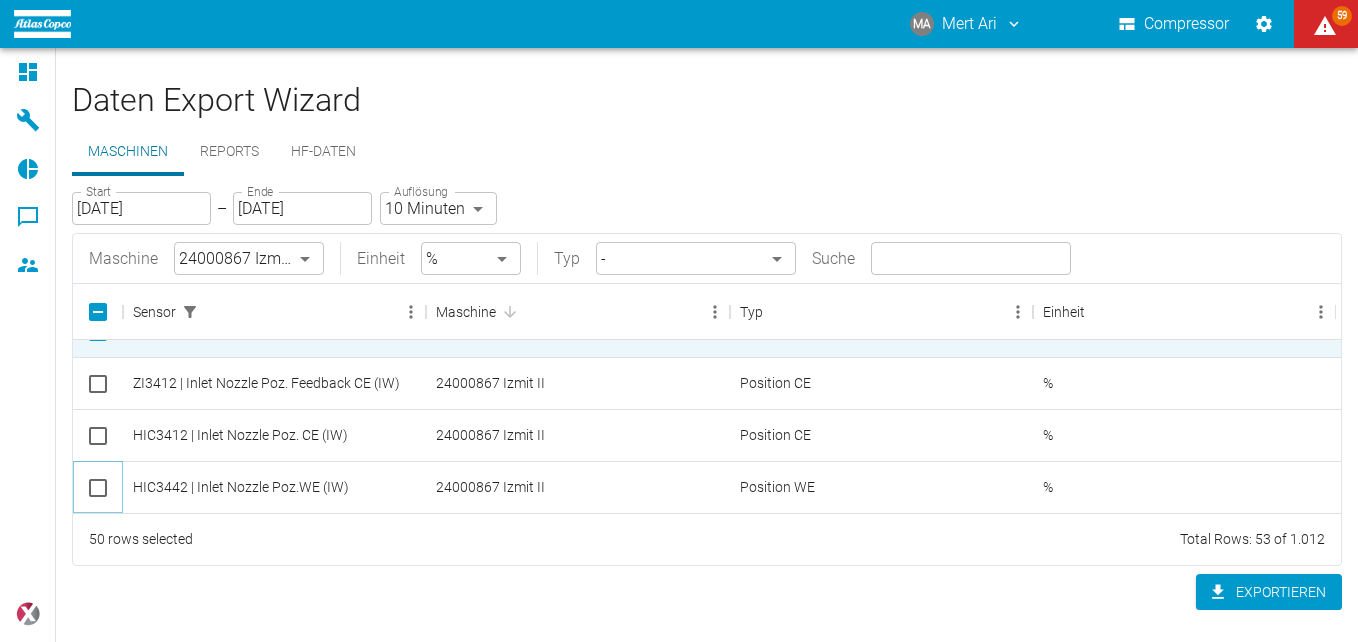 click at bounding box center (98, 488) 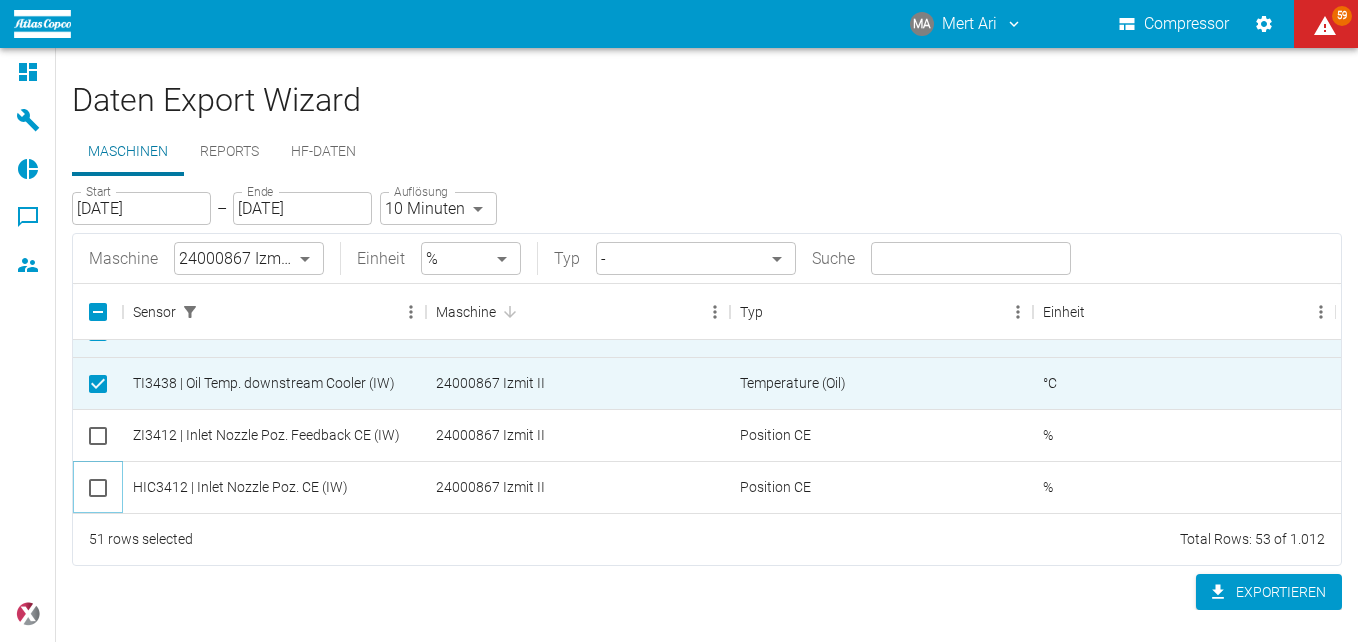 click at bounding box center [98, 488] 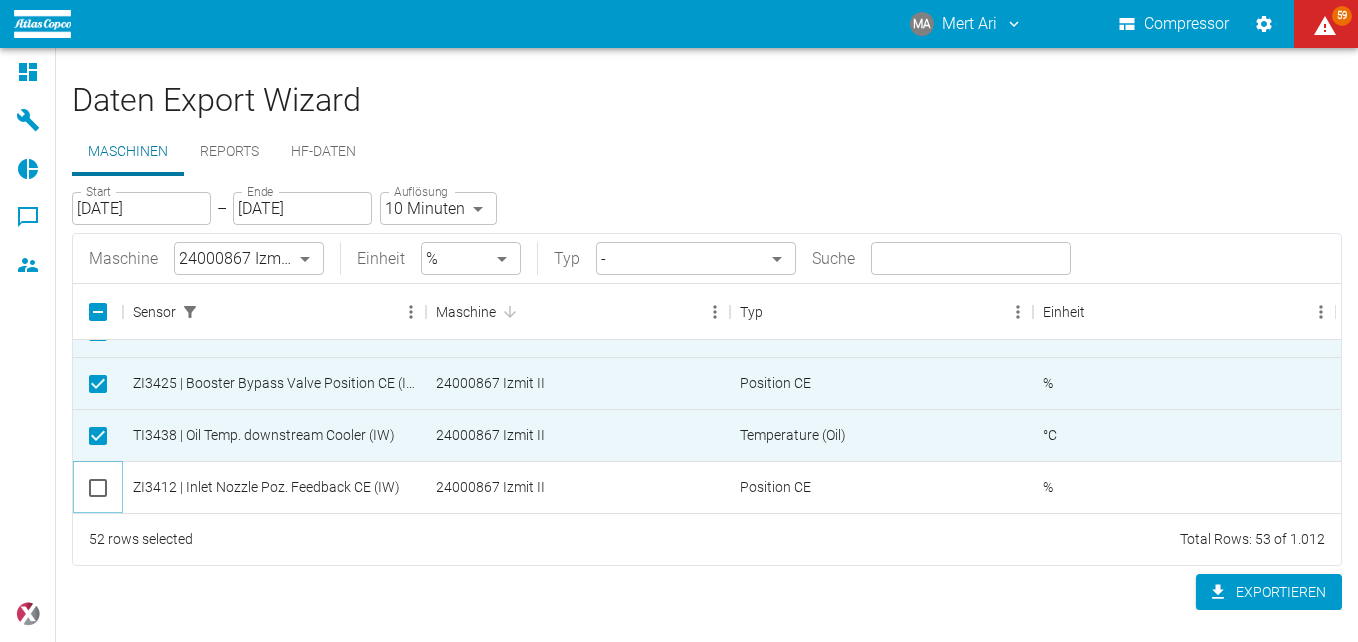 click at bounding box center [98, 488] 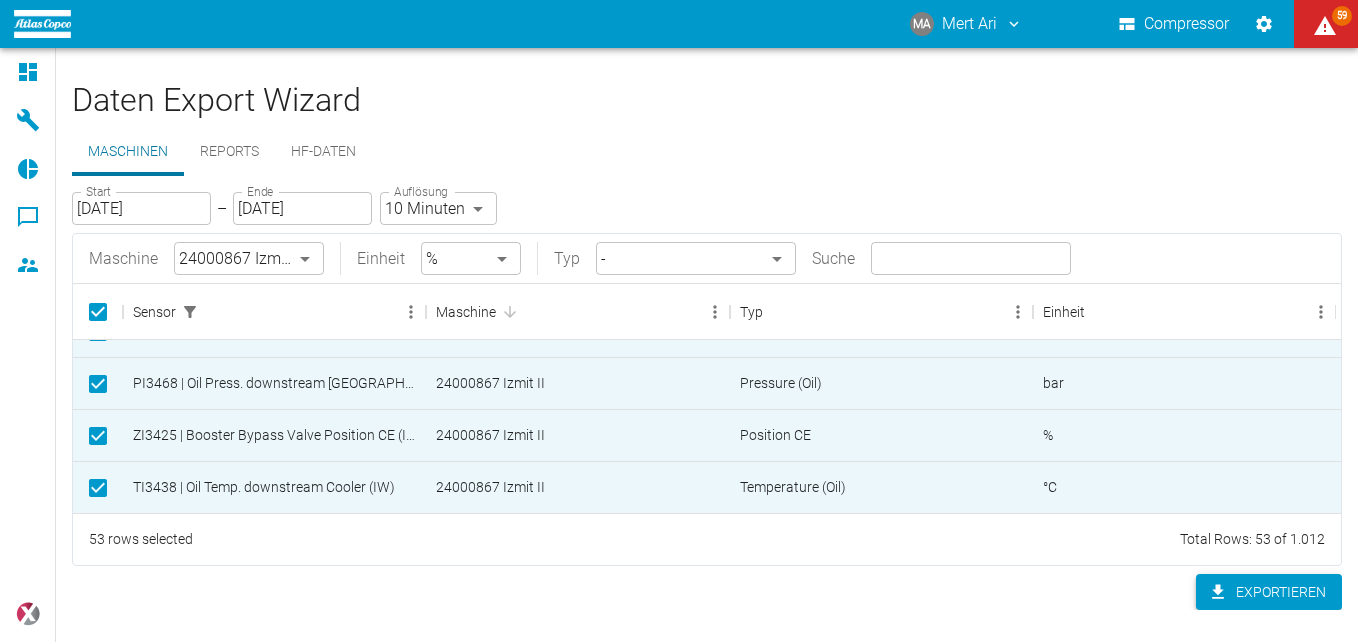 click on "Exportieren" at bounding box center [1269, 592] 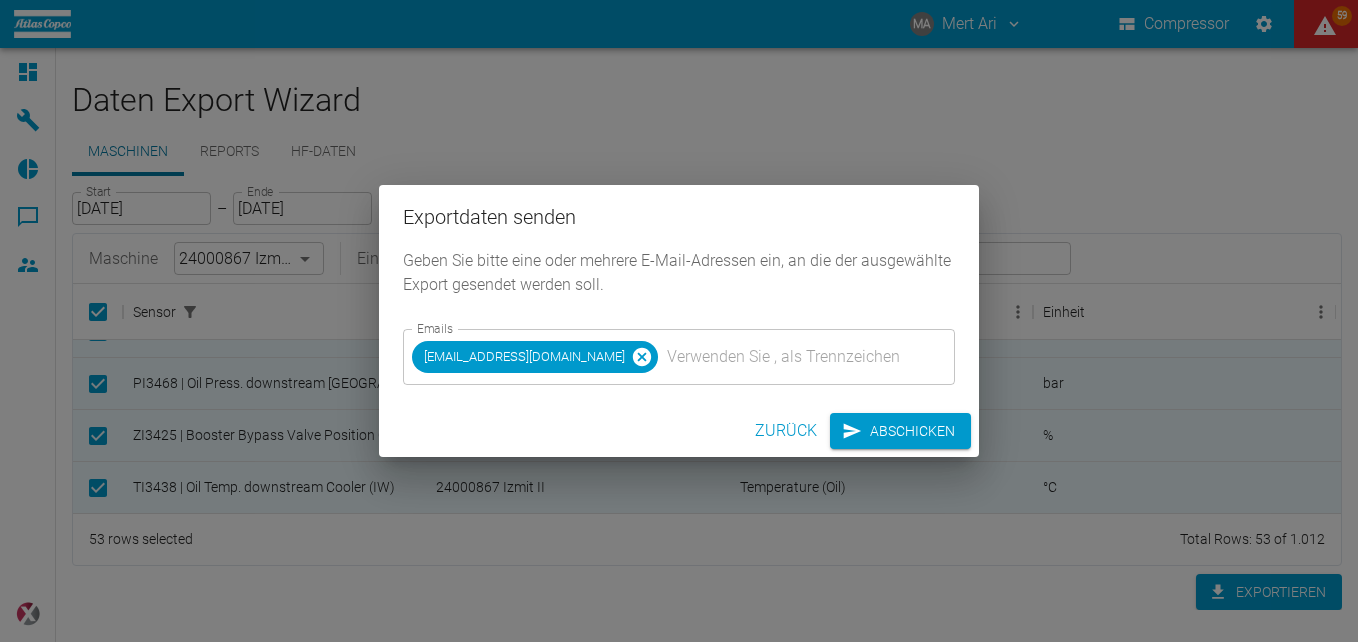 click on "Abschicken" at bounding box center (900, 431) 